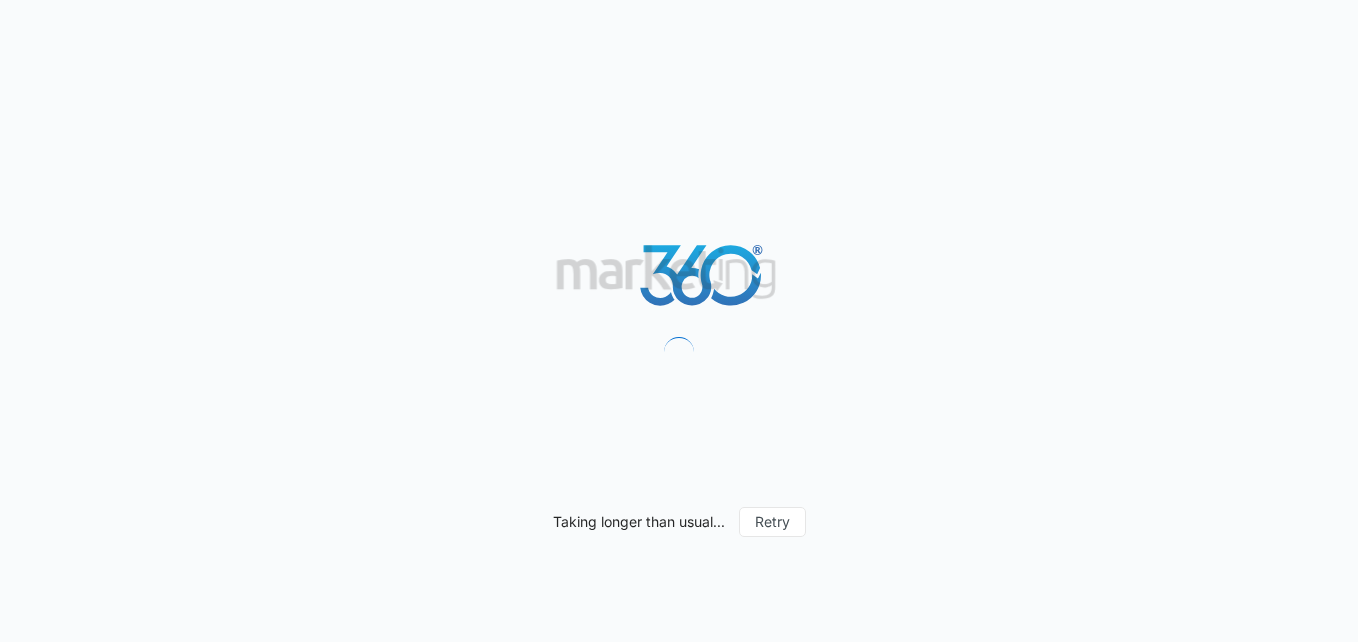scroll, scrollTop: 0, scrollLeft: 0, axis: both 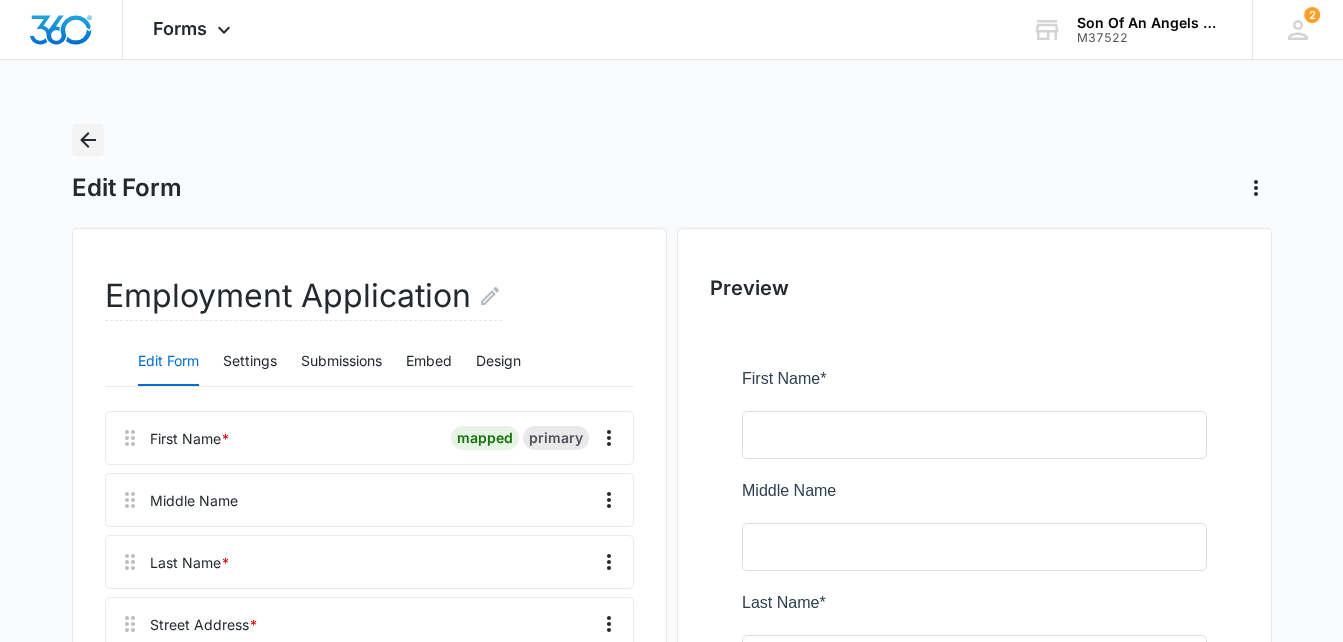 click 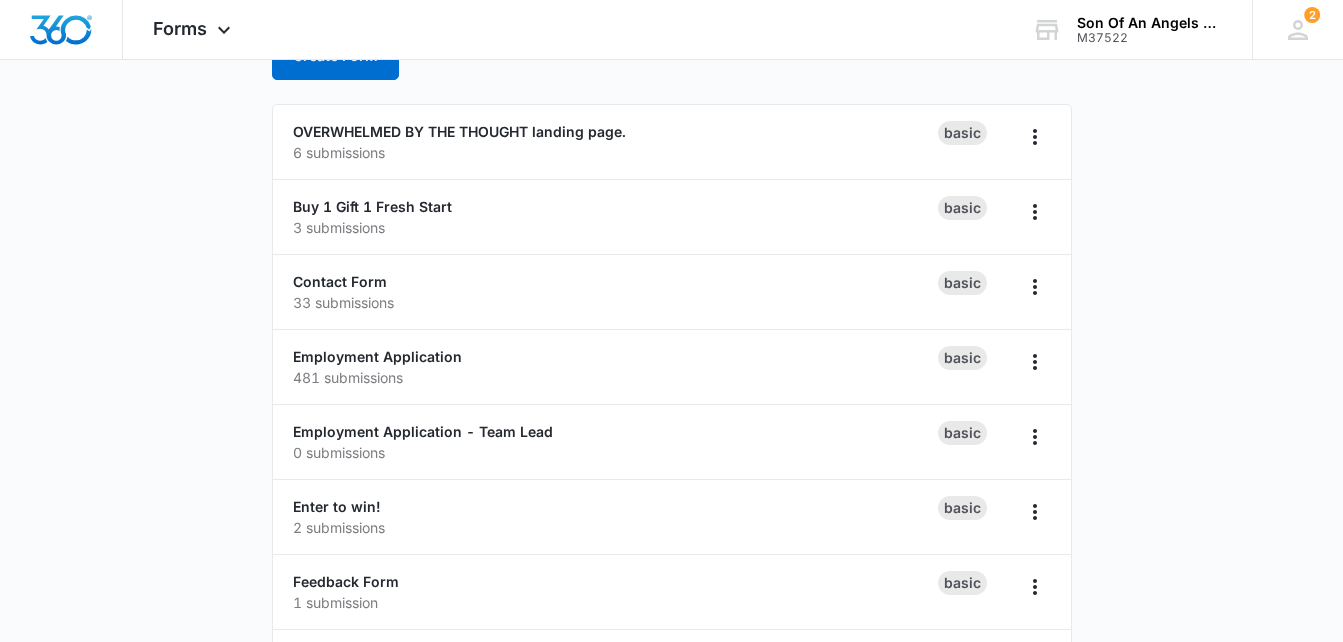 scroll, scrollTop: 148, scrollLeft: 0, axis: vertical 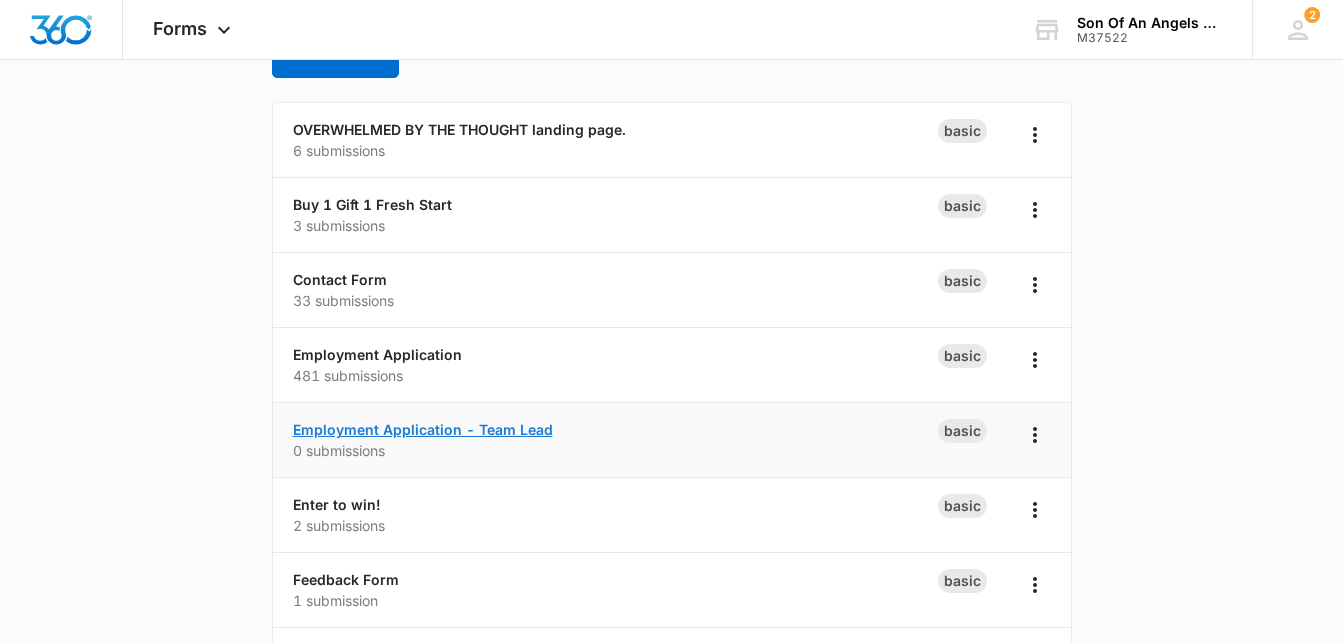 click on "Employment Application - Team Lead" at bounding box center [423, 429] 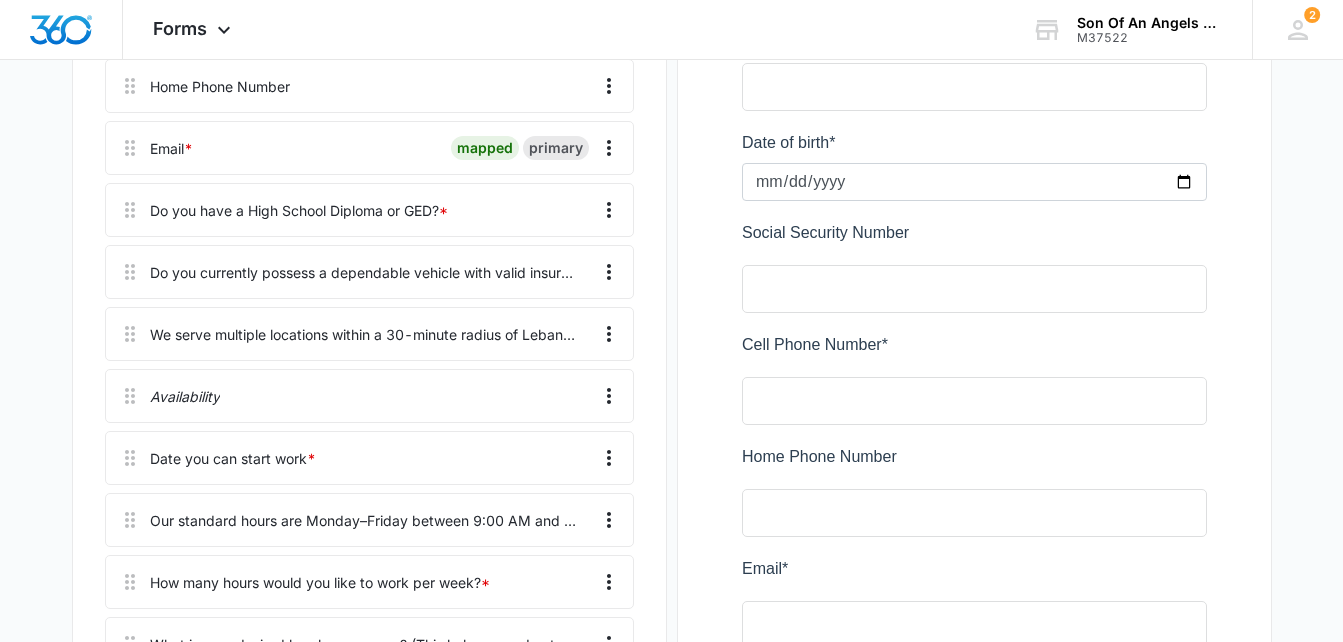 scroll, scrollTop: 1011, scrollLeft: 0, axis: vertical 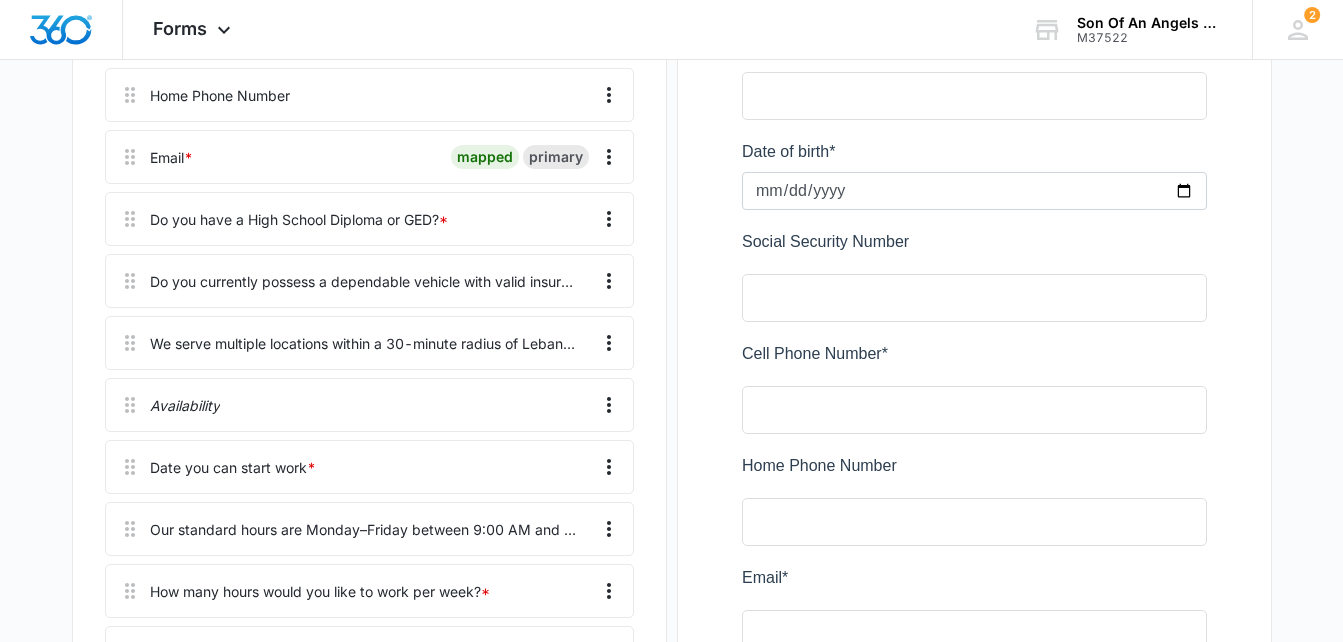 click on "We serve multiple locations within a 30-minute radius of [CITY], [STATE]. Please check all the areas you are willing to travel to for work assignments: *" at bounding box center [363, 343] 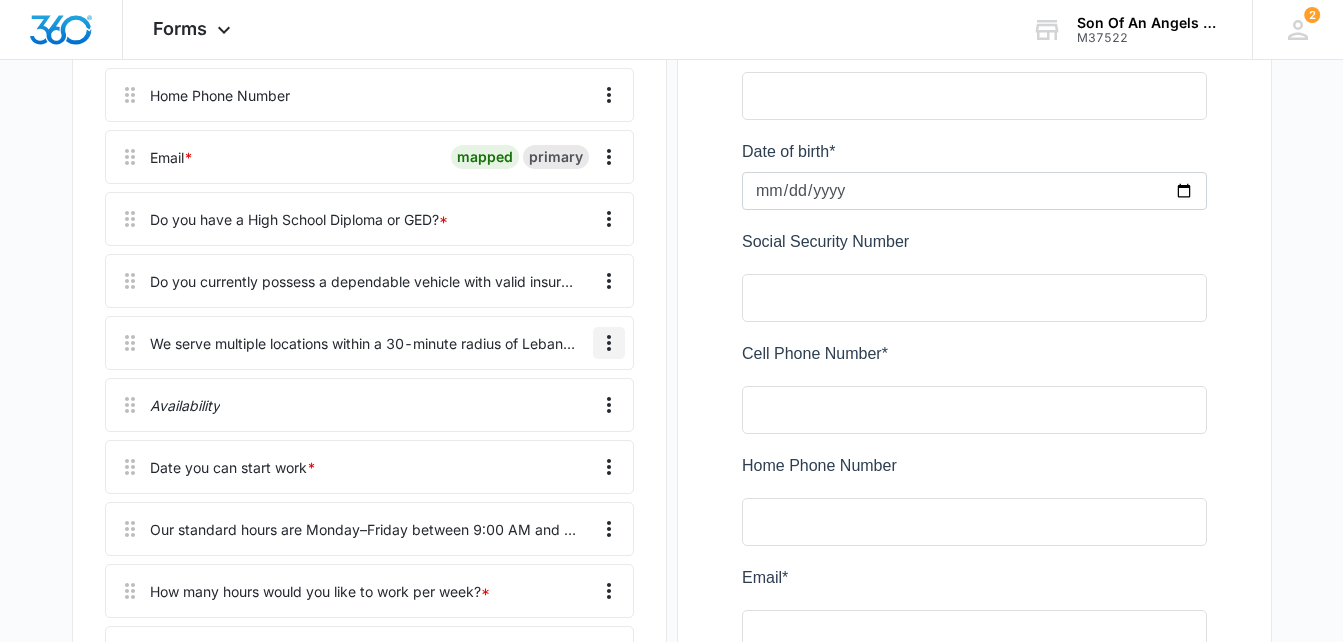 click 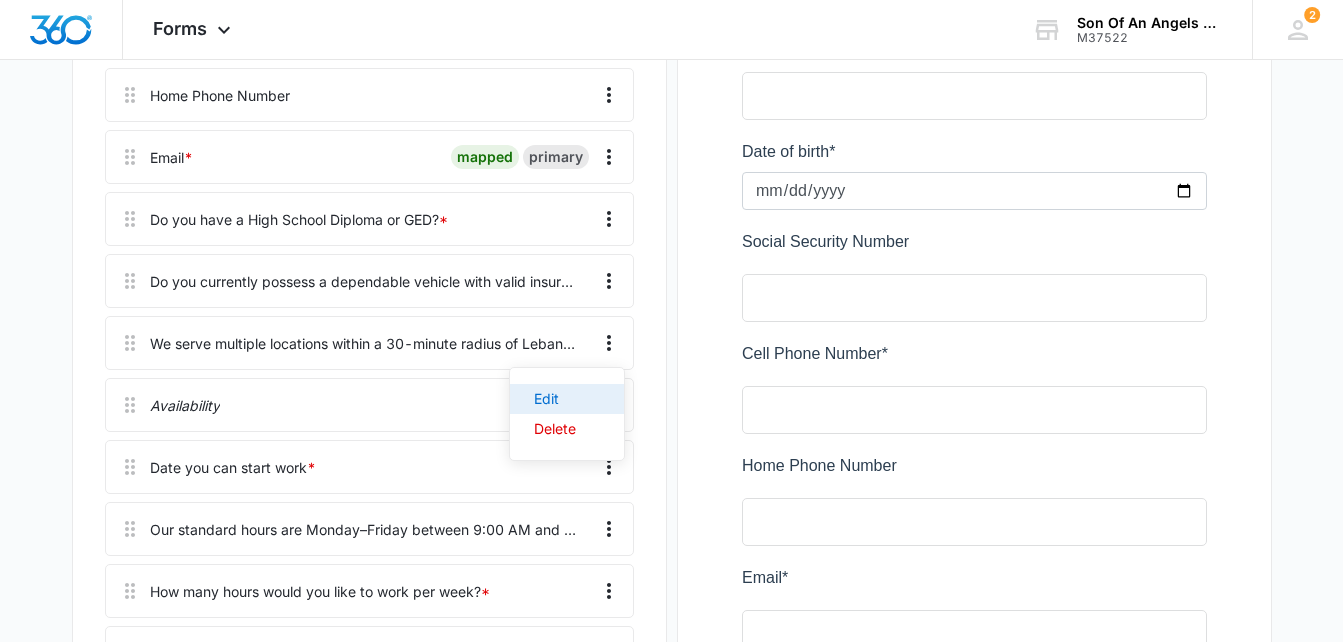 click on "Edit" at bounding box center [555, 399] 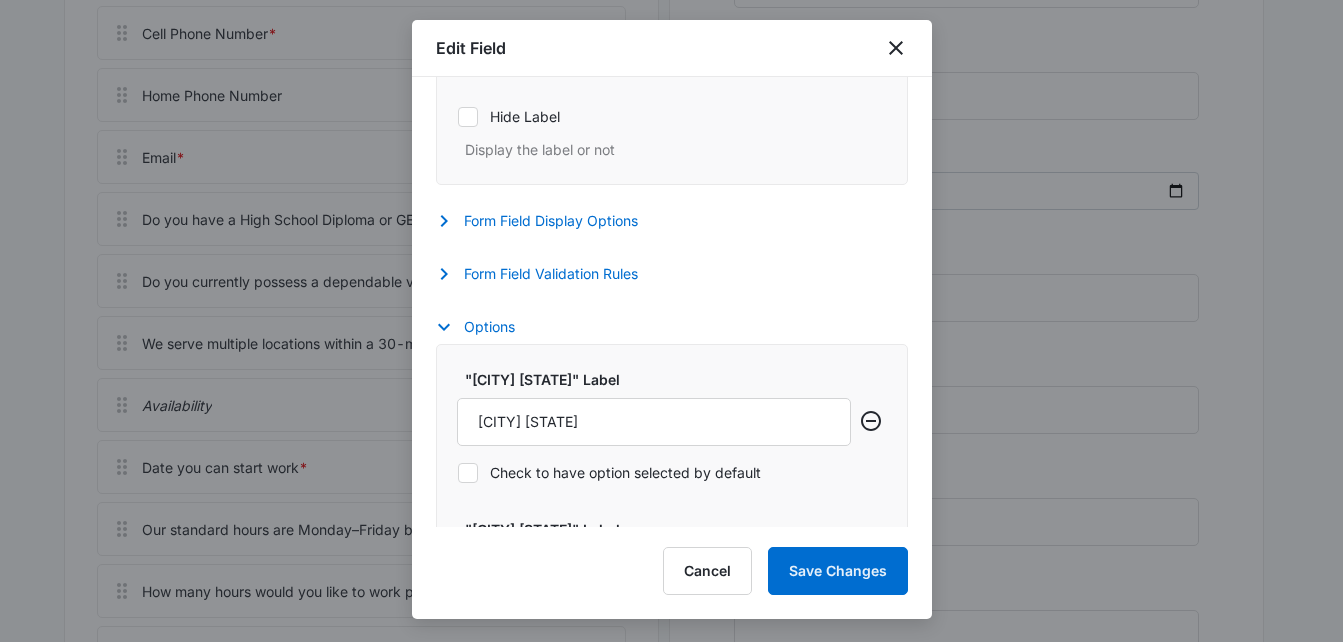 scroll, scrollTop: 0, scrollLeft: 0, axis: both 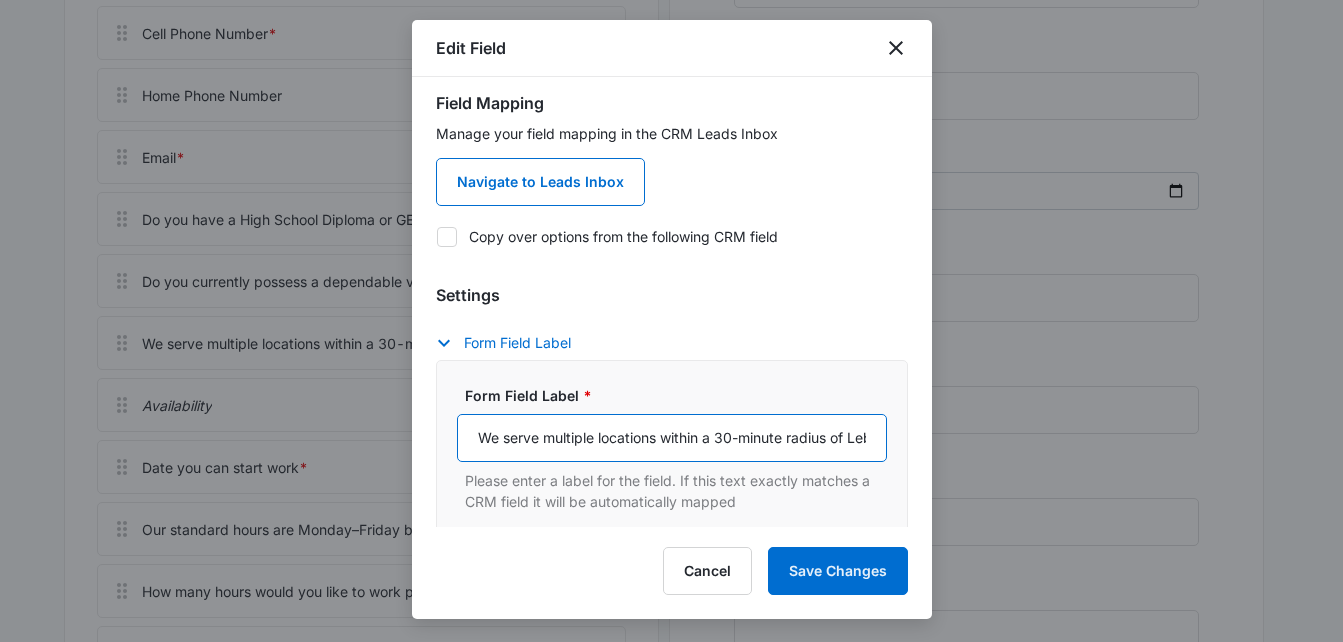 click on "We serve multiple locations within a 30-minute radius of Lebanon, PA. Please check all the areas you are willing to travel to for work assignments:" at bounding box center [672, 438] 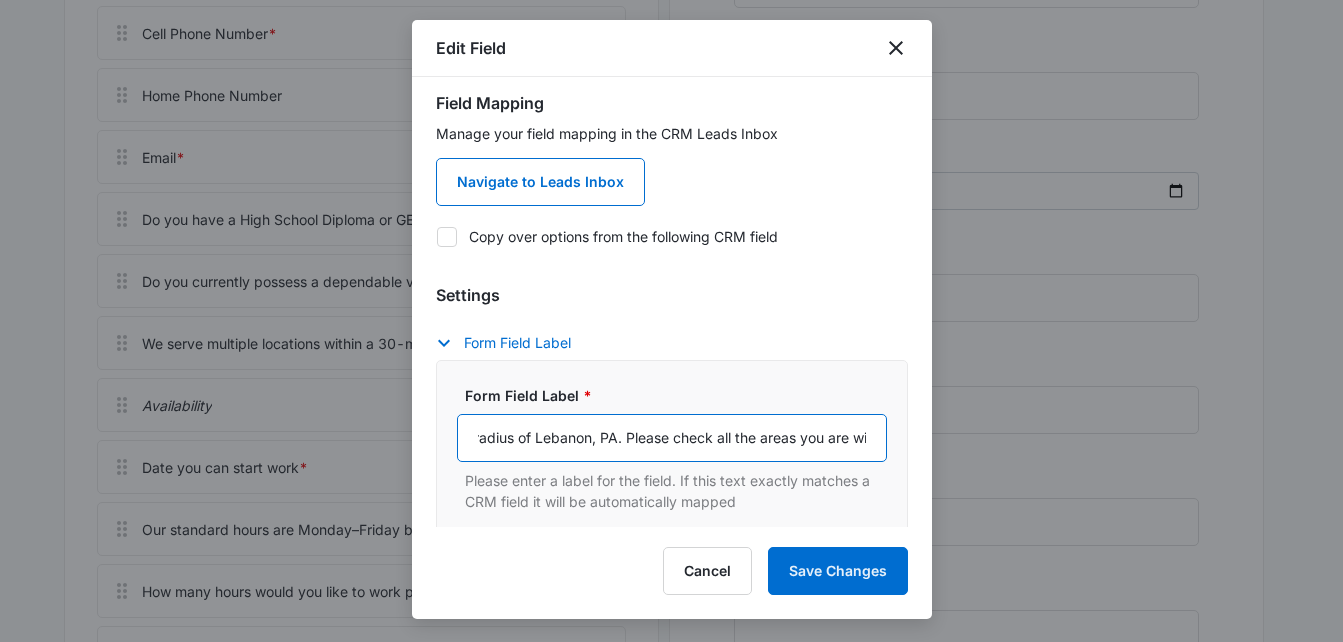 scroll, scrollTop: 0, scrollLeft: 339, axis: horizontal 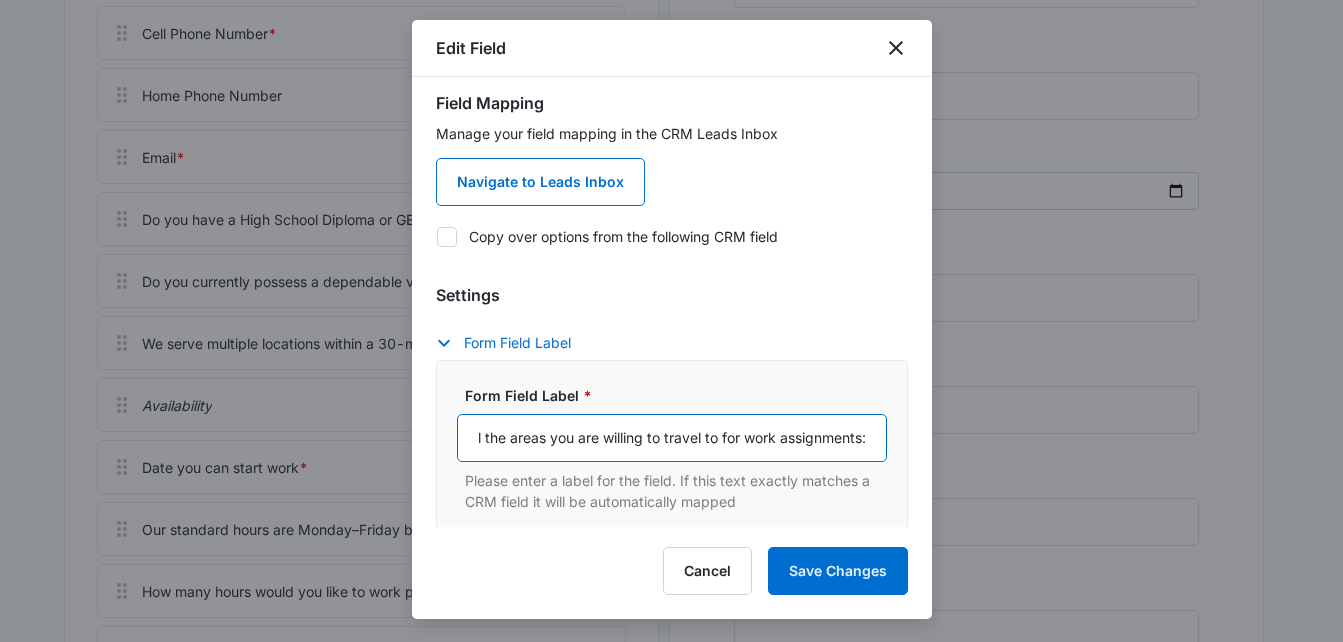 drag, startPoint x: 603, startPoint y: 441, endPoint x: 1146, endPoint y: 362, distance: 548.7167 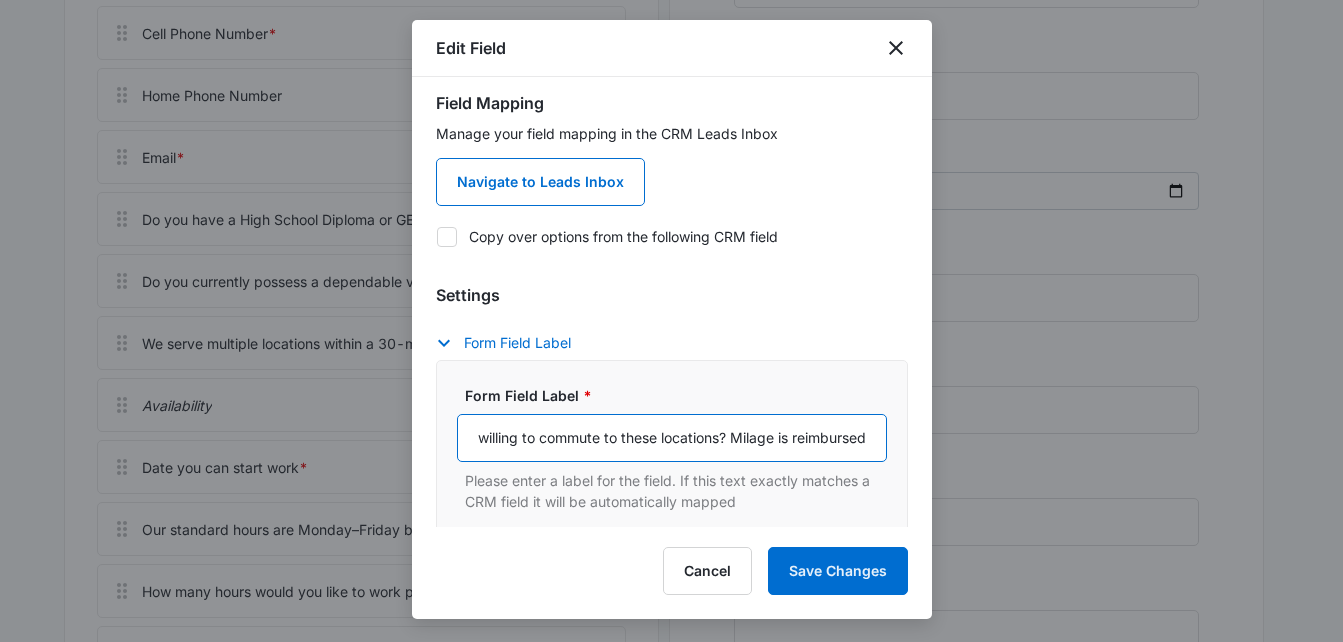 scroll, scrollTop: 0, scrollLeft: 543, axis: horizontal 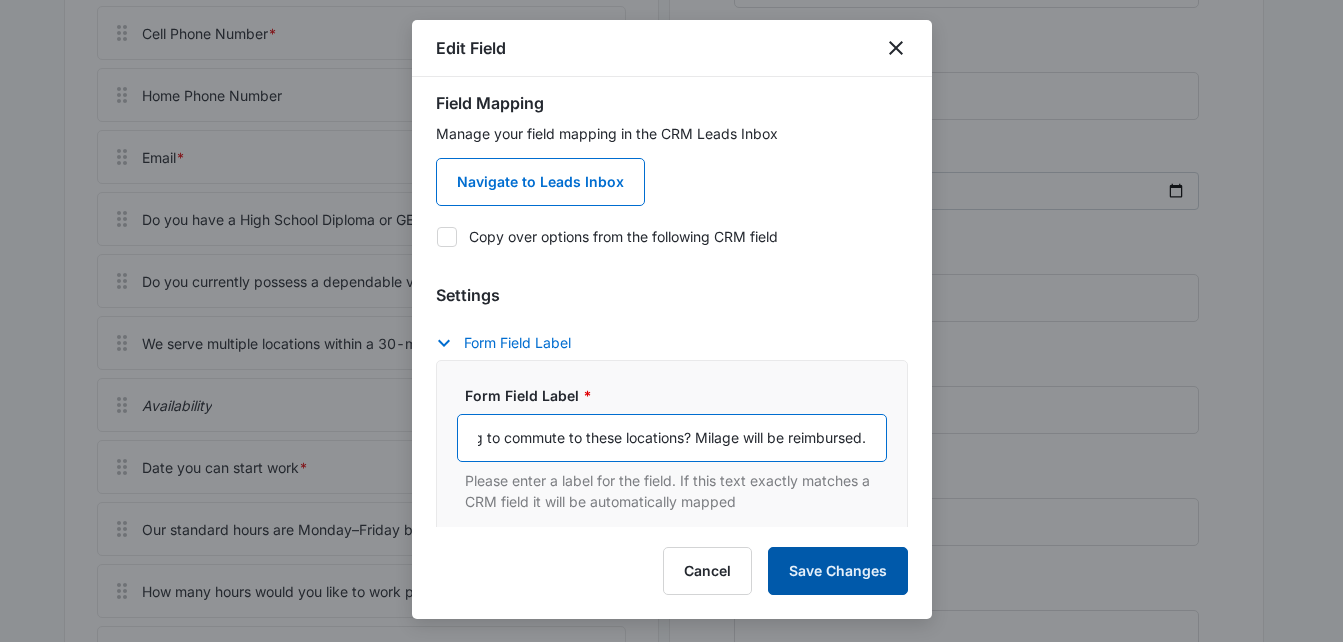 type on "We serve multiple locations within a 30-minute radius of Lebanon, PA. Are you willing to commute to these locations? Milage will be reimbursed." 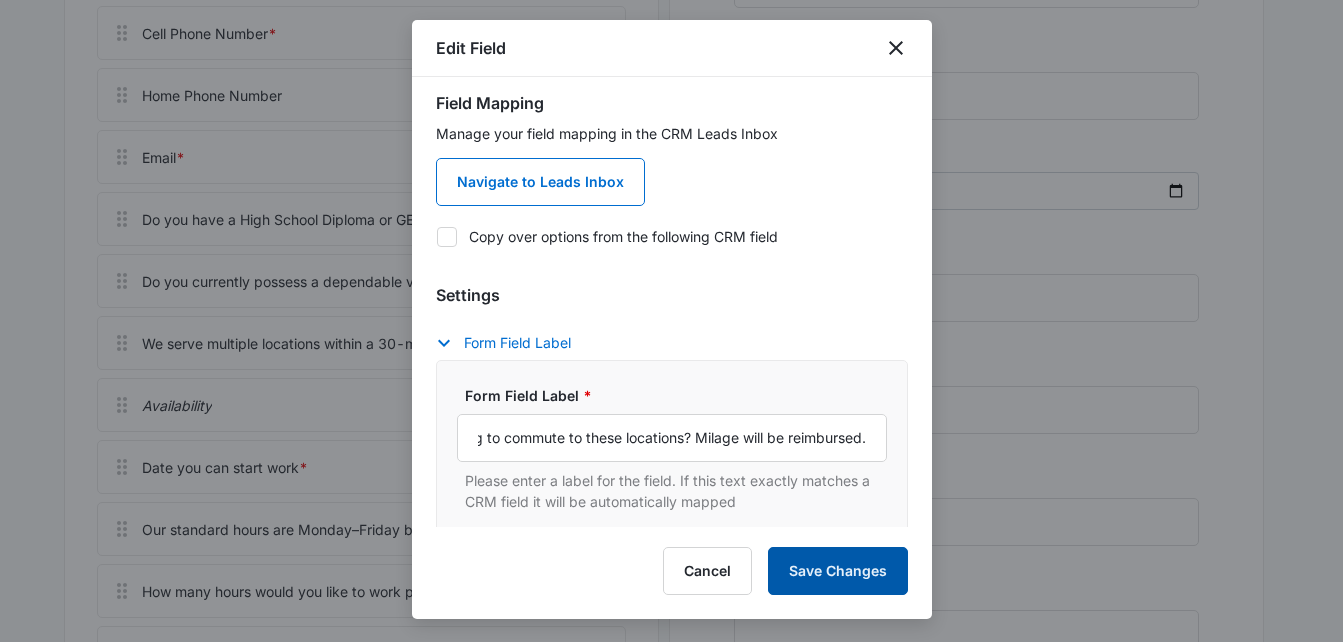 scroll, scrollTop: 0, scrollLeft: 0, axis: both 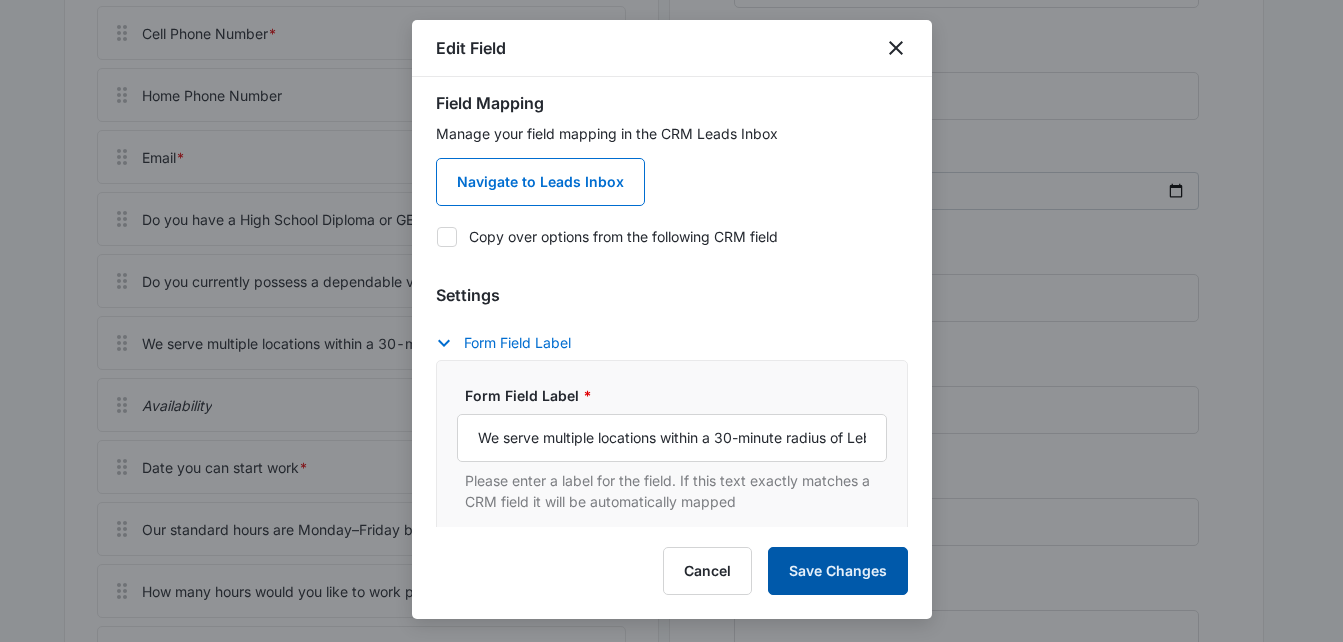 click on "Save Changes" at bounding box center (838, 571) 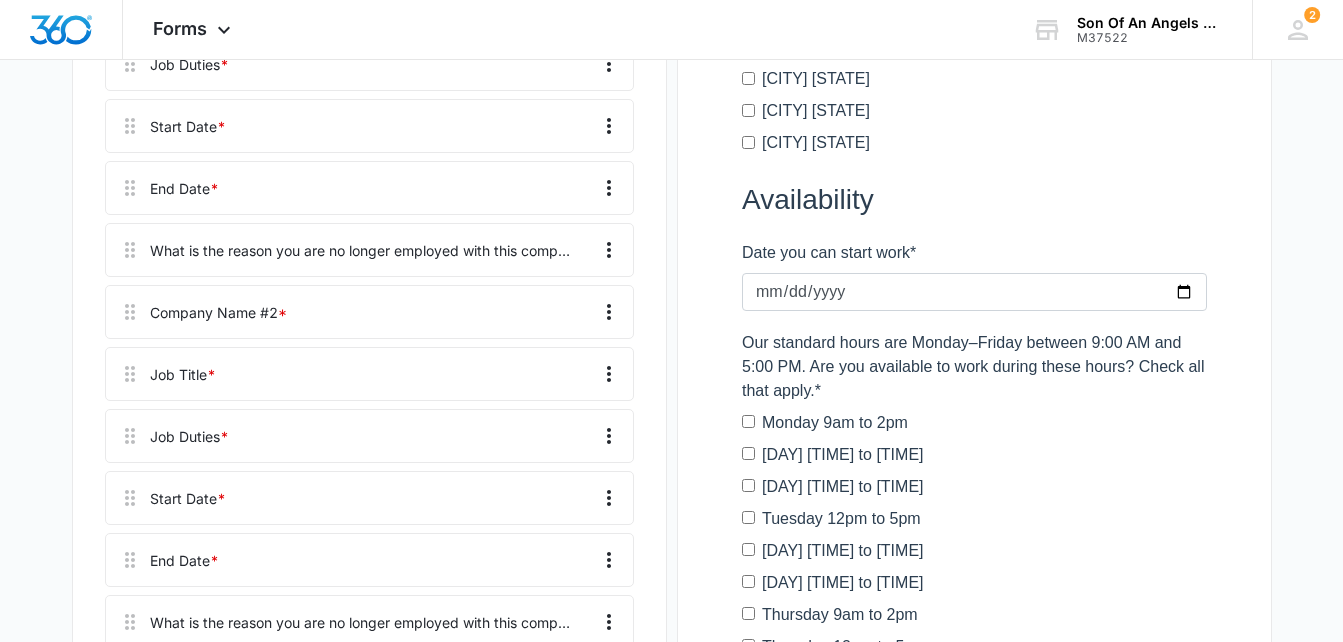 scroll, scrollTop: 2160, scrollLeft: 0, axis: vertical 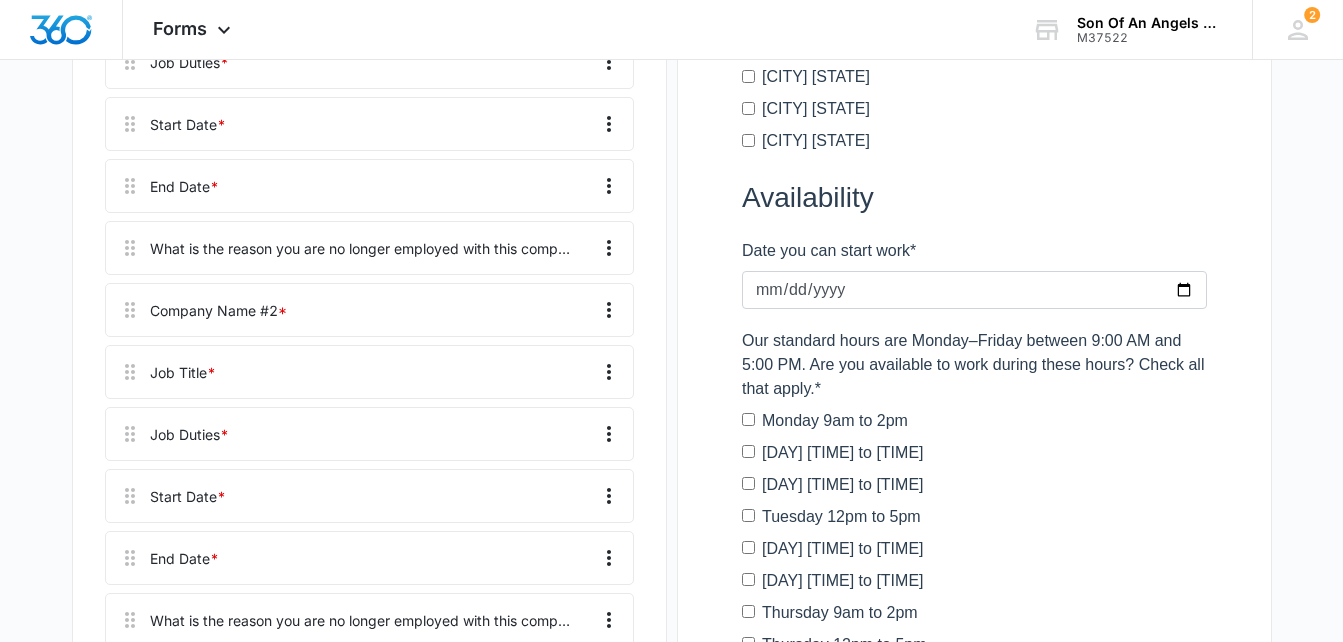 click at bounding box center [974, 1240] 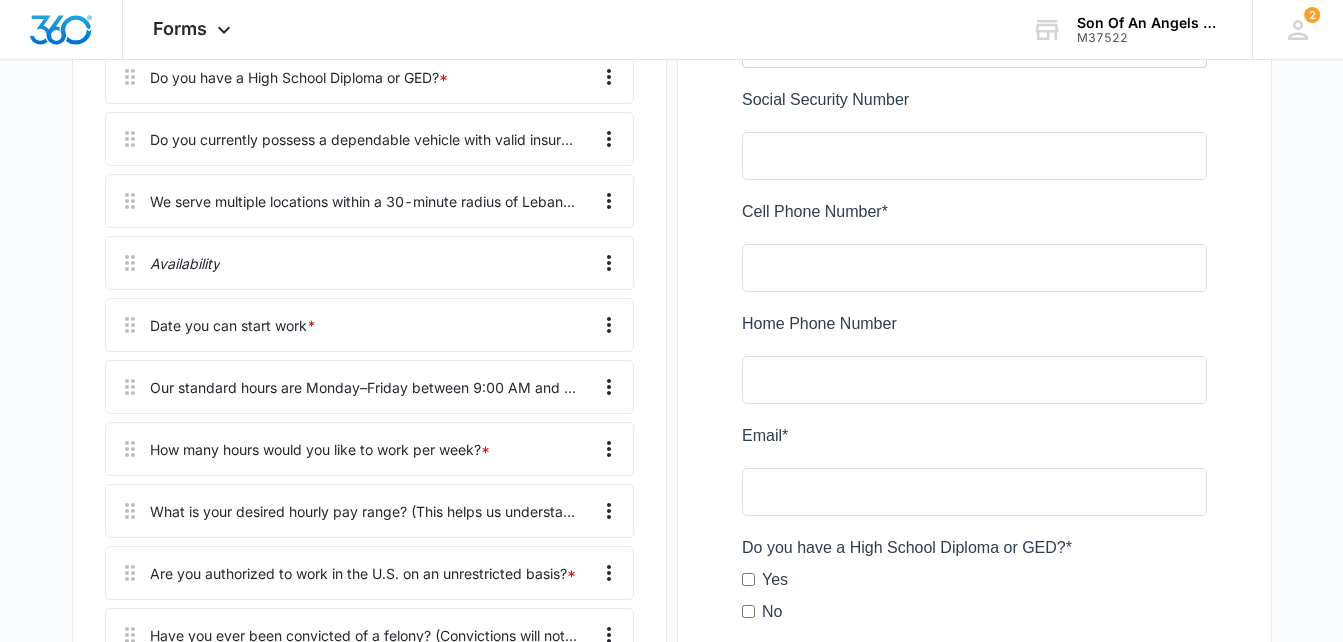 scroll, scrollTop: 1148, scrollLeft: 0, axis: vertical 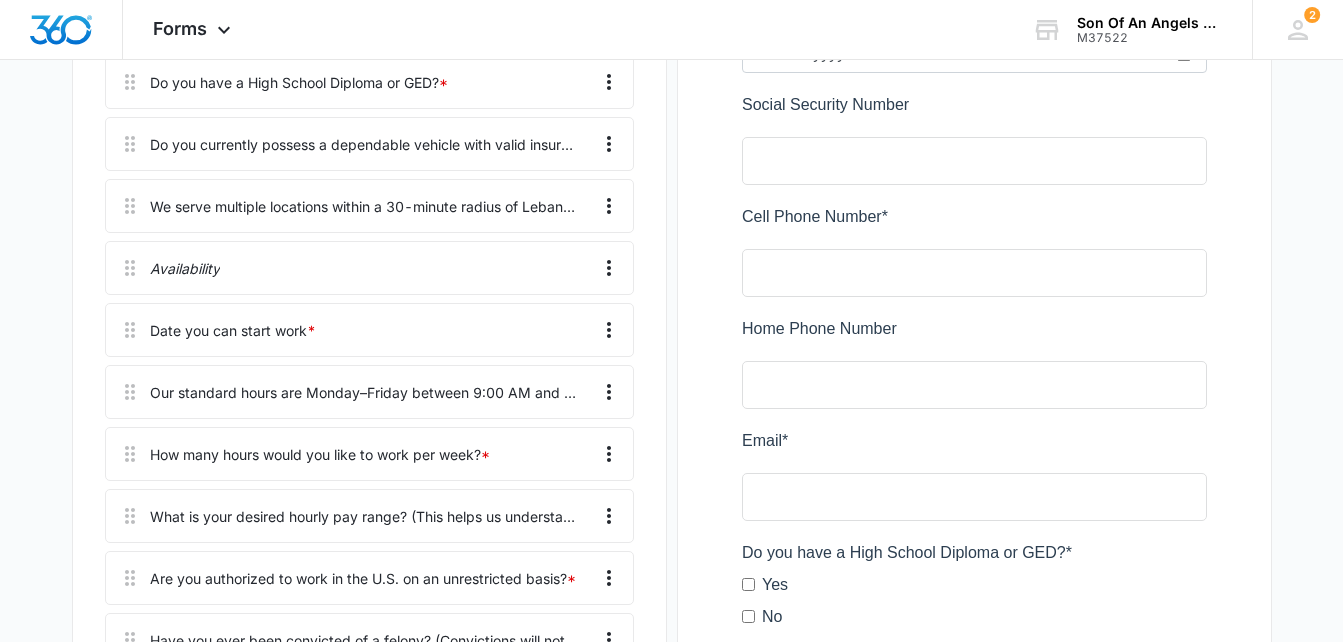 click on "Our standard hours are [DAY]–[DAY] between [TIME] and [TIME]. Are you available to work during these hours? Check all that apply. *" at bounding box center (363, 392) 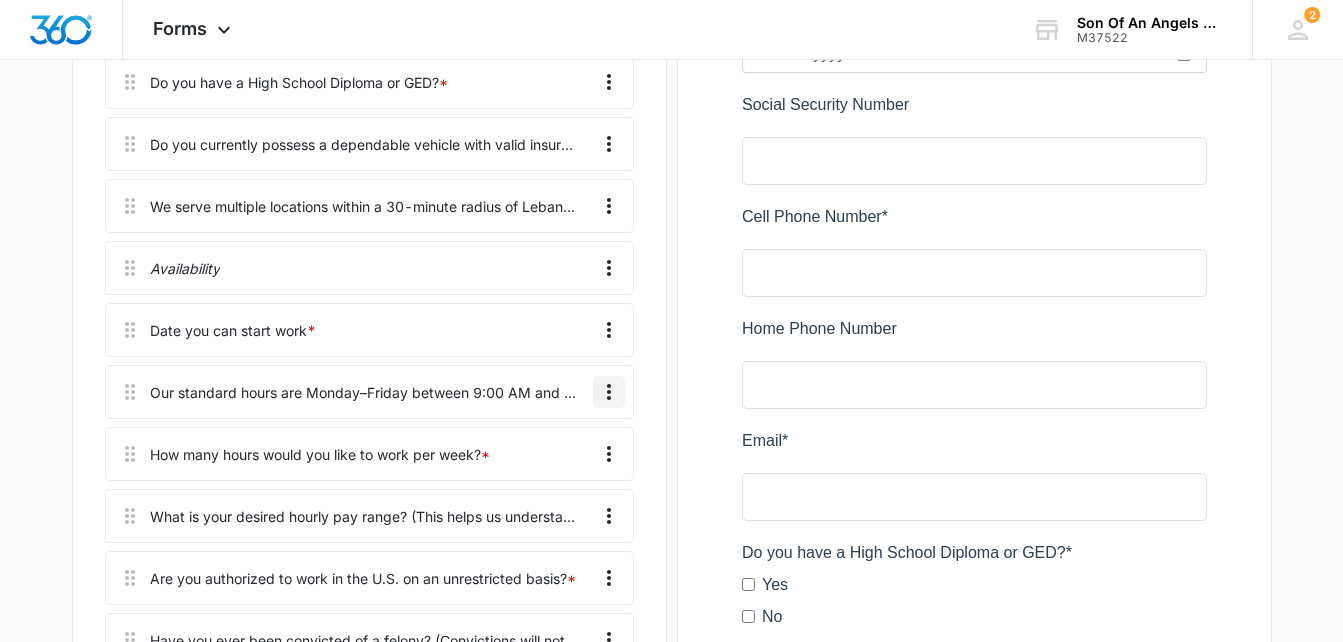 click 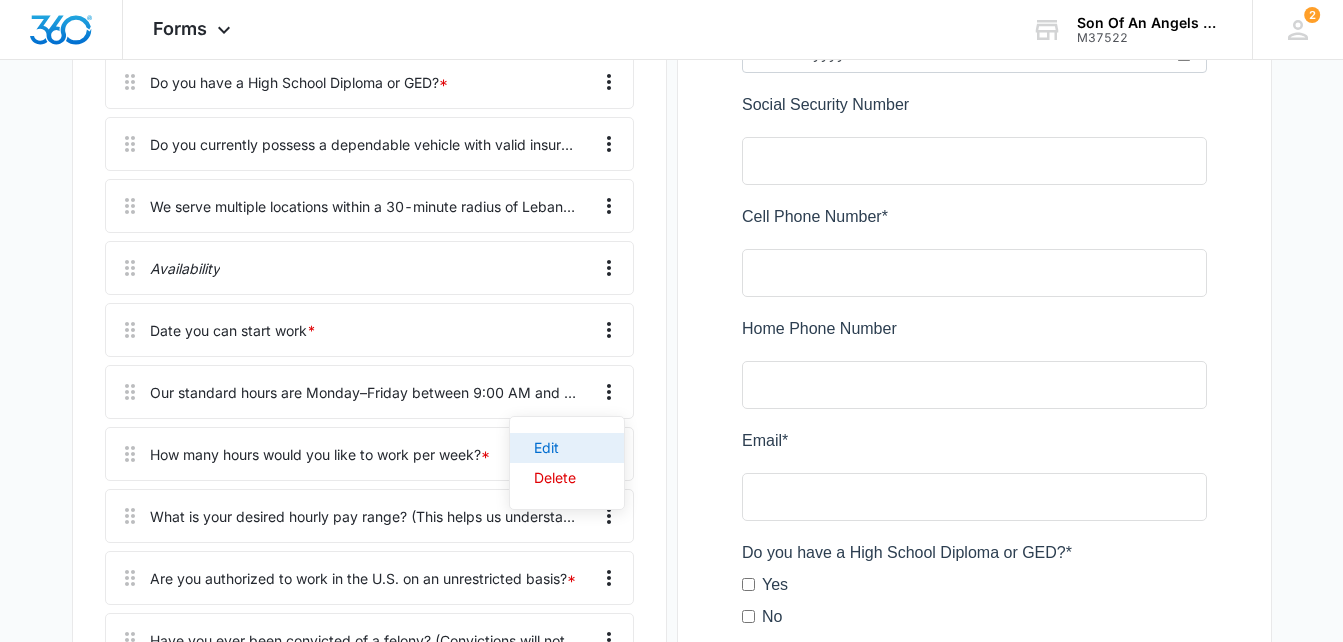click on "Edit" at bounding box center [555, 448] 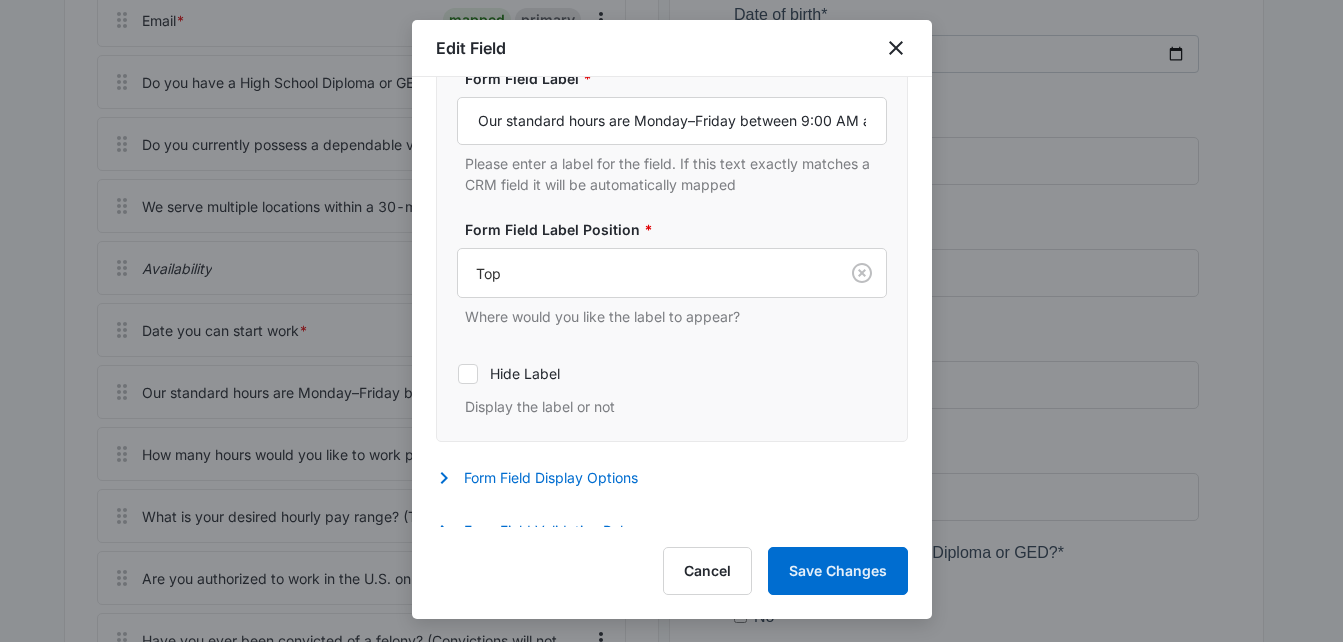 scroll, scrollTop: 321, scrollLeft: 0, axis: vertical 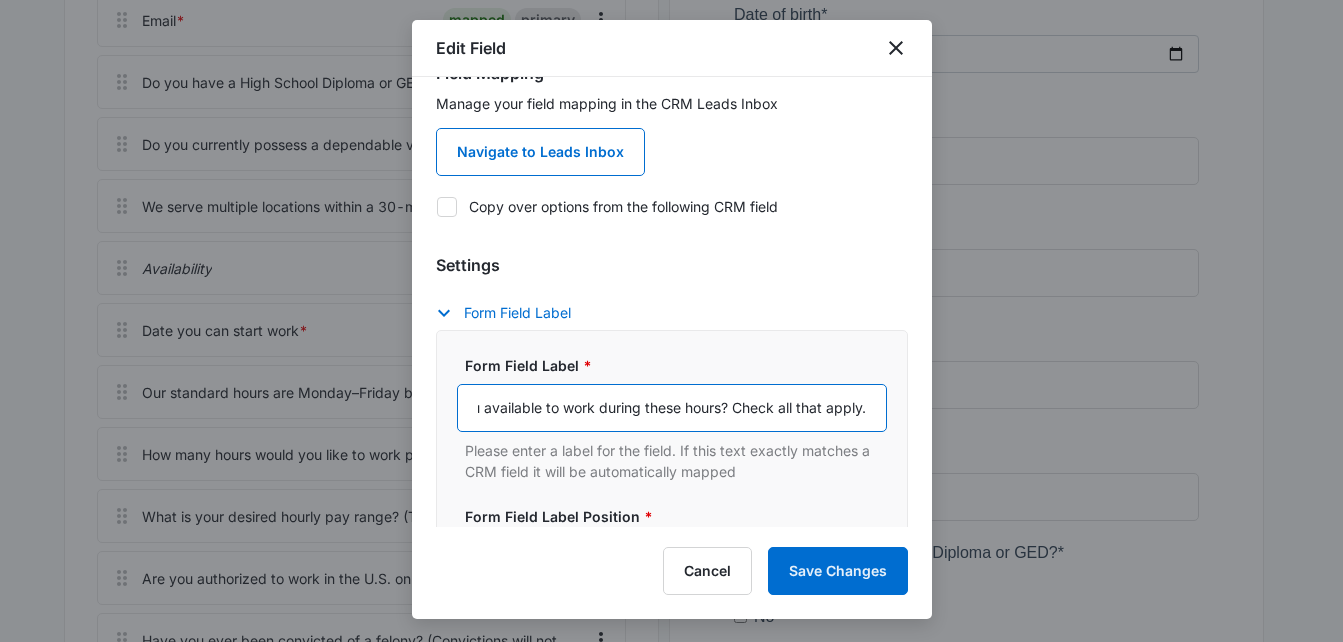 drag, startPoint x: 476, startPoint y: 136, endPoint x: 1135, endPoint y: 85, distance: 660.9705 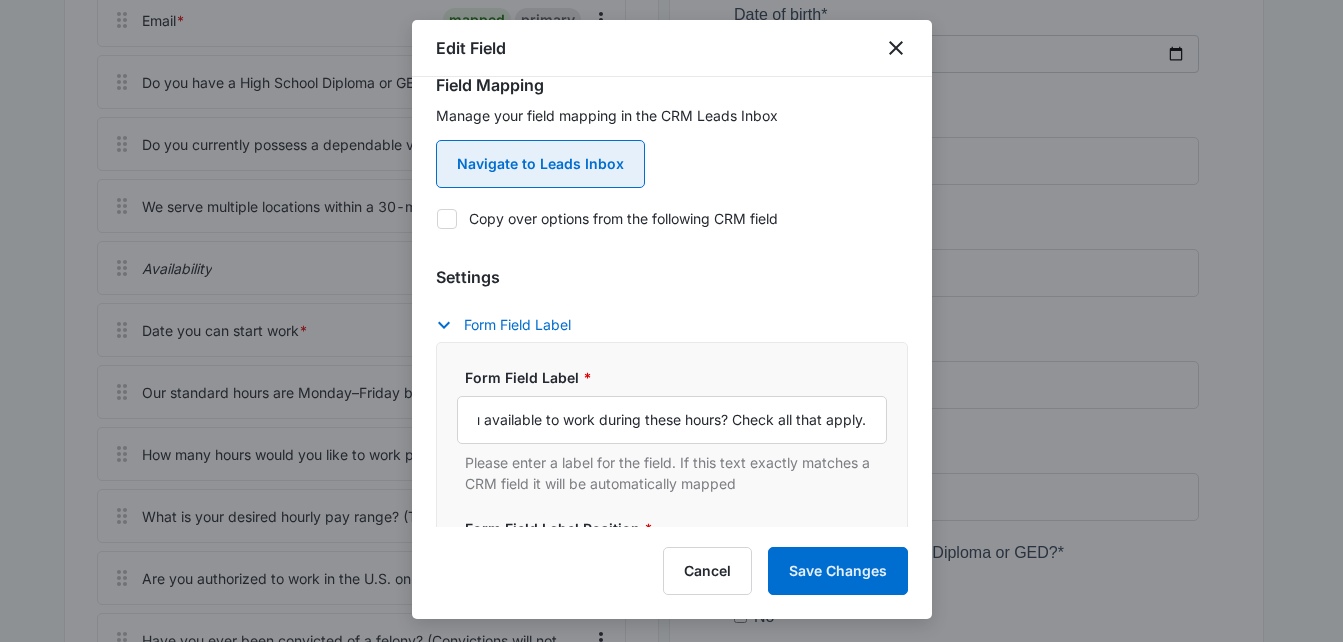 scroll, scrollTop: 0, scrollLeft: 0, axis: both 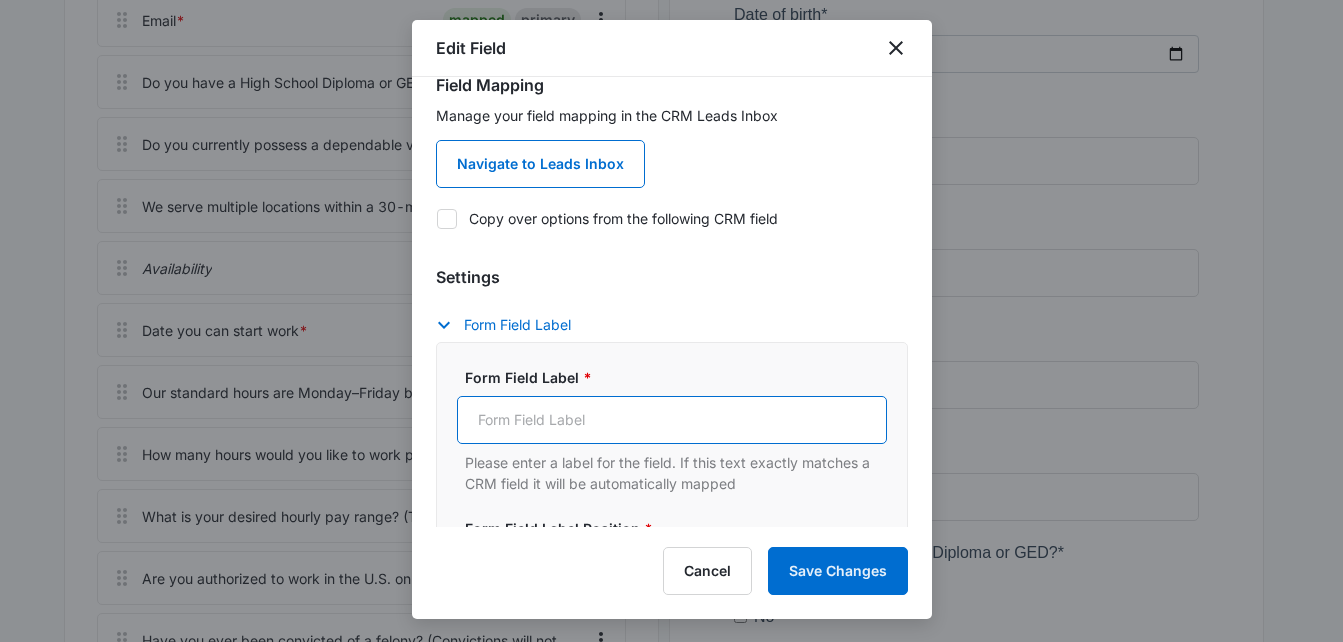 paste on "This position requires a minimum of 35 hours of availability, Monday–Friday, between 8:00 AM and 5:00 PM. Are you able to meet this requirement?" 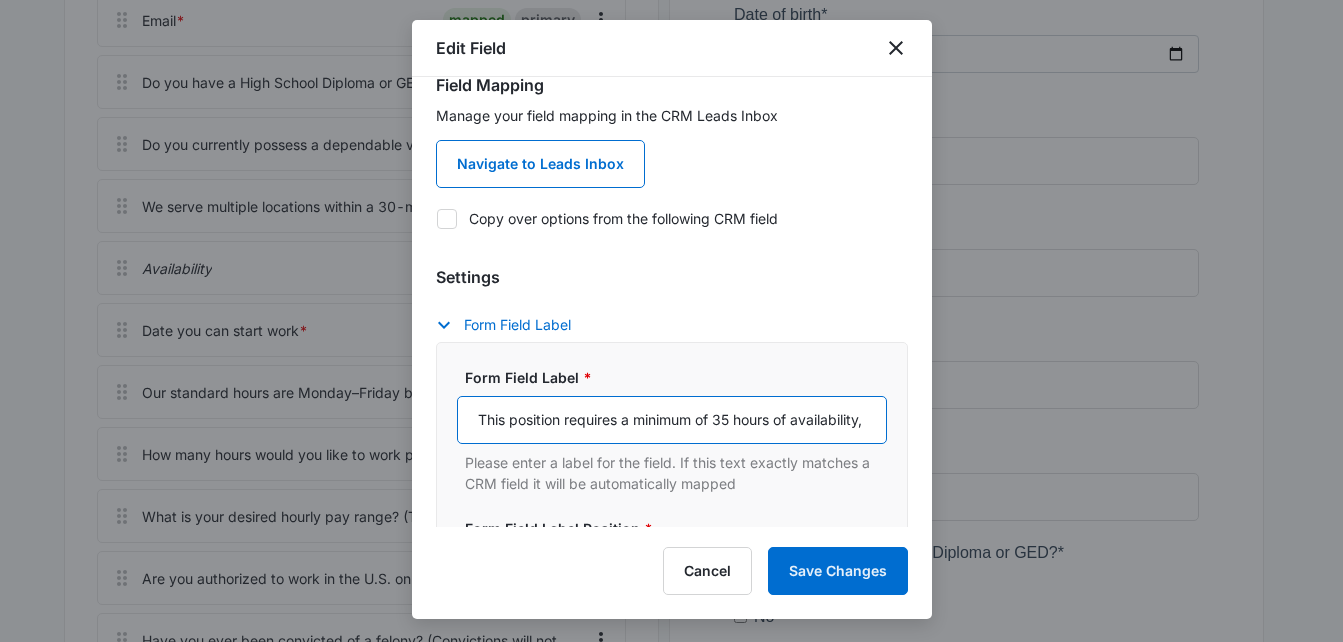 scroll, scrollTop: 0, scrollLeft: 601, axis: horizontal 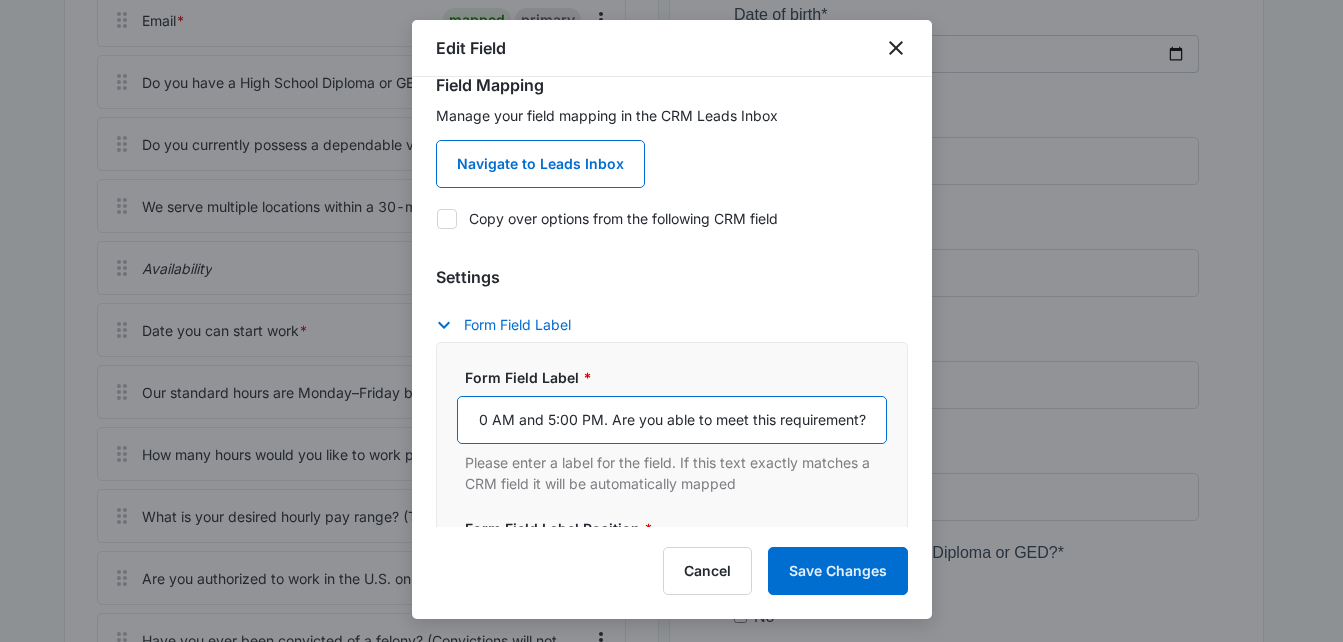 type on "This position requires a minimum of 35 hours of availability, Monday–Friday, between 8:00 AM and 5:00 PM. Are you able to meet this requirement?" 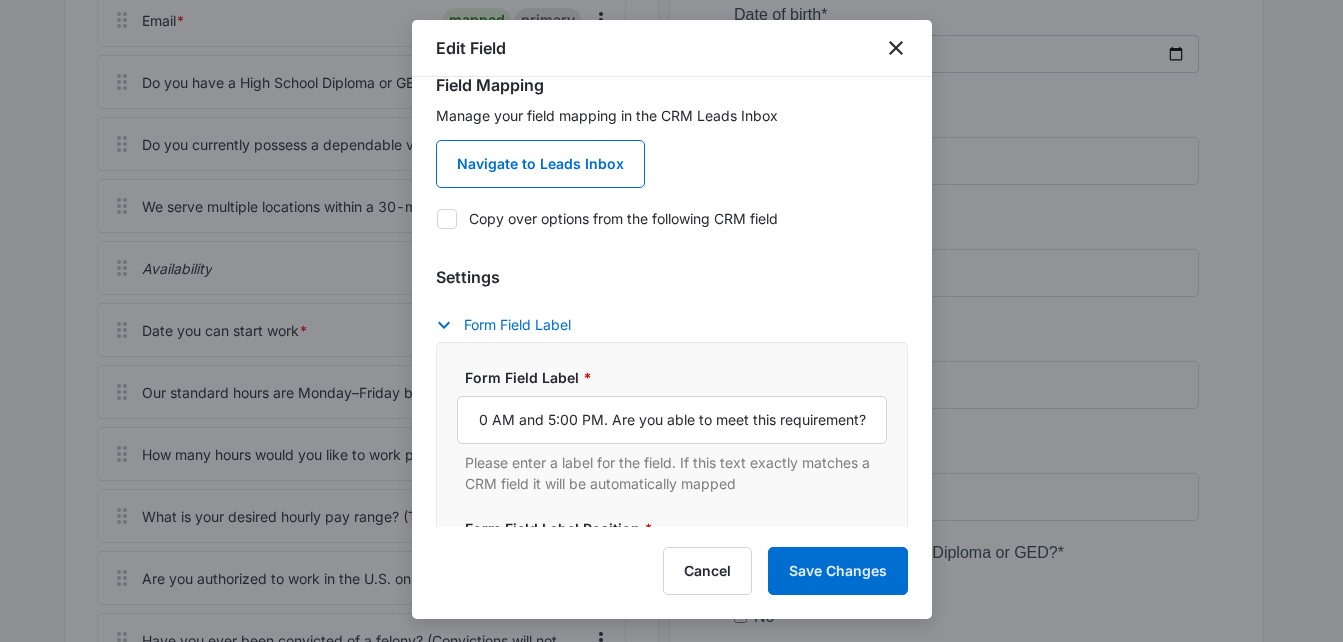 scroll, scrollTop: 0, scrollLeft: 0, axis: both 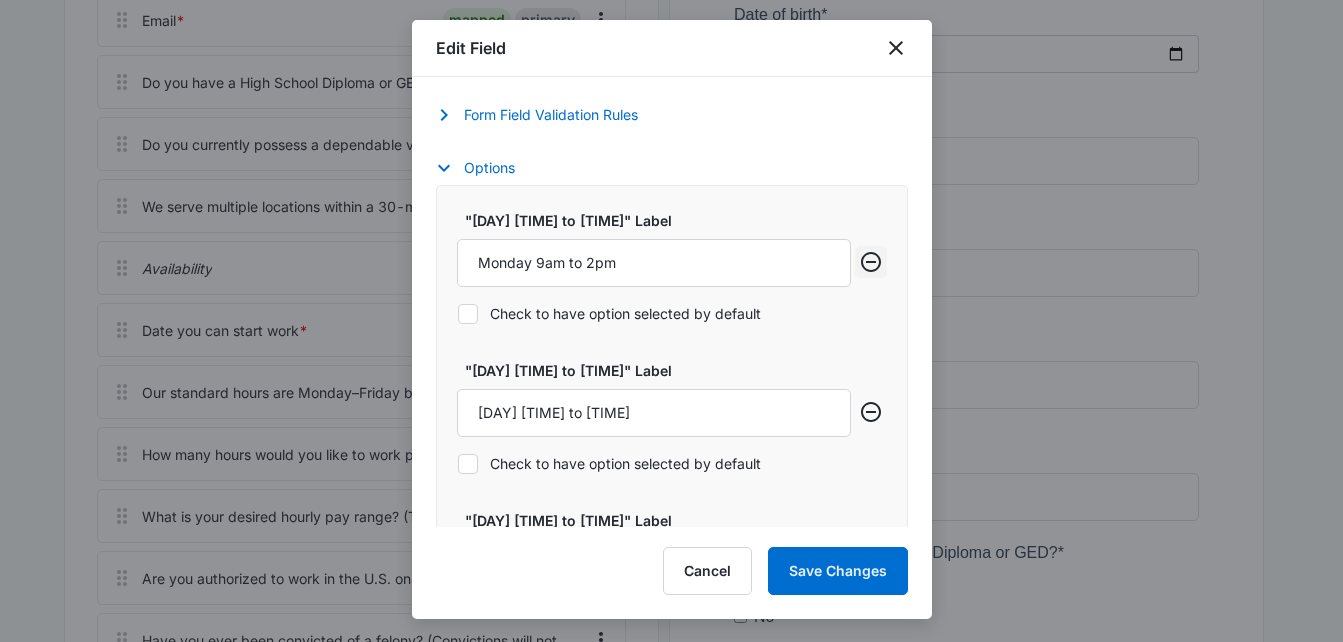 click 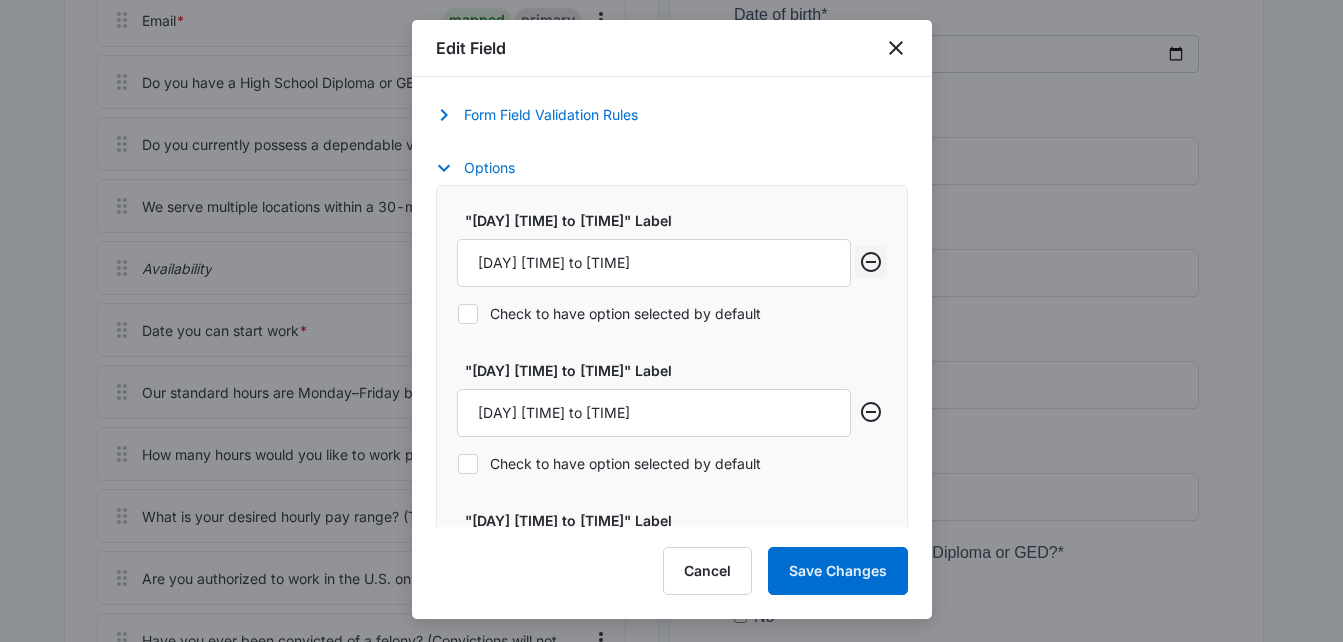 click 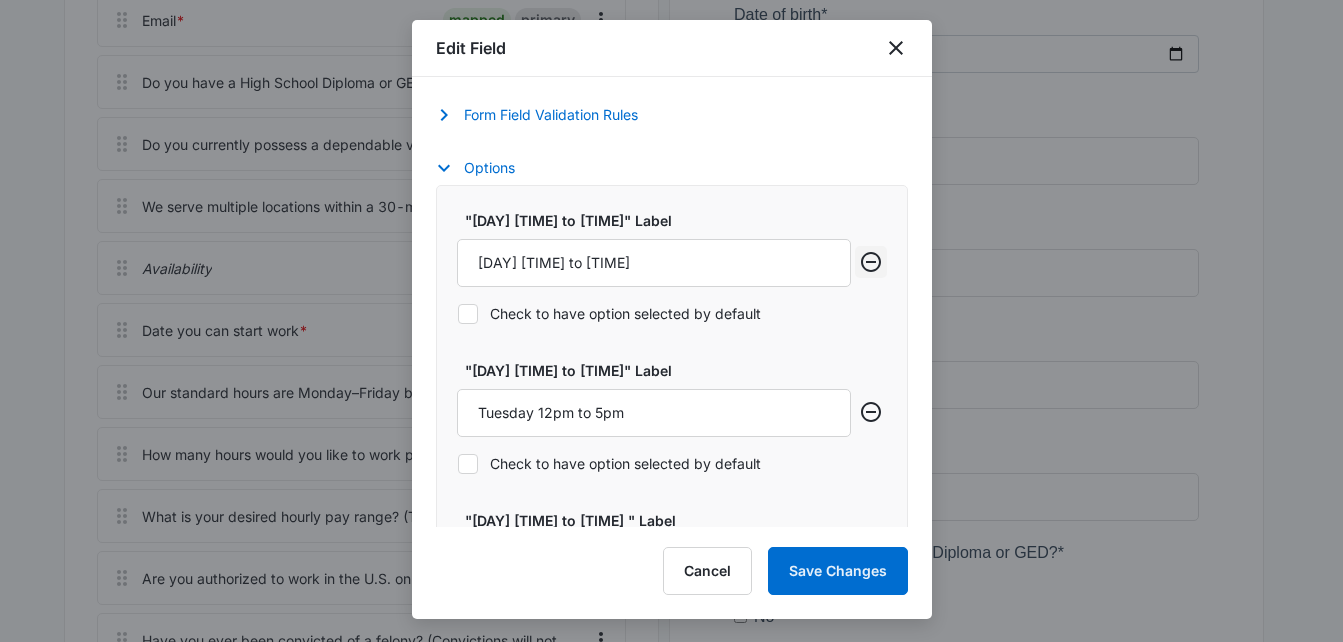click 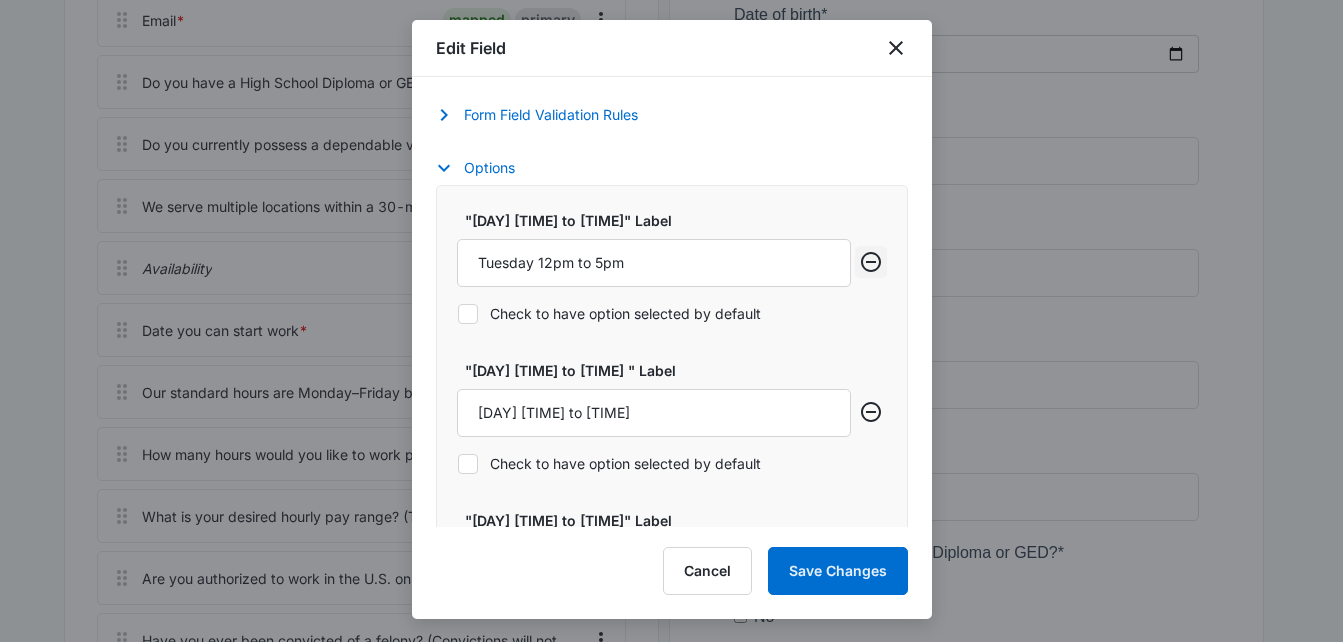 click 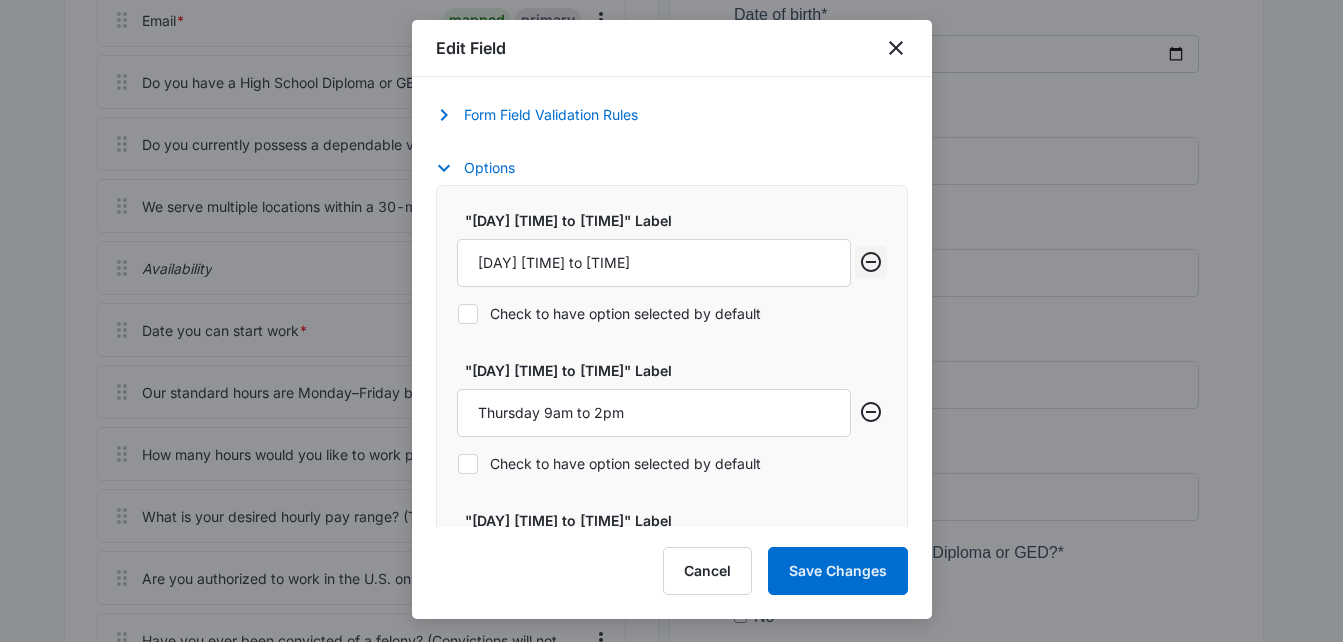 click 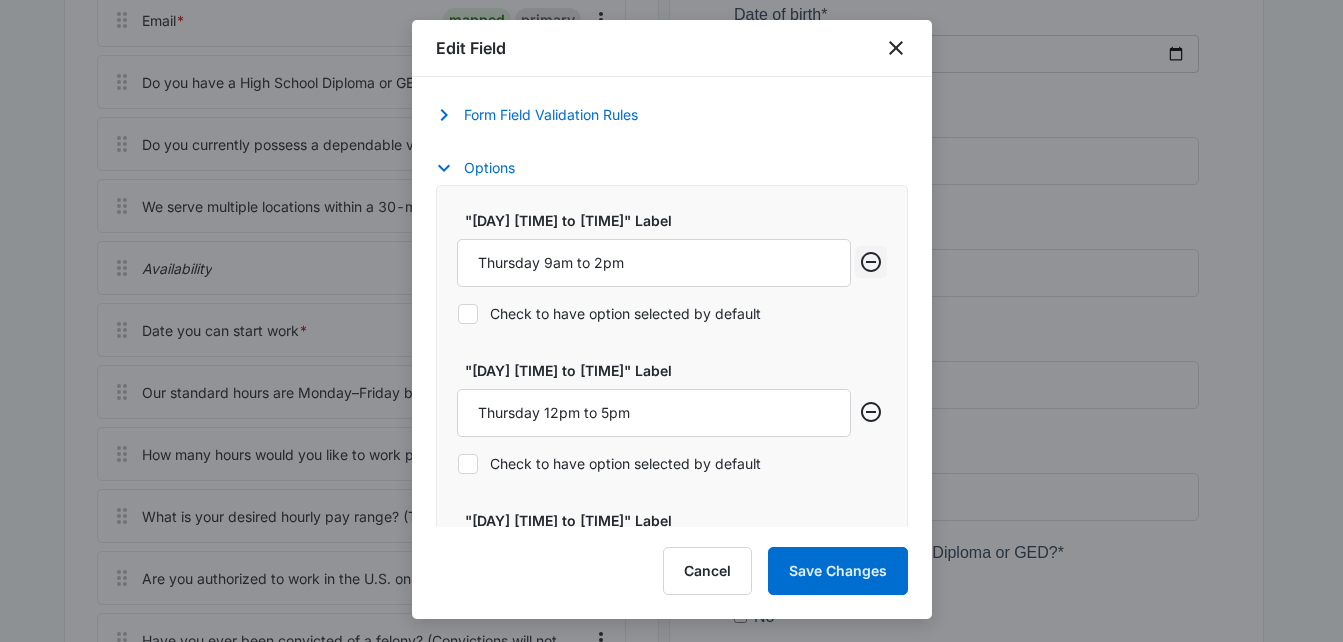 click 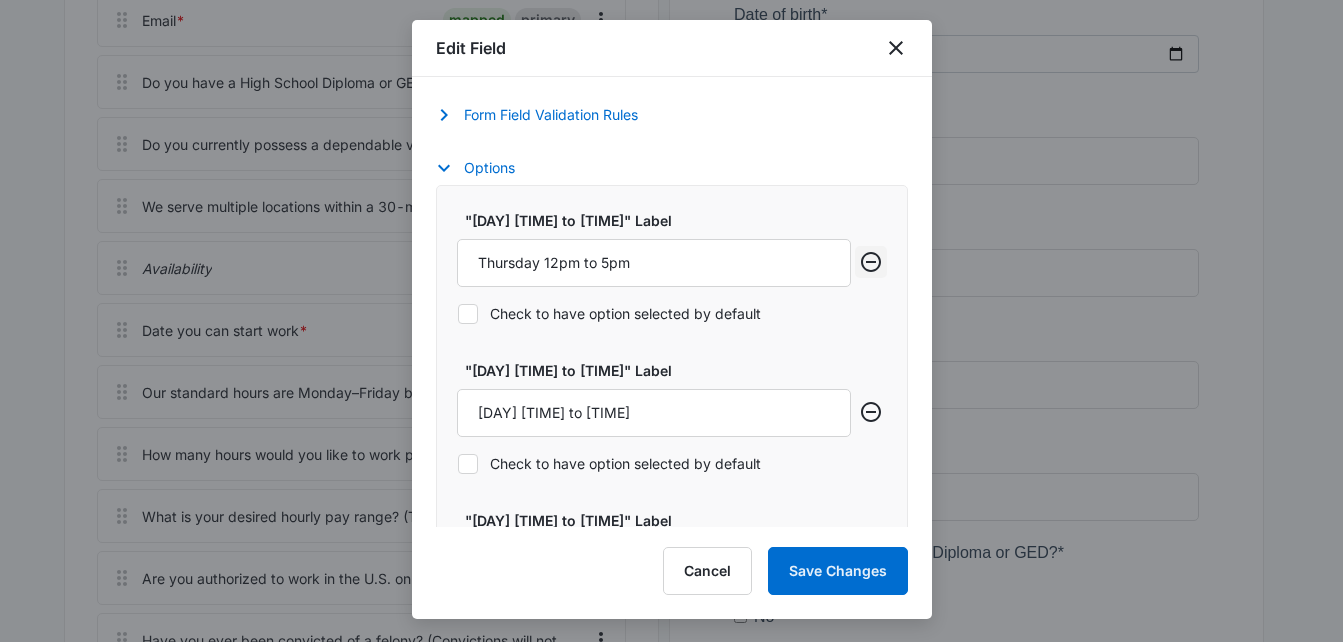 click 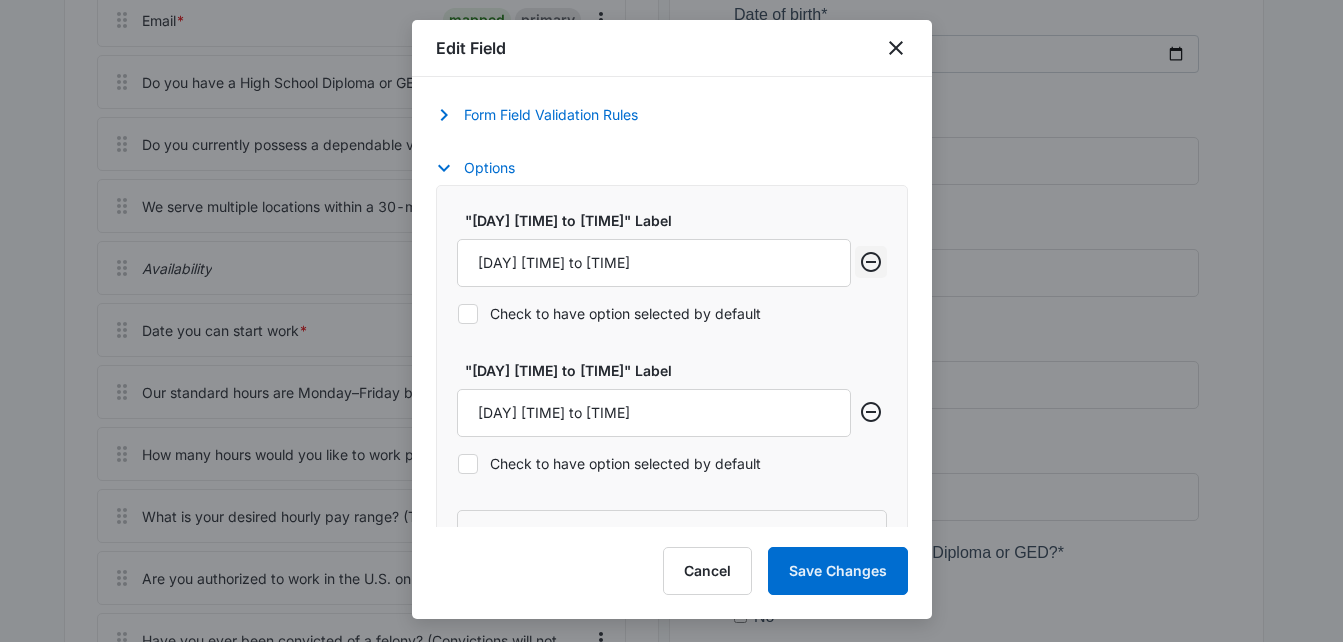 click 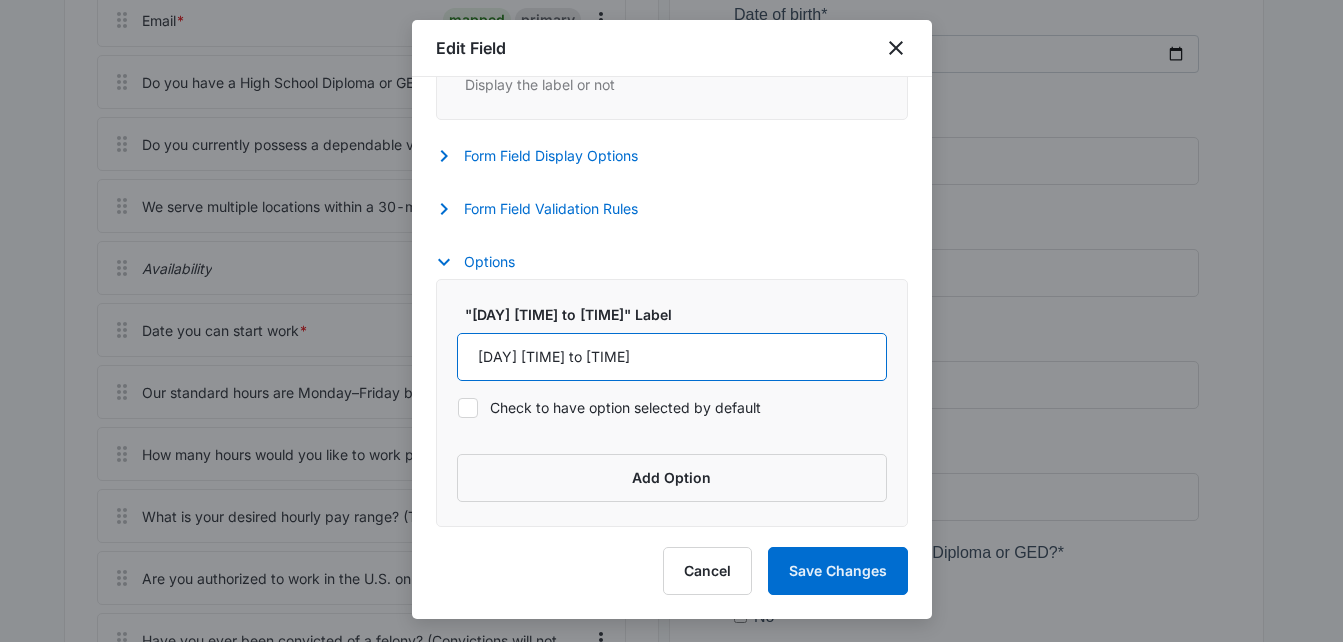 drag, startPoint x: 642, startPoint y: 368, endPoint x: 132, endPoint y: 290, distance: 515.93024 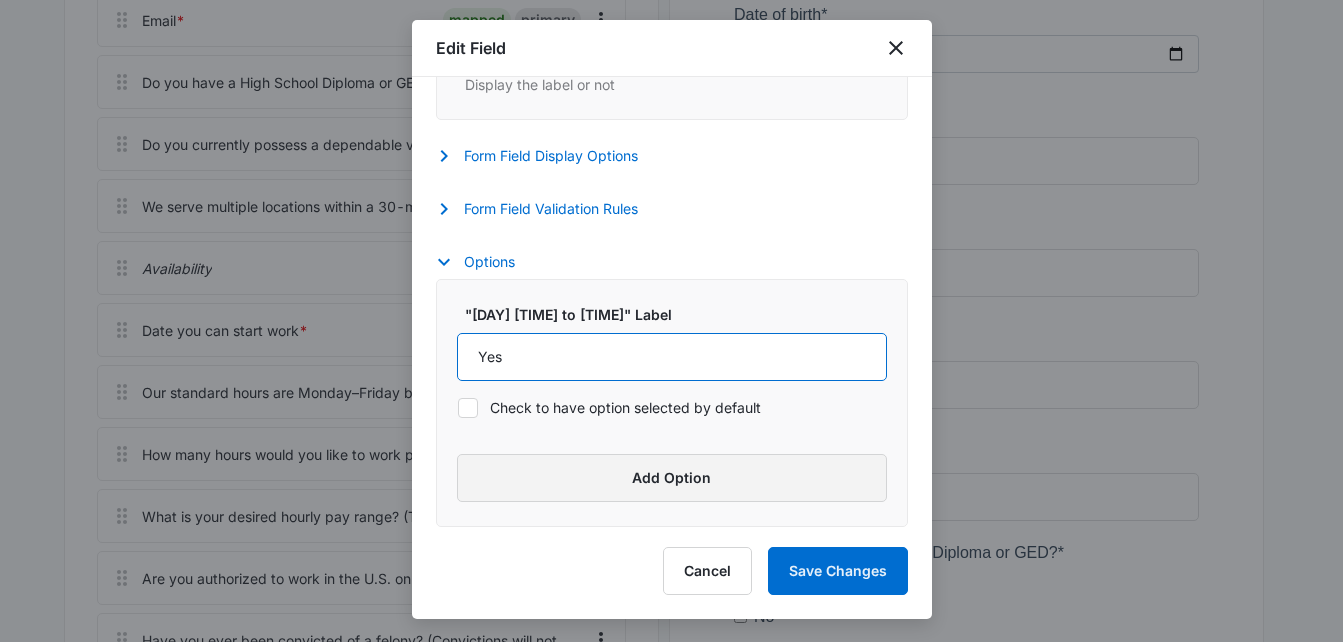 type on "Yes" 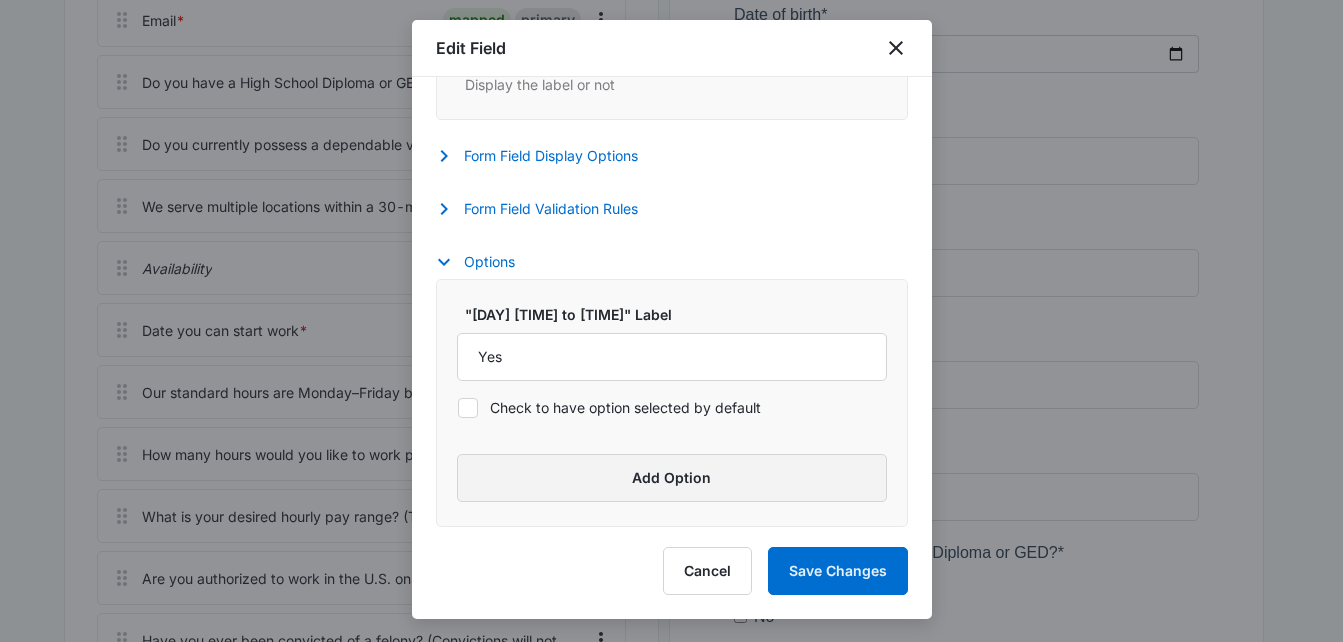click on "Add Option" at bounding box center [672, 478] 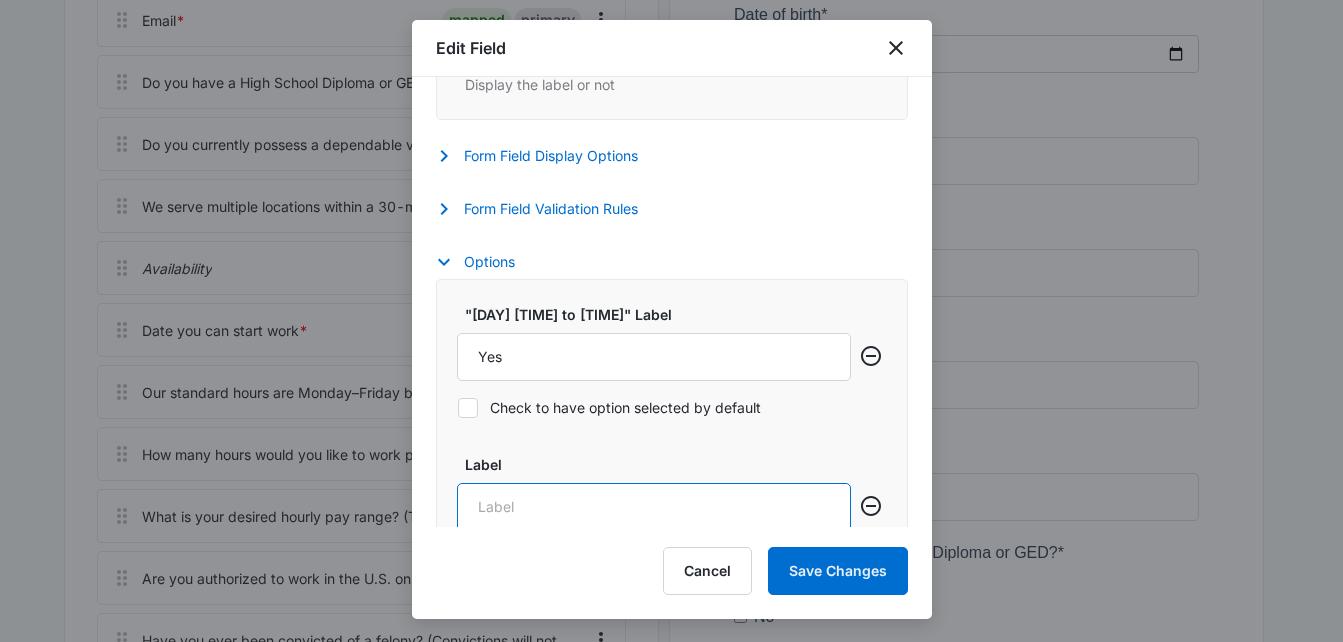 click on "Label" at bounding box center [654, 507] 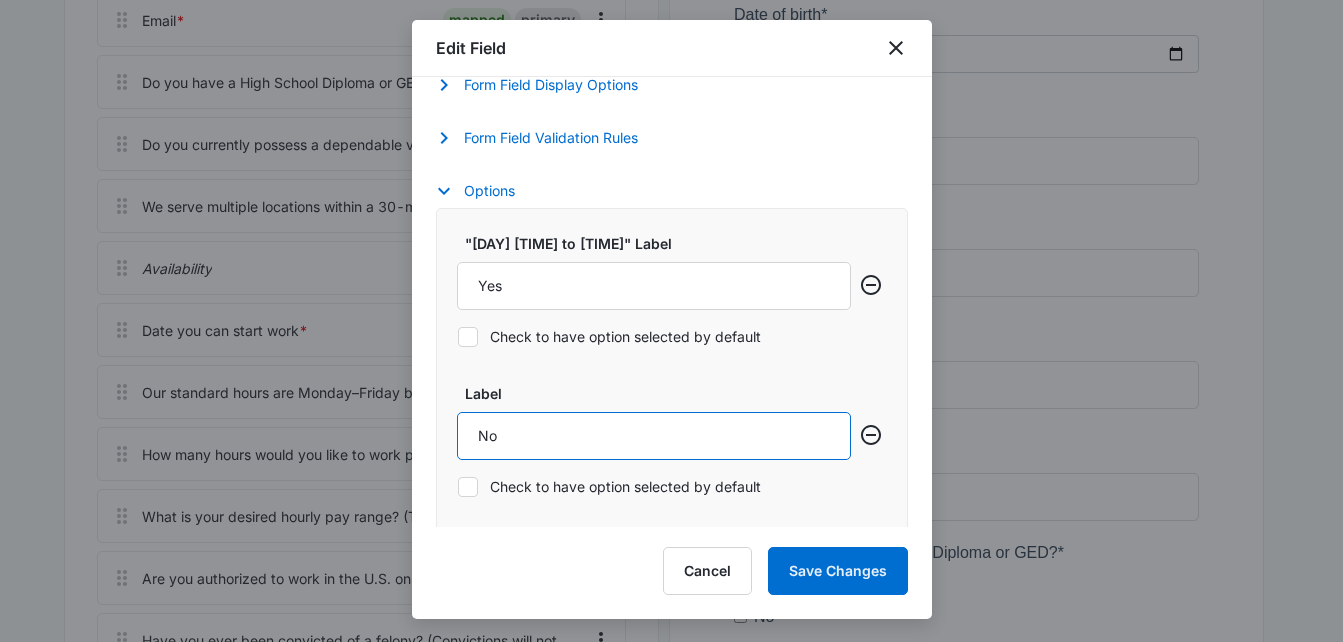 scroll, scrollTop: 717, scrollLeft: 0, axis: vertical 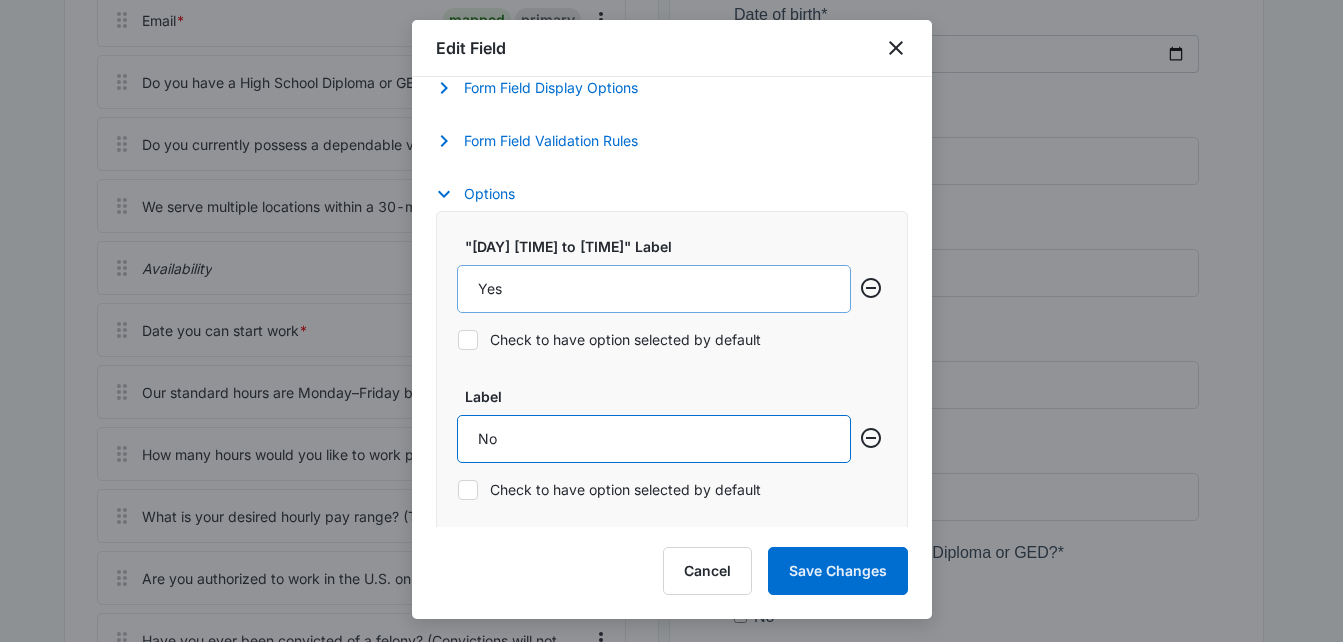 type on "No" 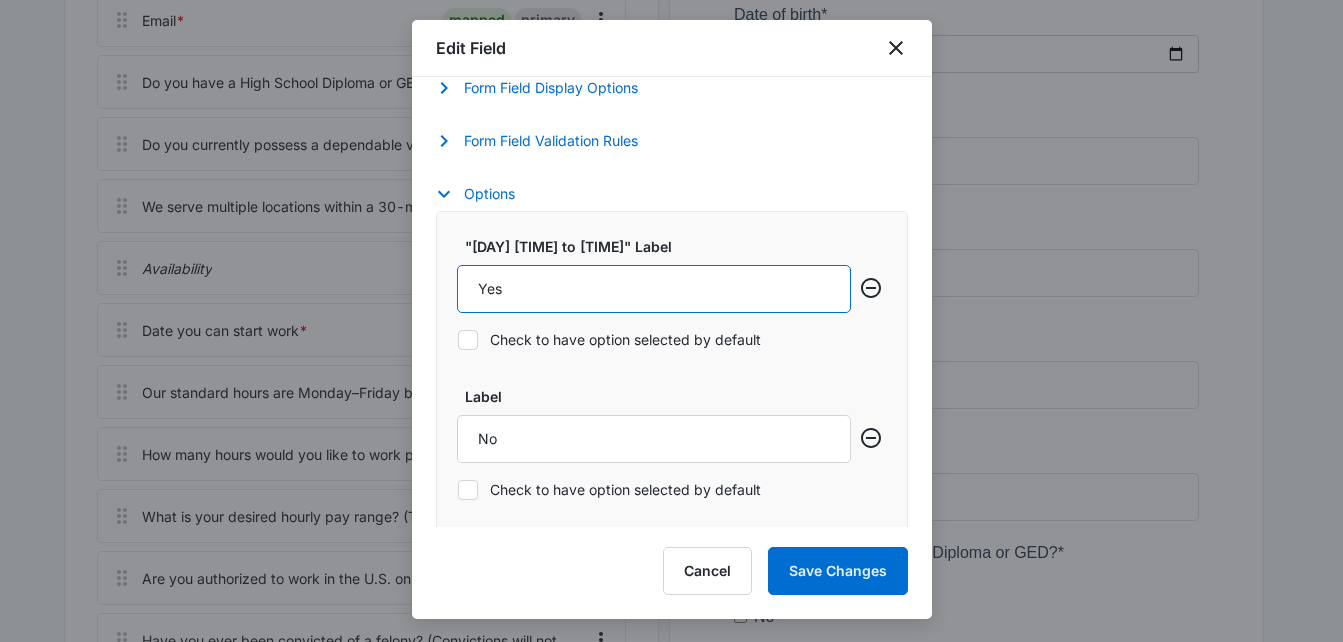 click on "Yes" at bounding box center (654, 289) 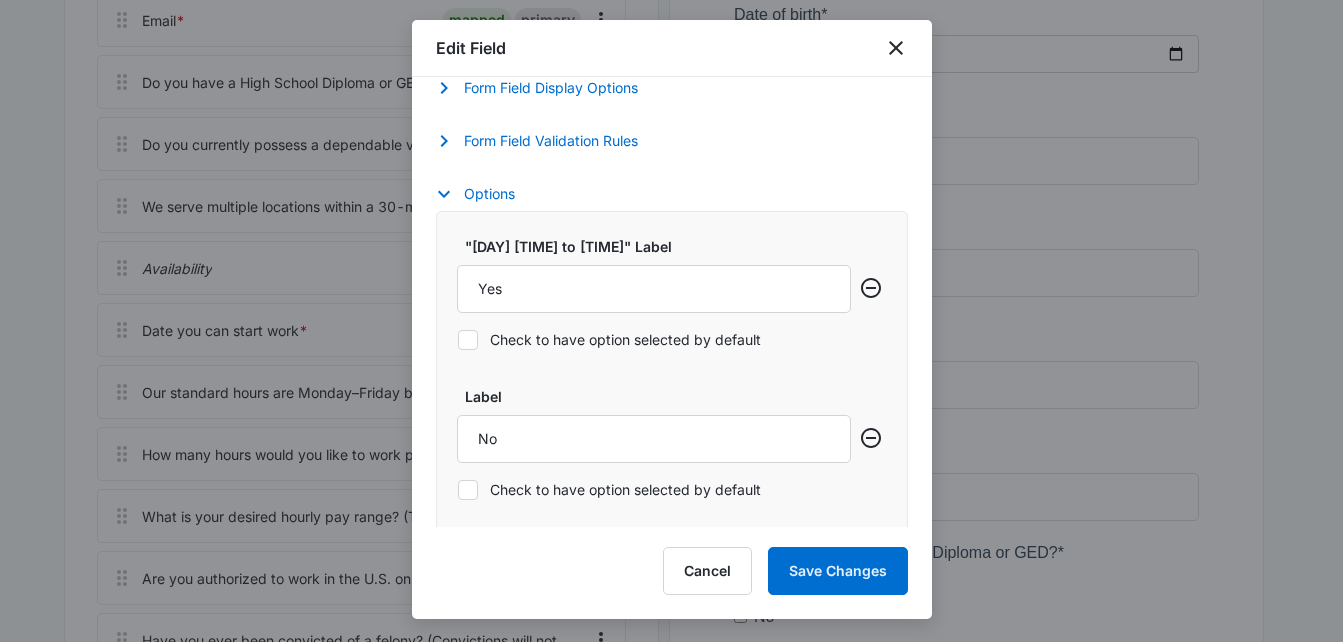 click on ""[DAY] [TIME] to [TIME]" Label" at bounding box center [662, 246] 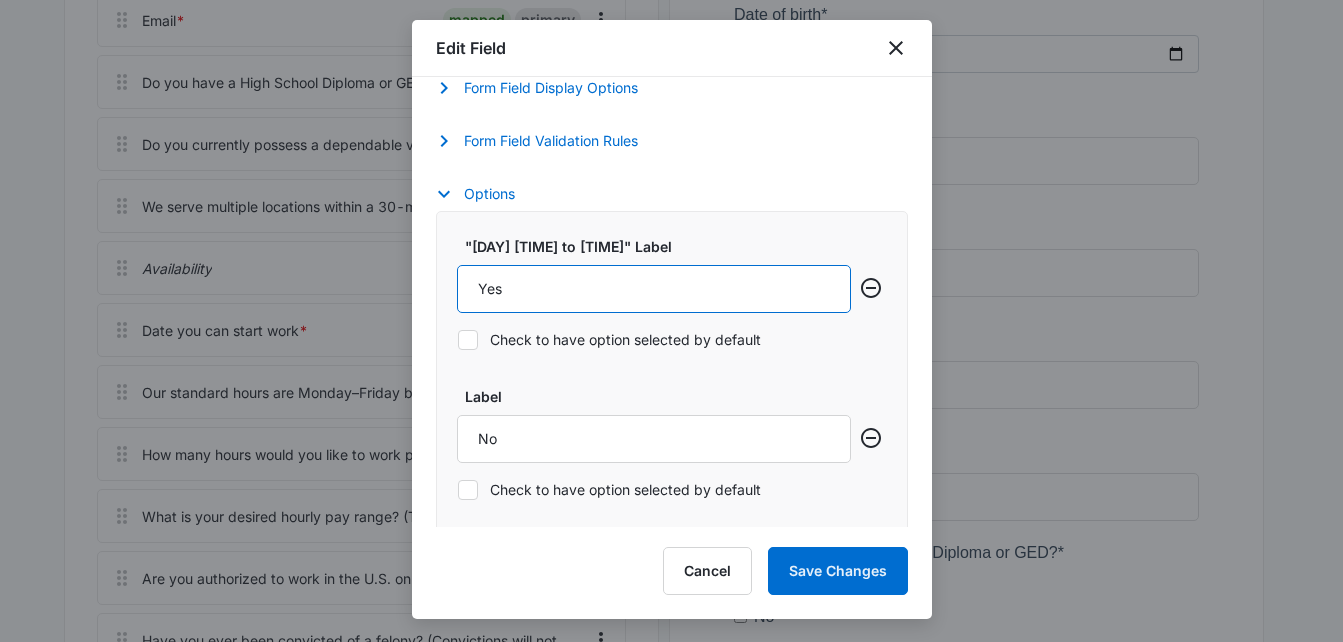 click on "Yes" at bounding box center (654, 289) 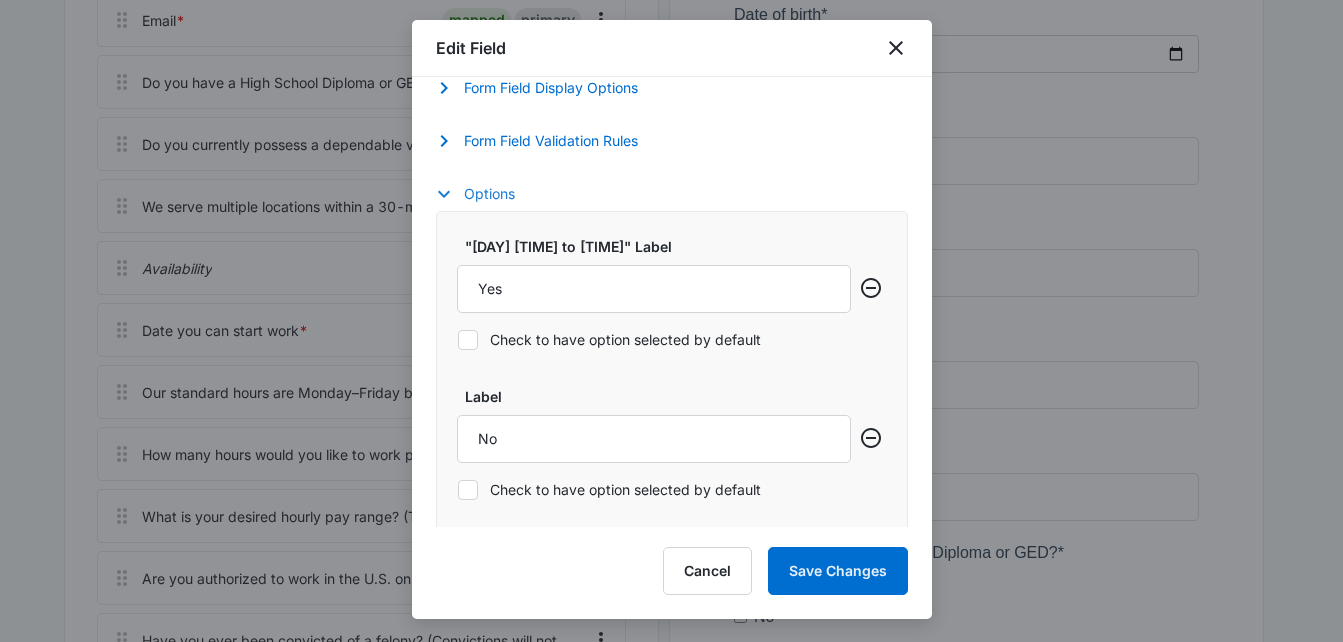 click 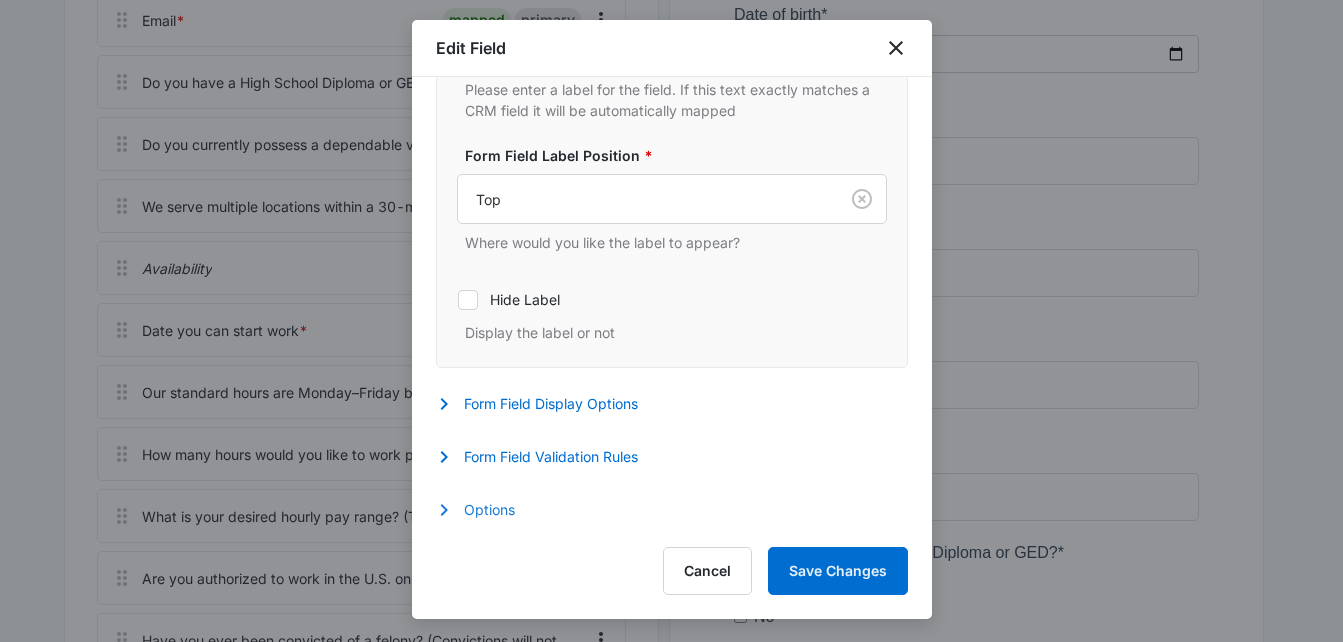scroll, scrollTop: 401, scrollLeft: 0, axis: vertical 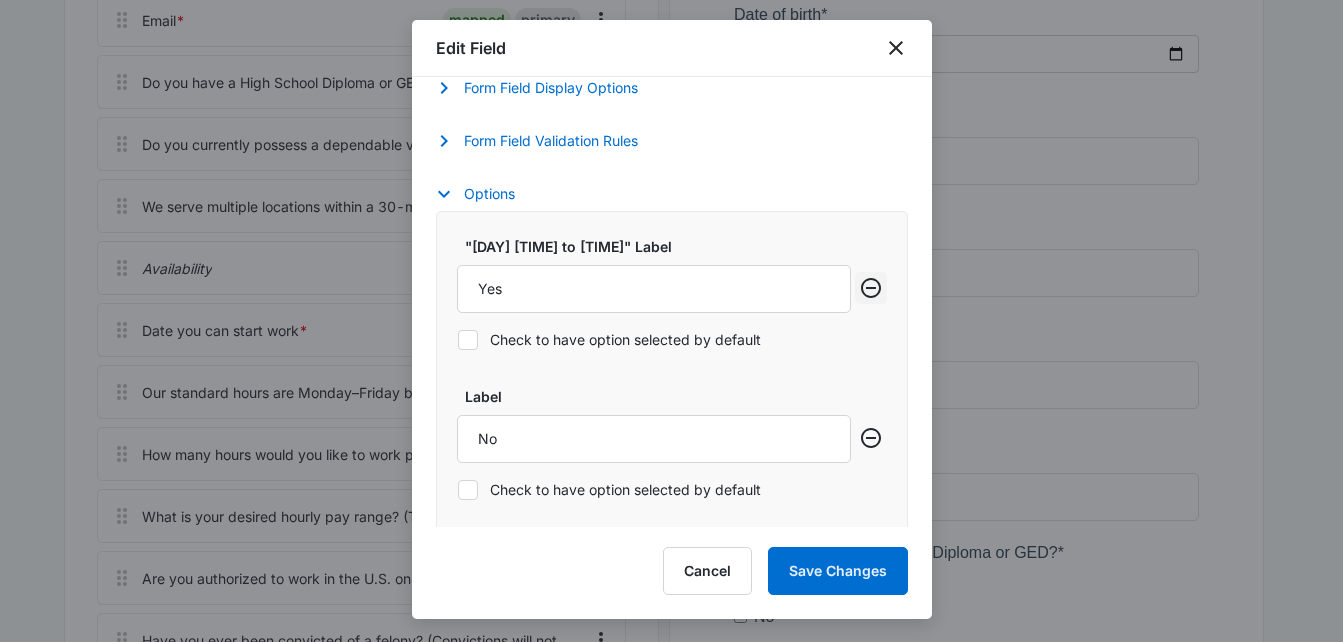 click 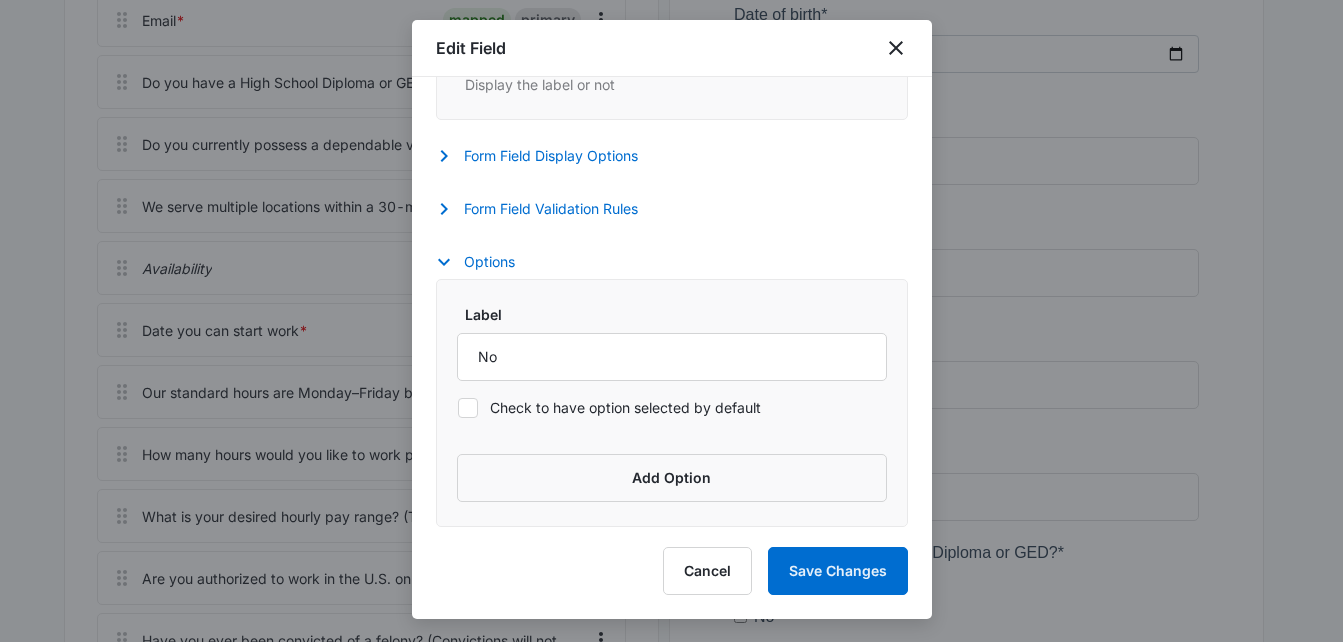 scroll, scrollTop: 649, scrollLeft: 0, axis: vertical 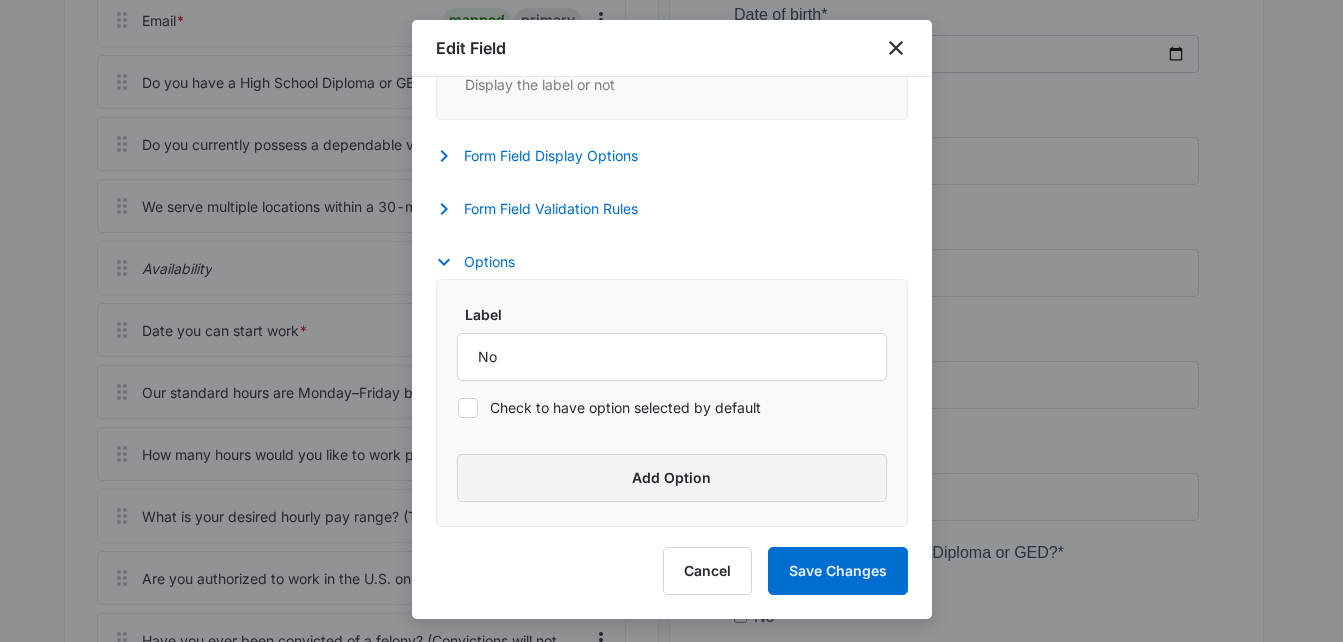 click on "Add Option" at bounding box center [672, 478] 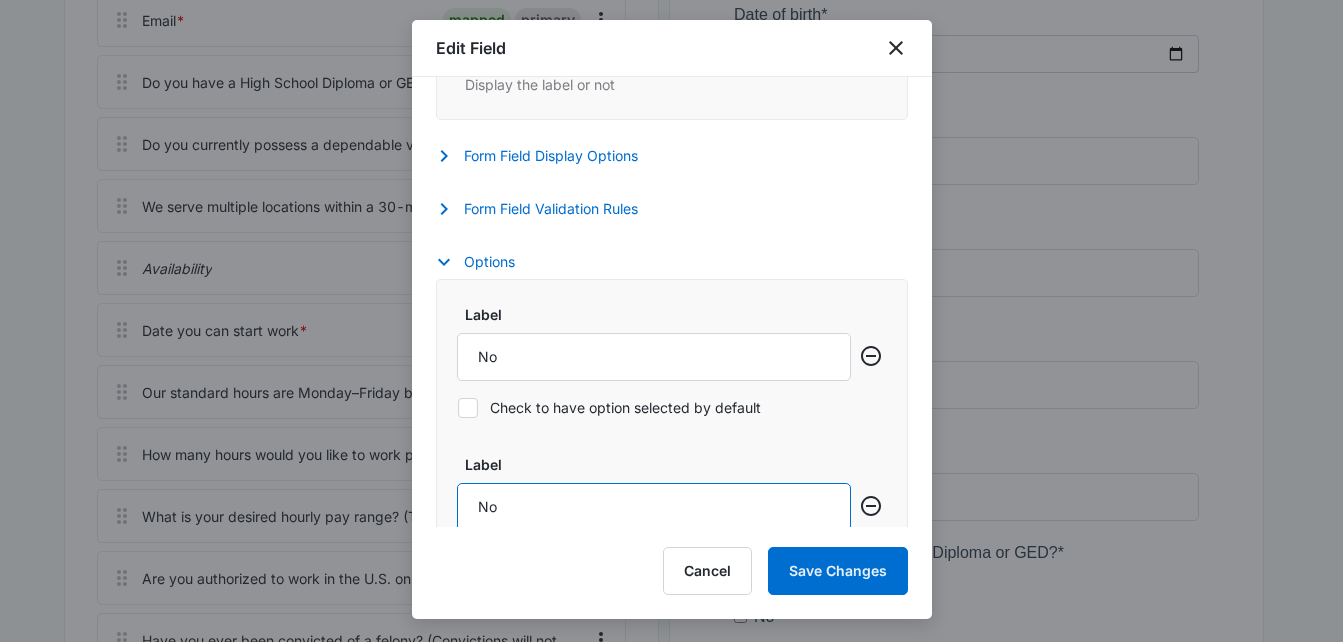 click on "No" at bounding box center (654, 357) 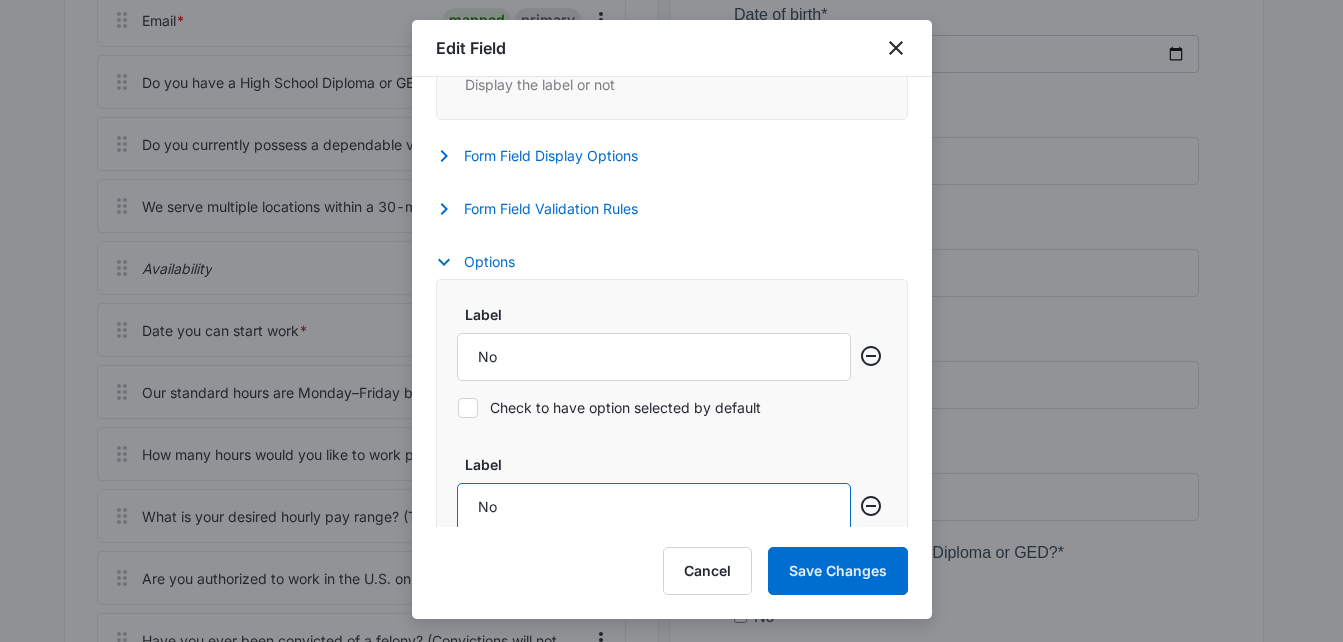 type on "N" 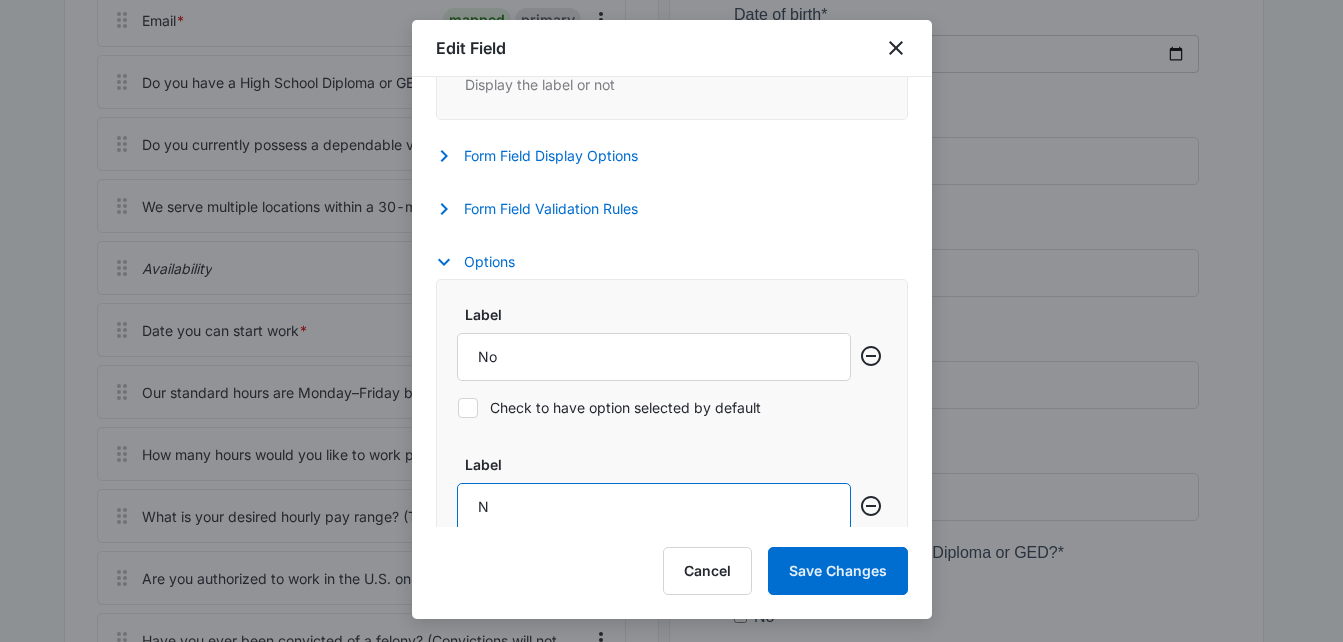 type on "N" 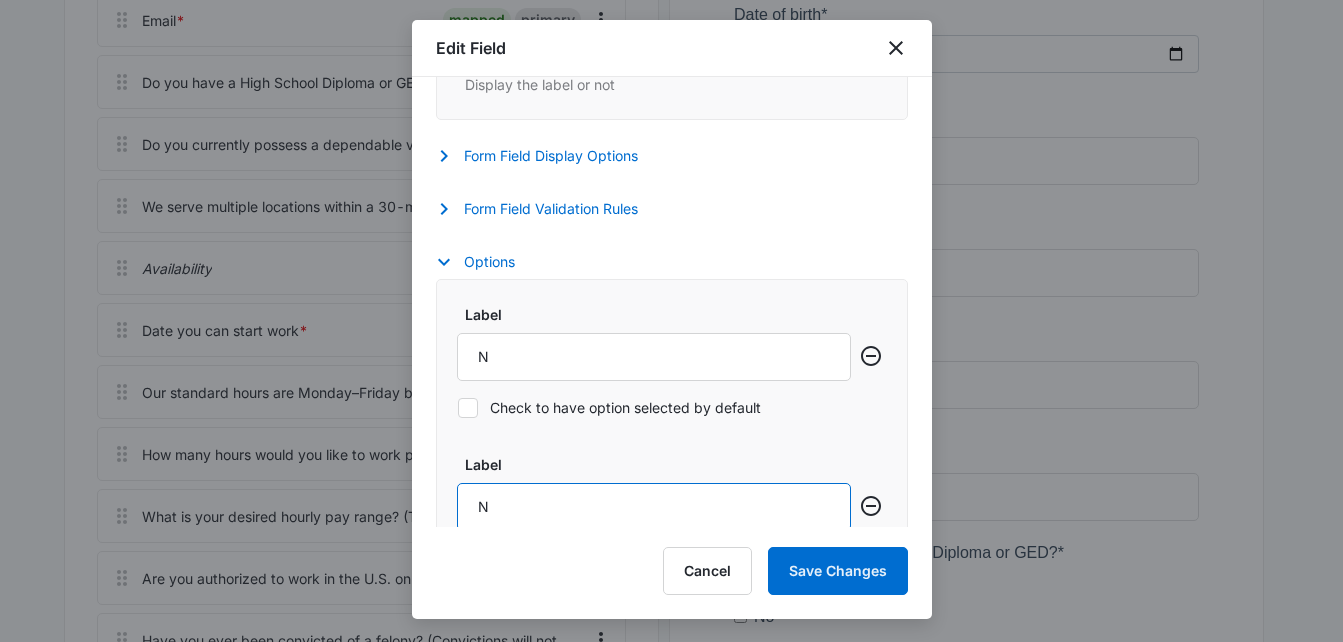 type 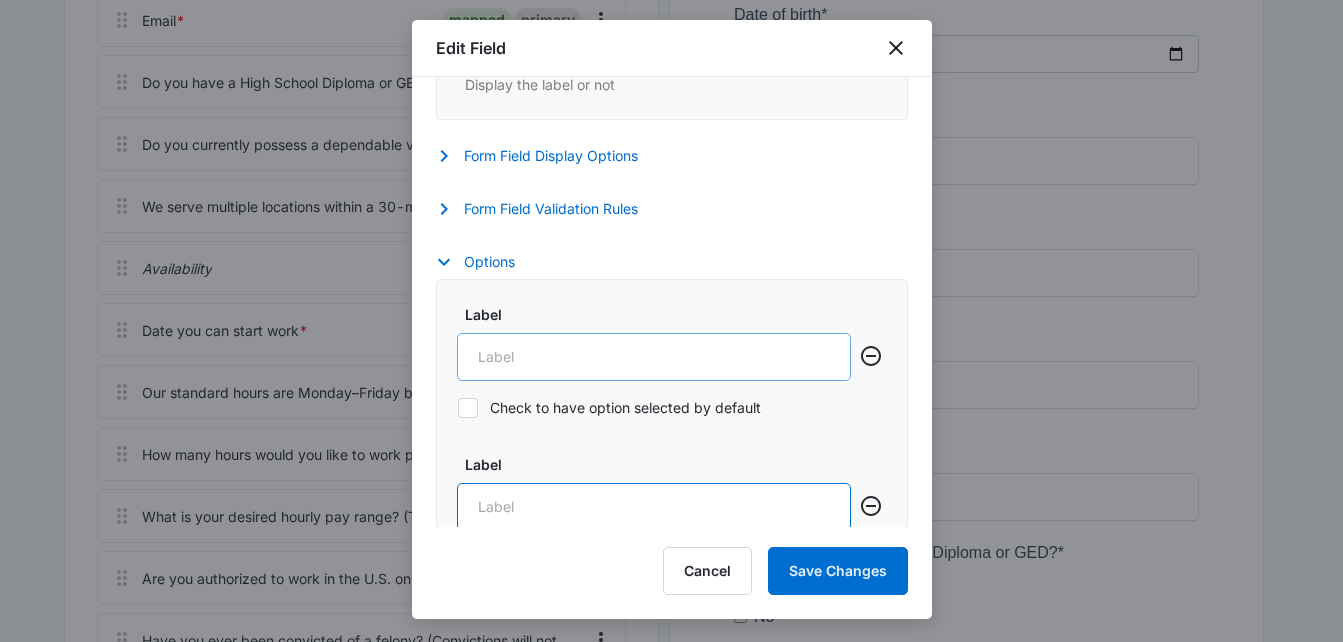 type 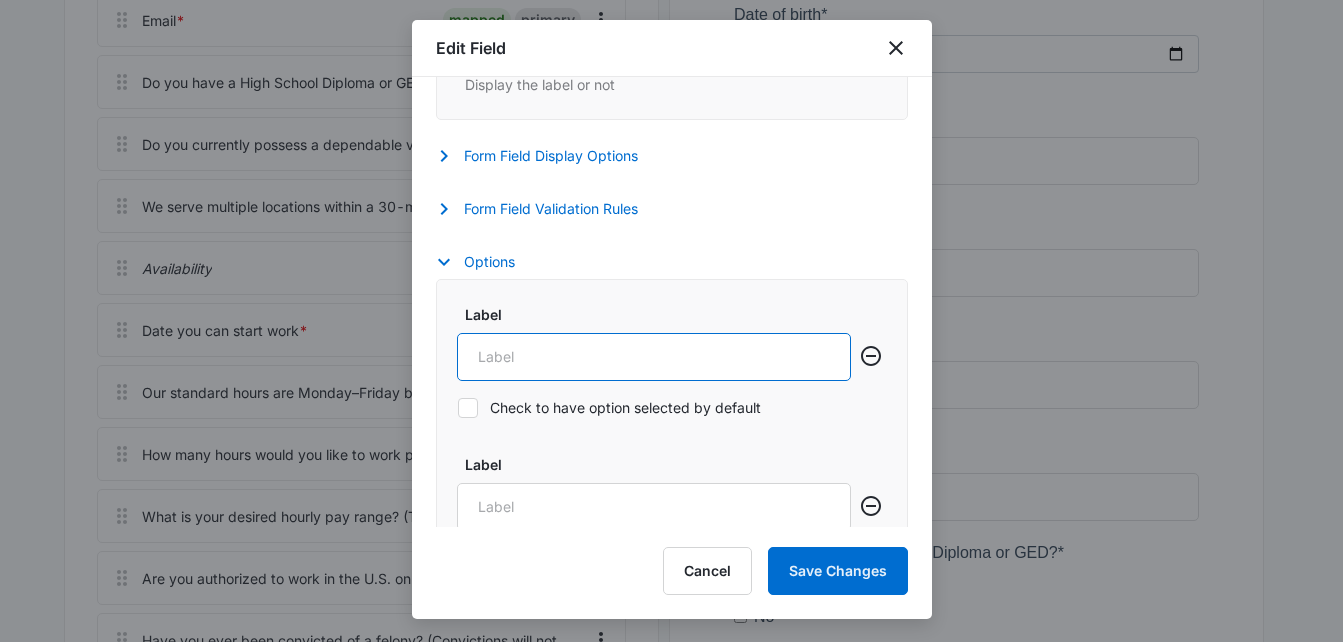 click on "Label" at bounding box center [654, 357] 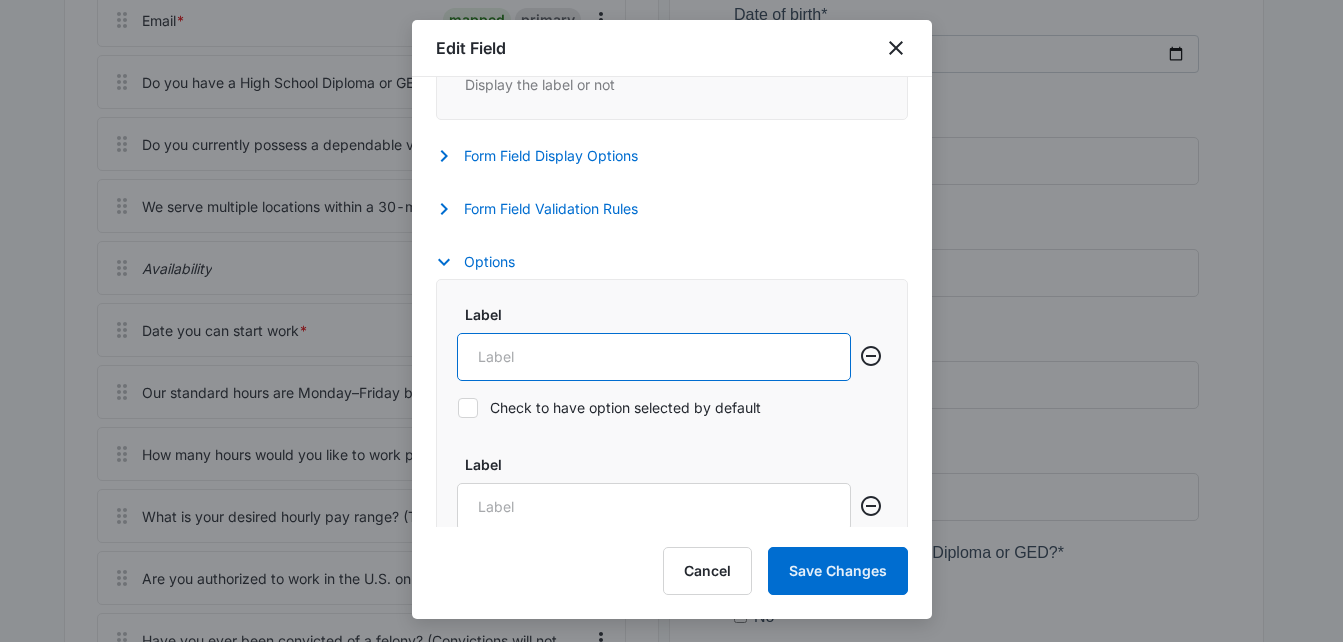 type on "Y" 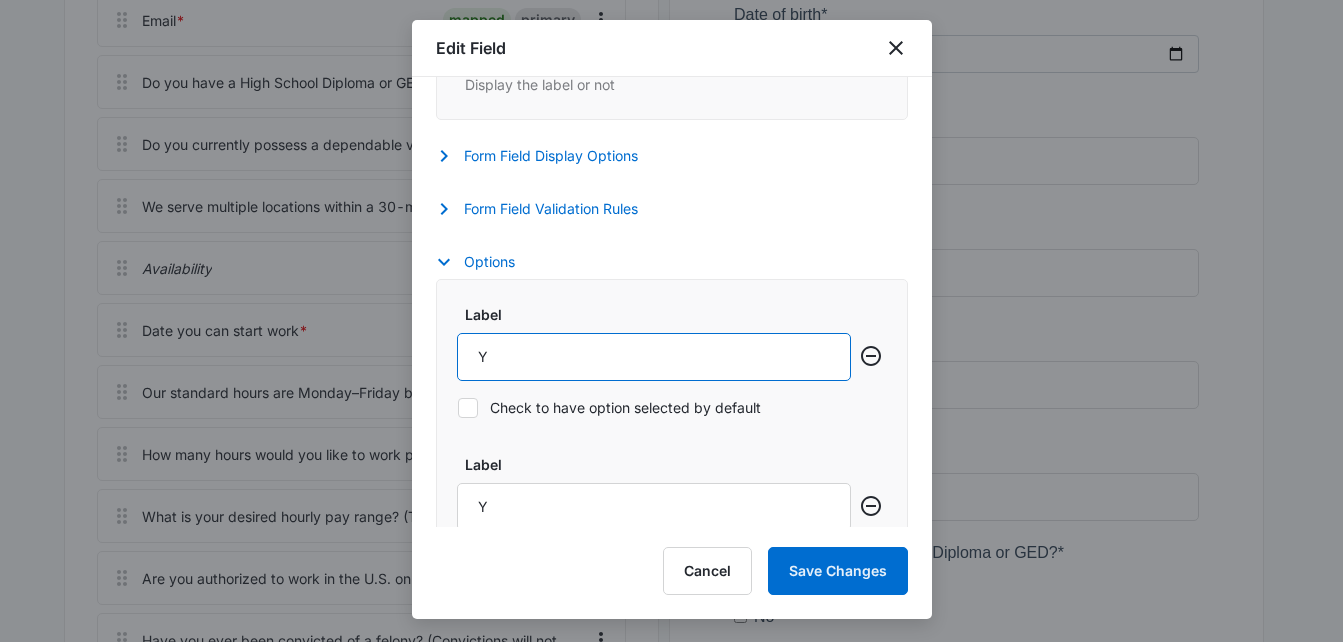 type on "Ye" 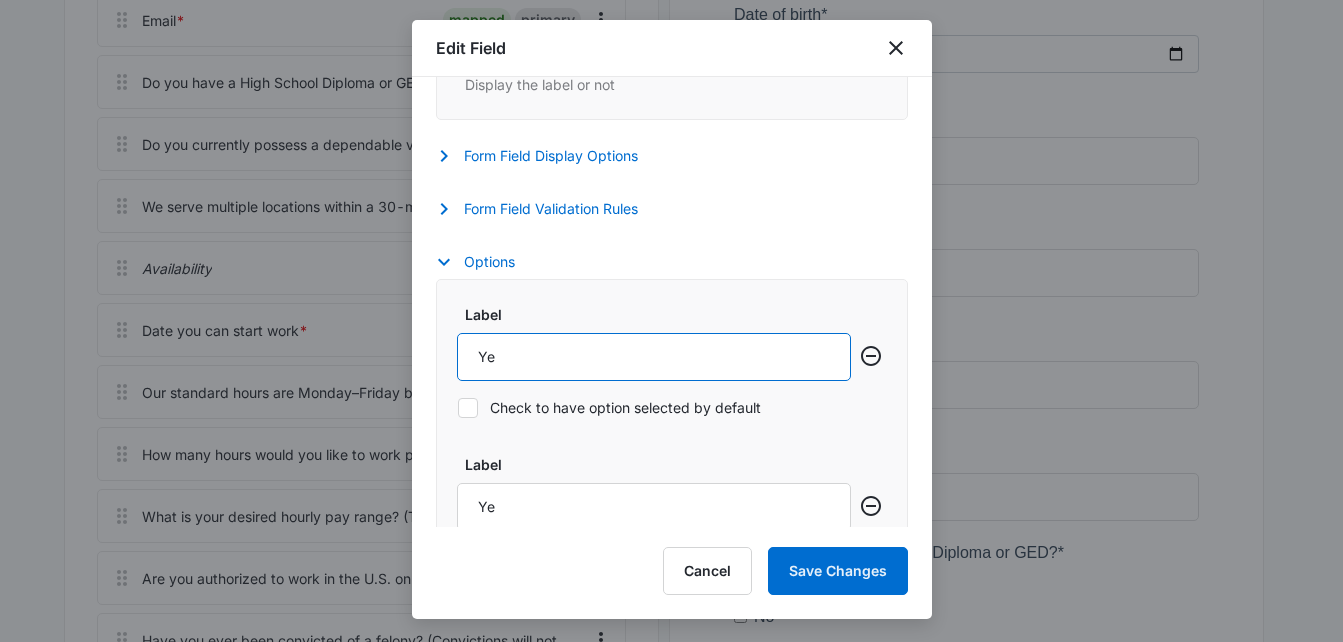 type on "Yes" 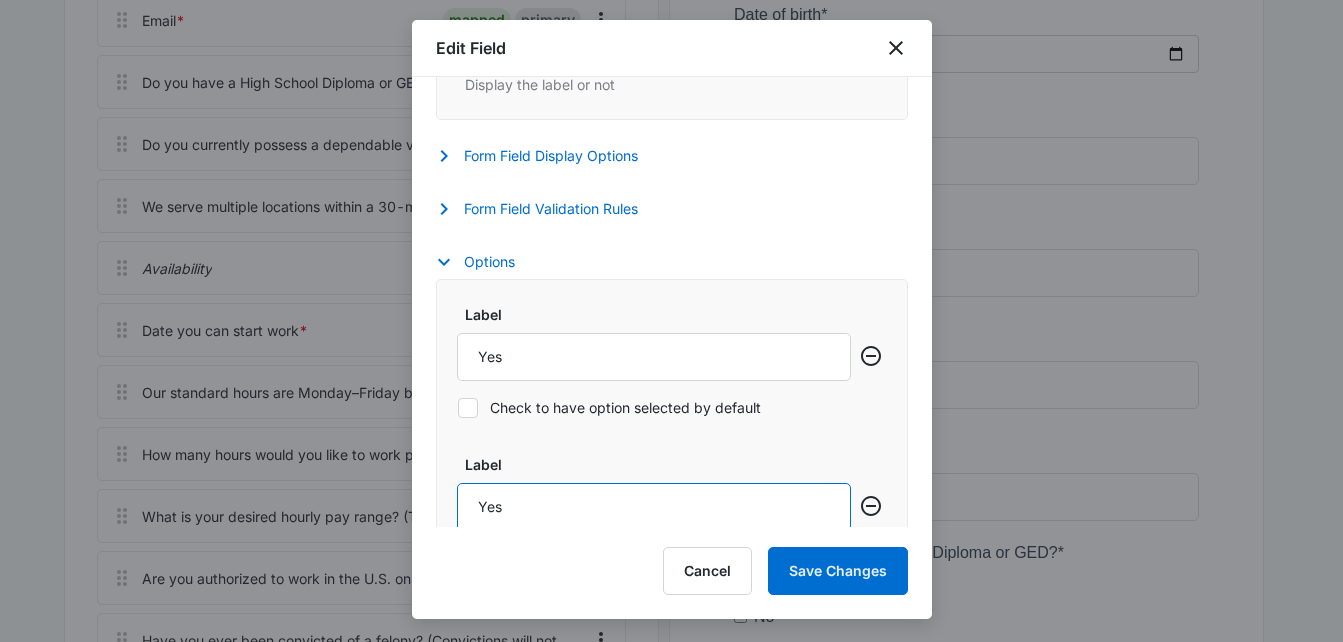 click on "Yes" at bounding box center (654, 357) 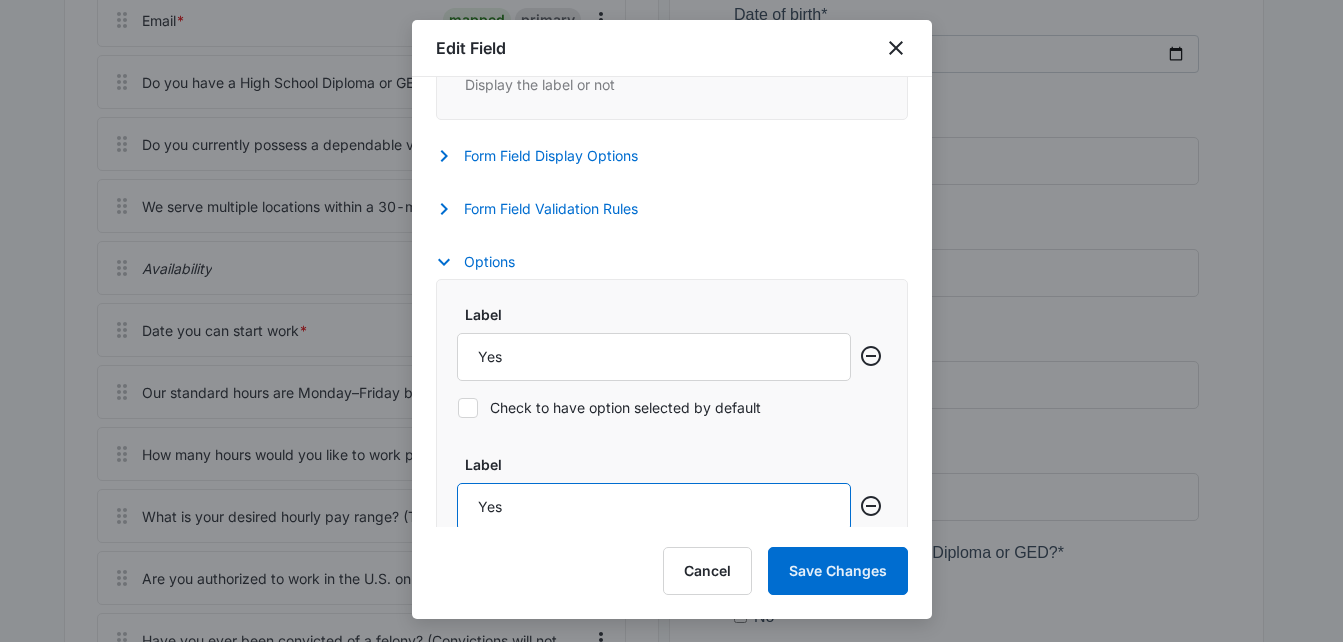 type on "Ye" 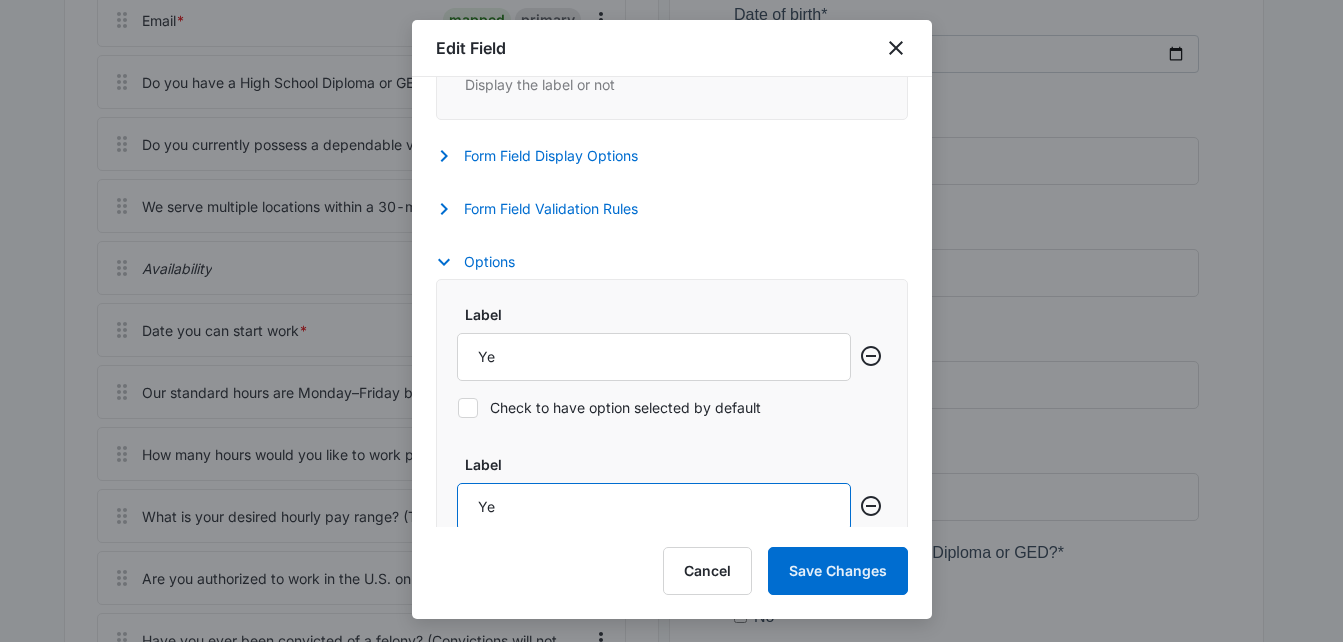 type on "Y" 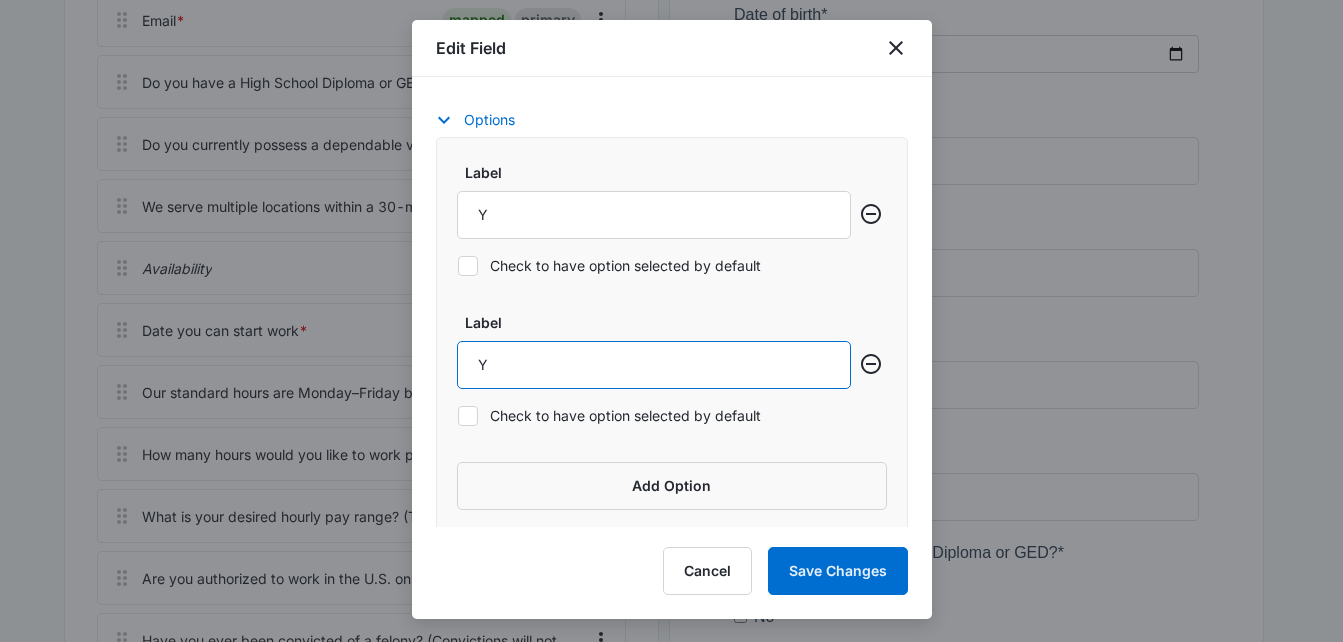 scroll, scrollTop: 792, scrollLeft: 0, axis: vertical 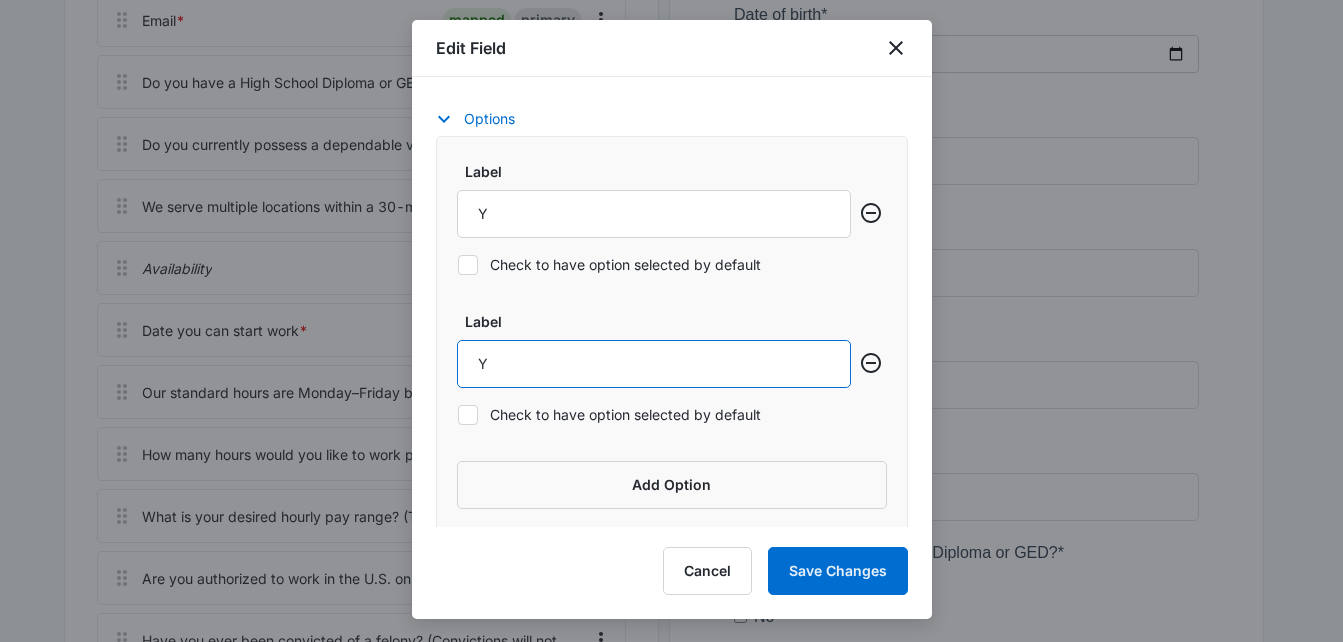 type 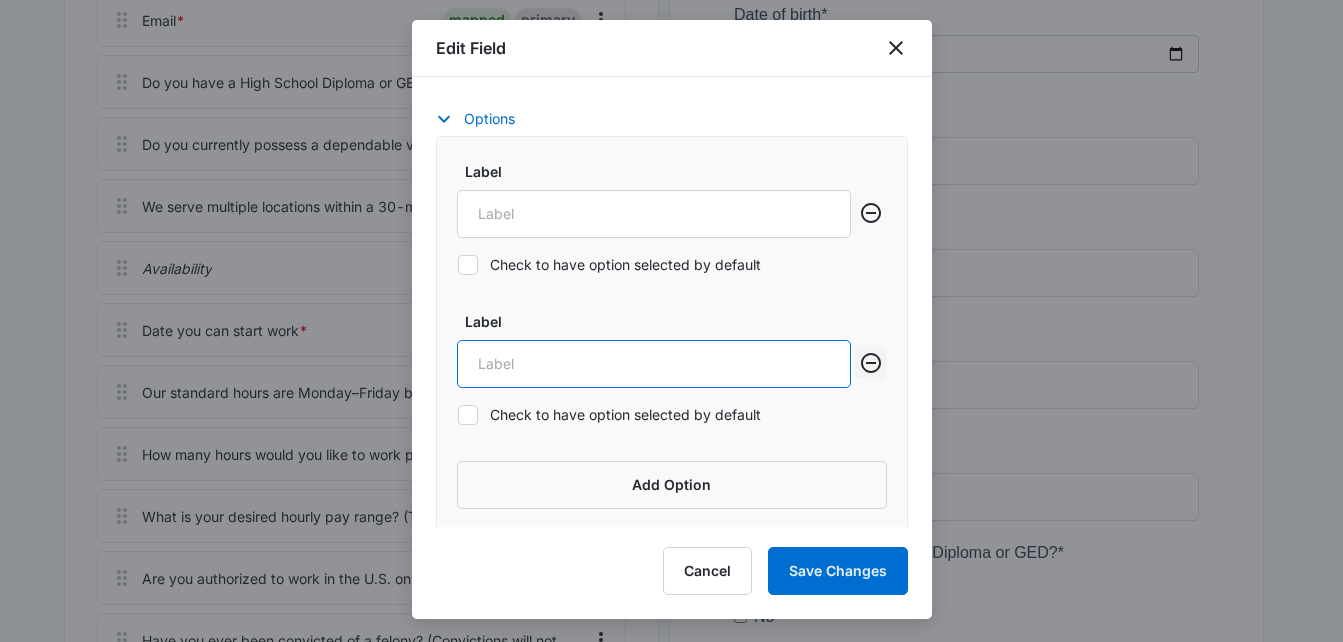 type 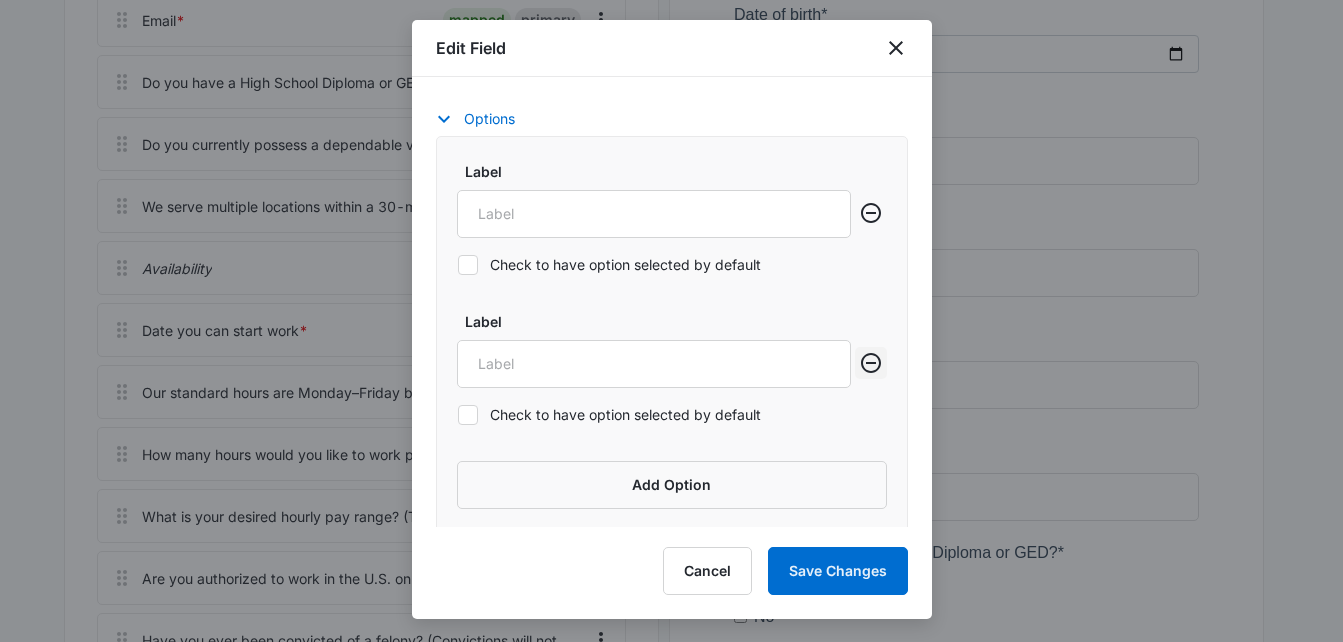 click 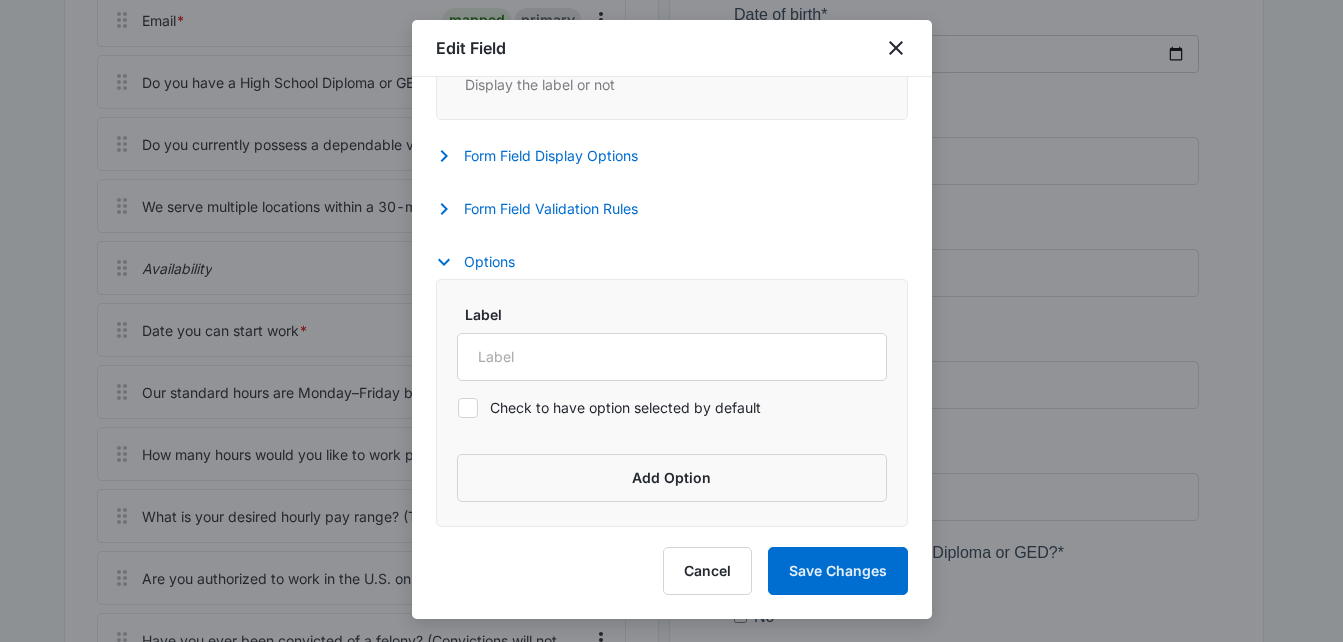 scroll, scrollTop: 649, scrollLeft: 0, axis: vertical 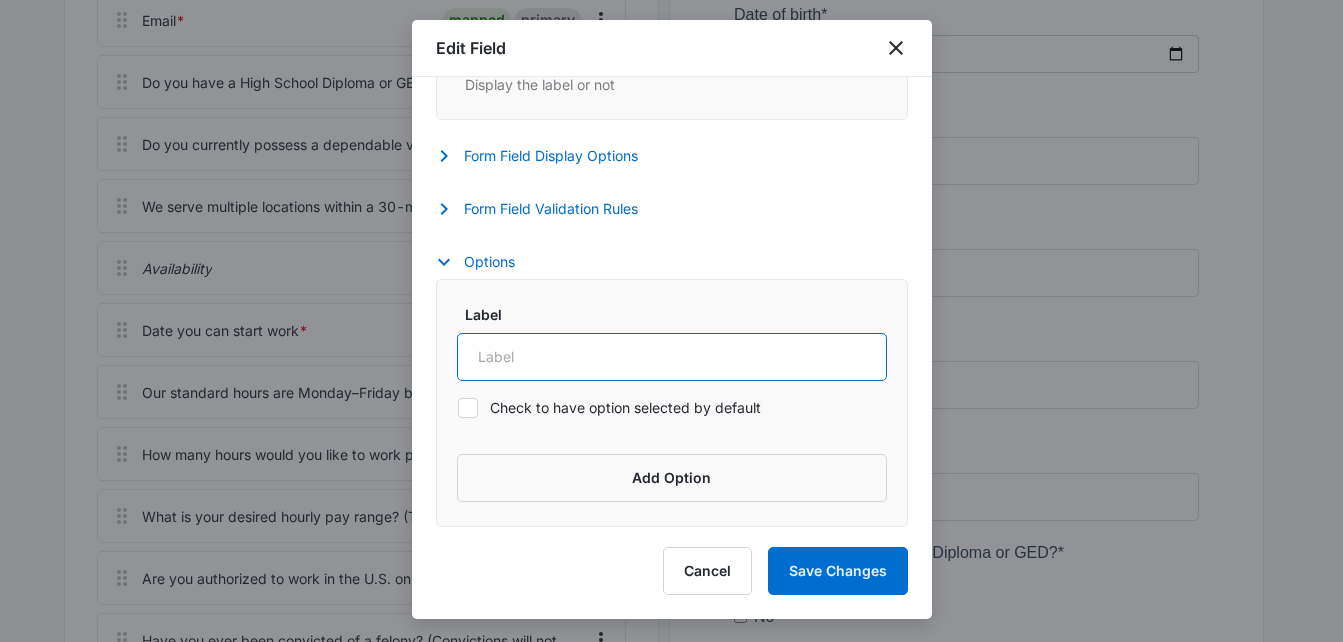 click on "Label" at bounding box center (672, 357) 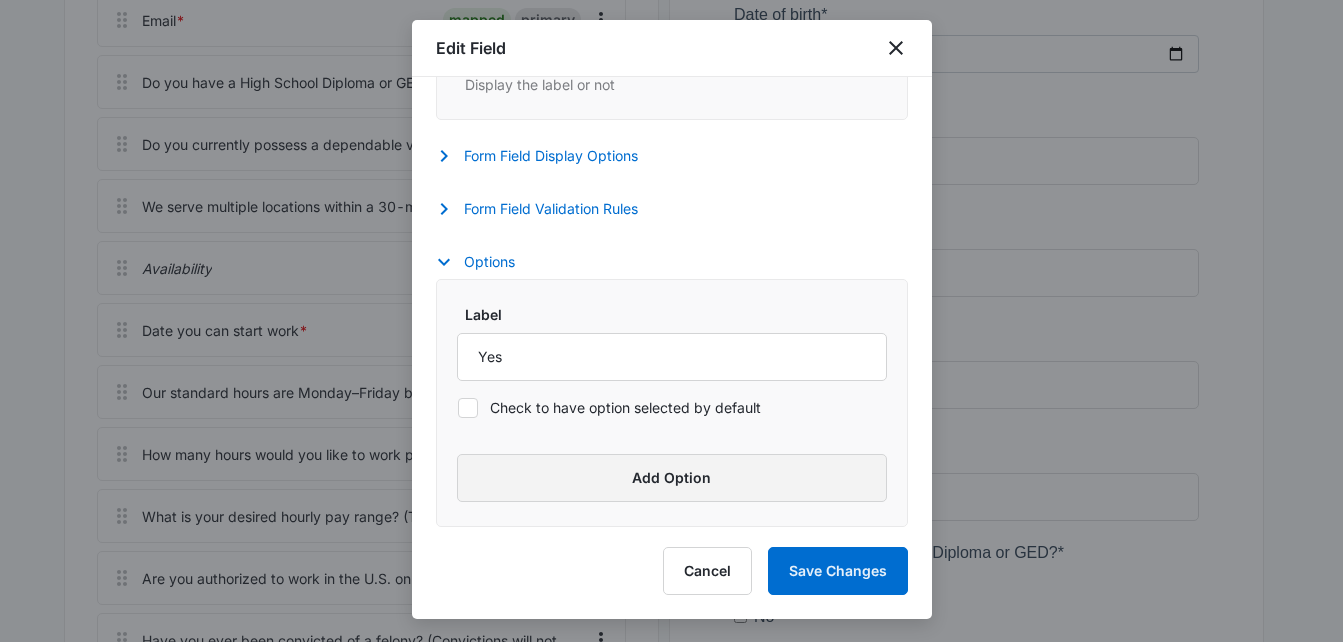 click on "Add Option" at bounding box center [672, 478] 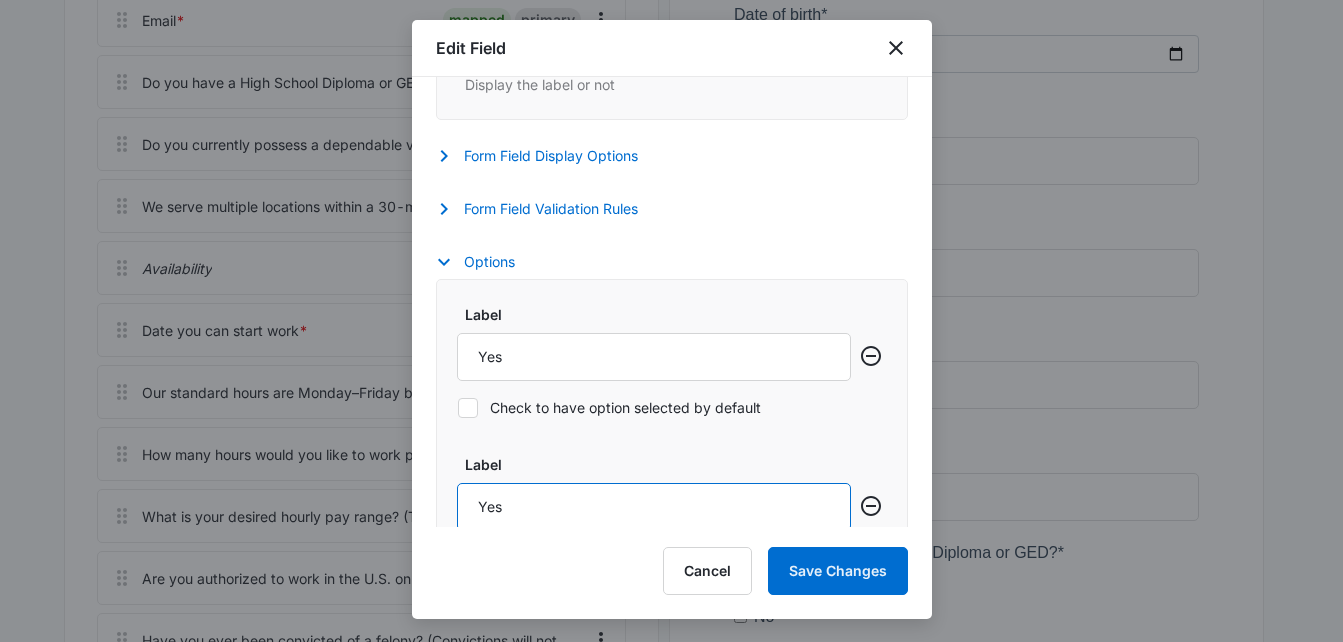 click on "Yes" at bounding box center [654, 357] 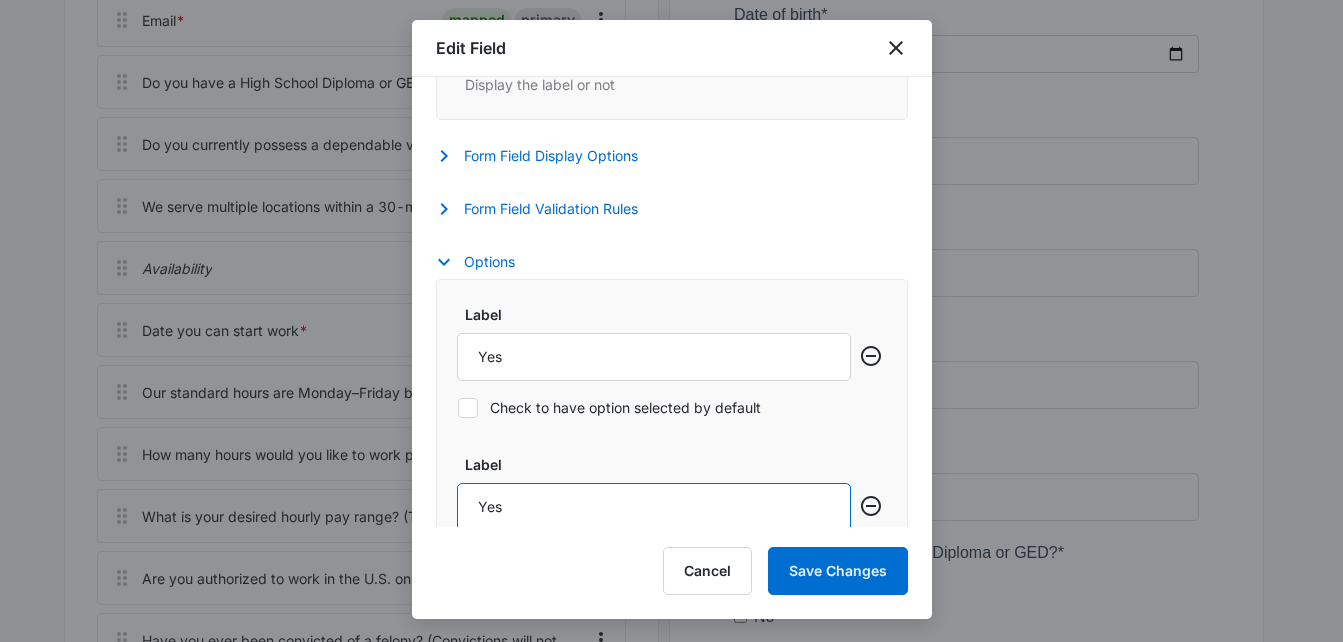 type on "Ye" 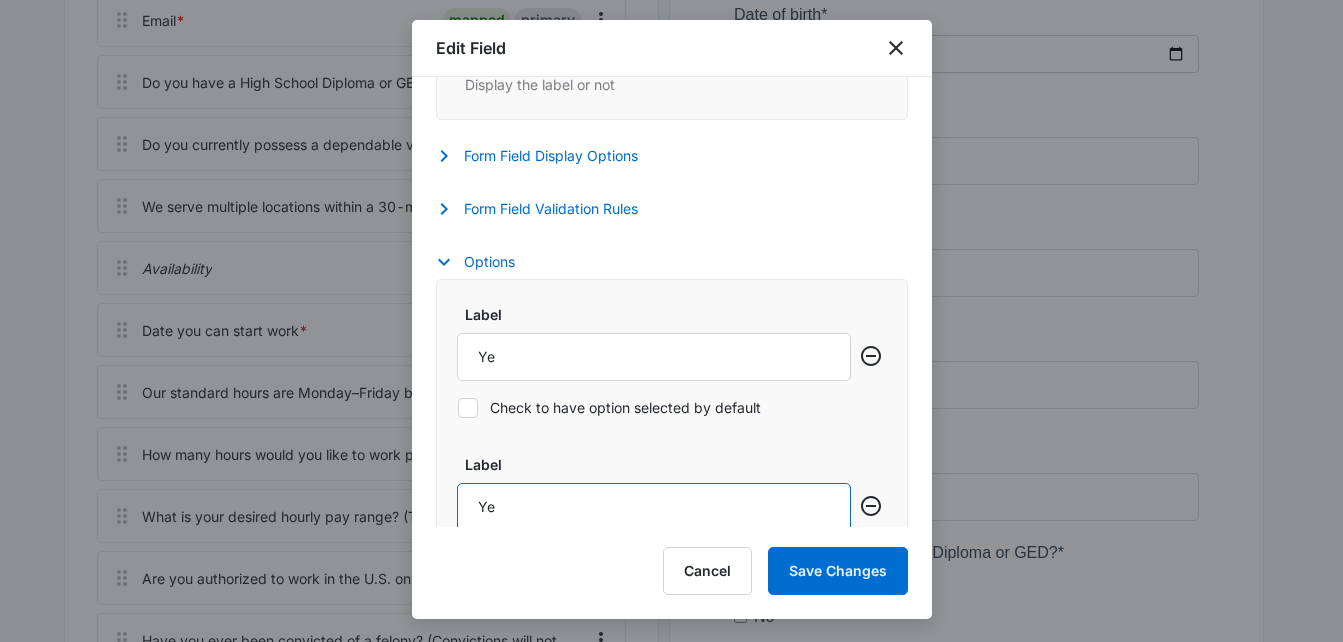 type on "Y" 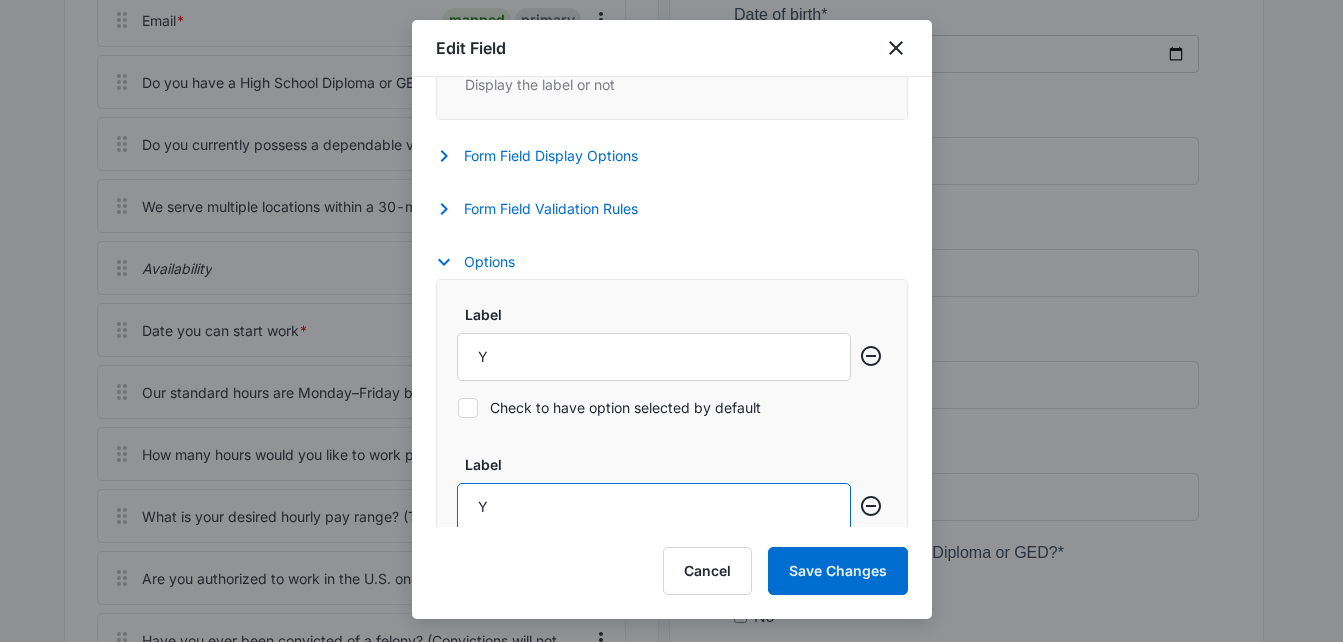 type 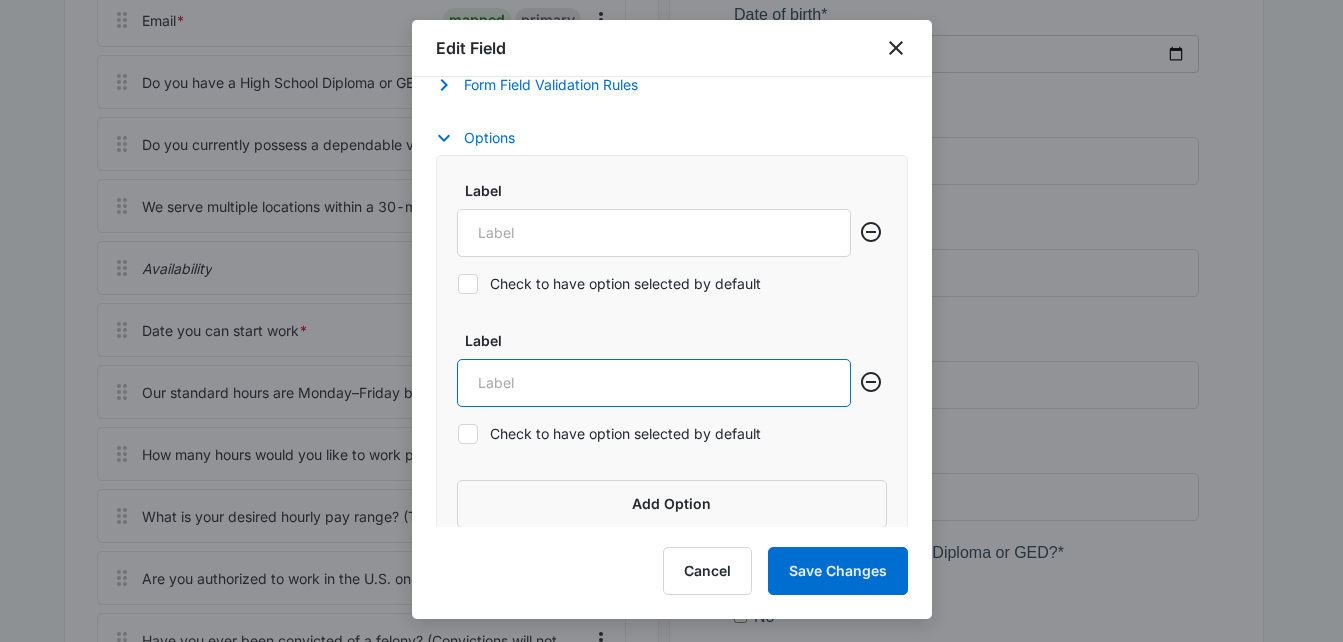 scroll, scrollTop: 799, scrollLeft: 0, axis: vertical 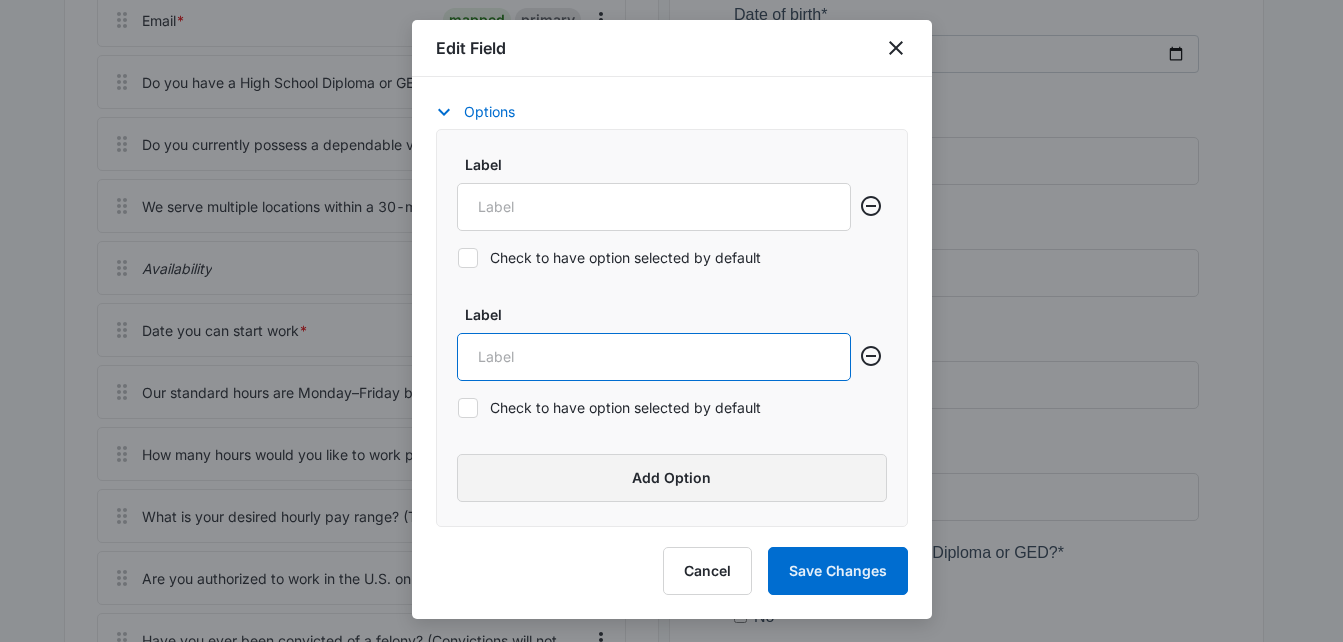 type 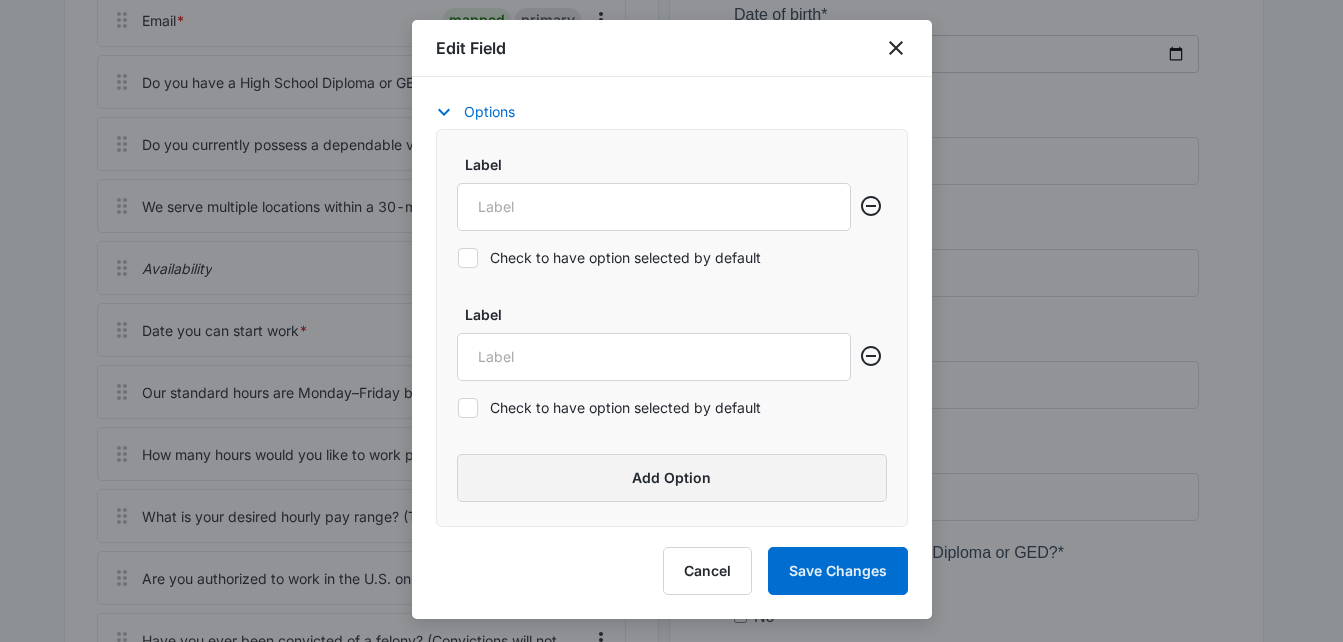 click on "Add Option" at bounding box center (672, 478) 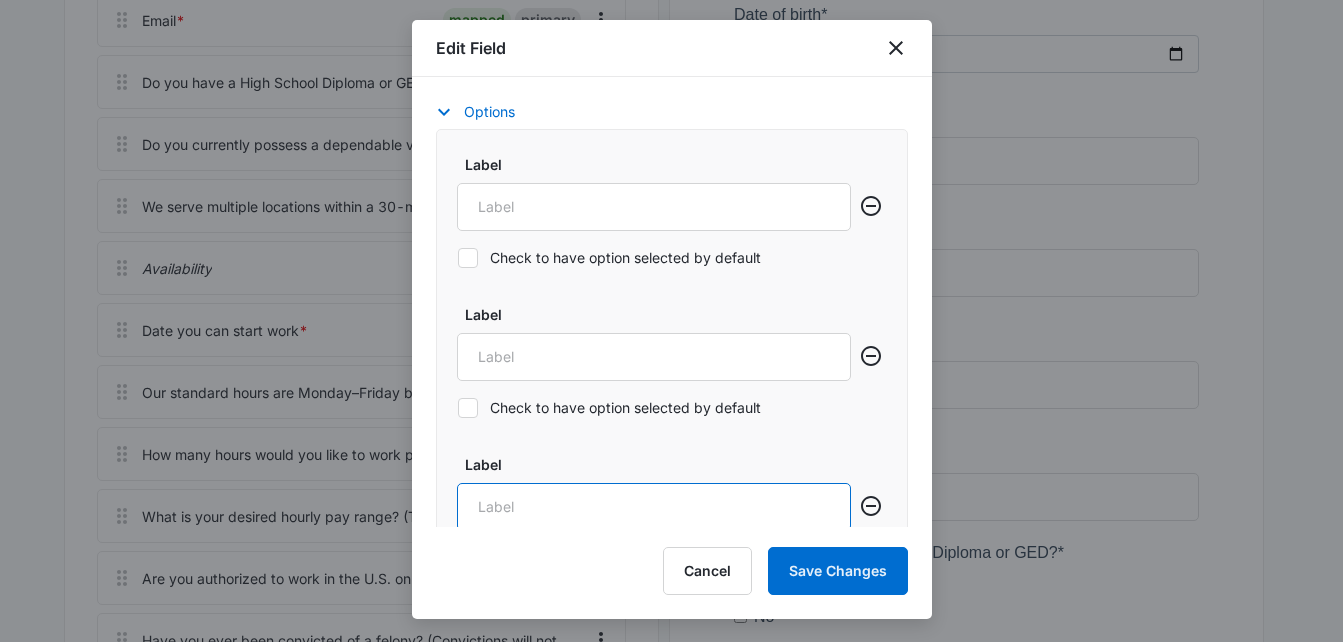 click on "Label" at bounding box center [654, 207] 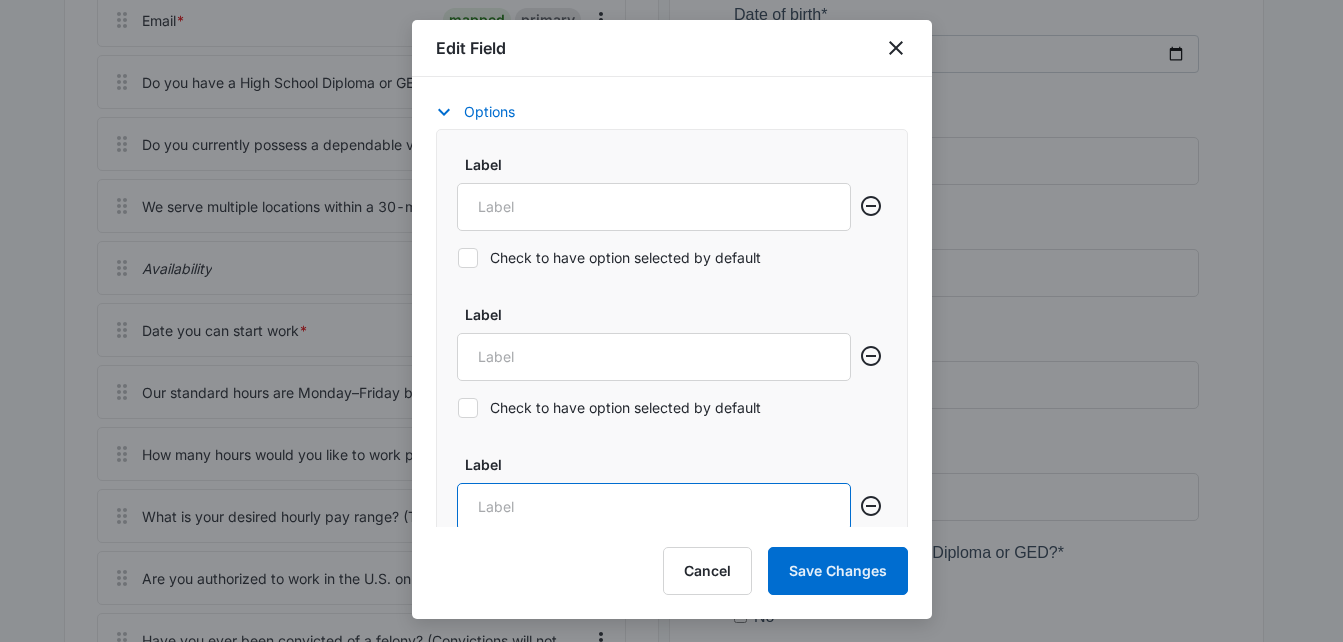 type on "N" 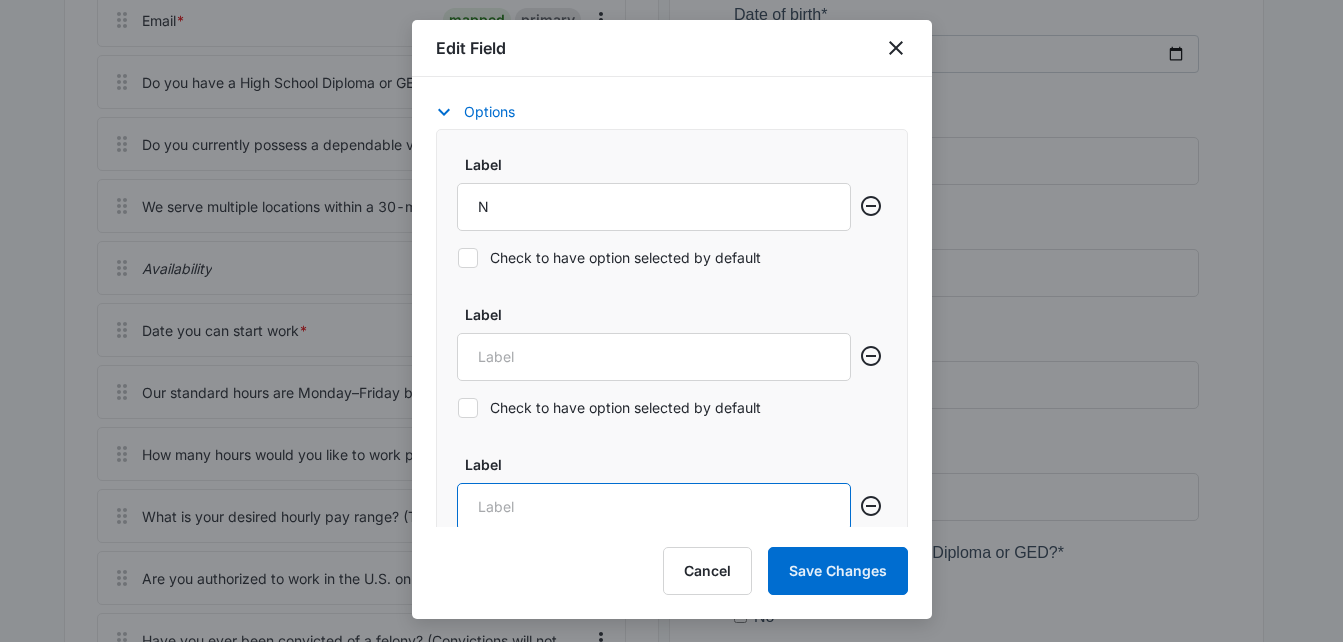 type on "N" 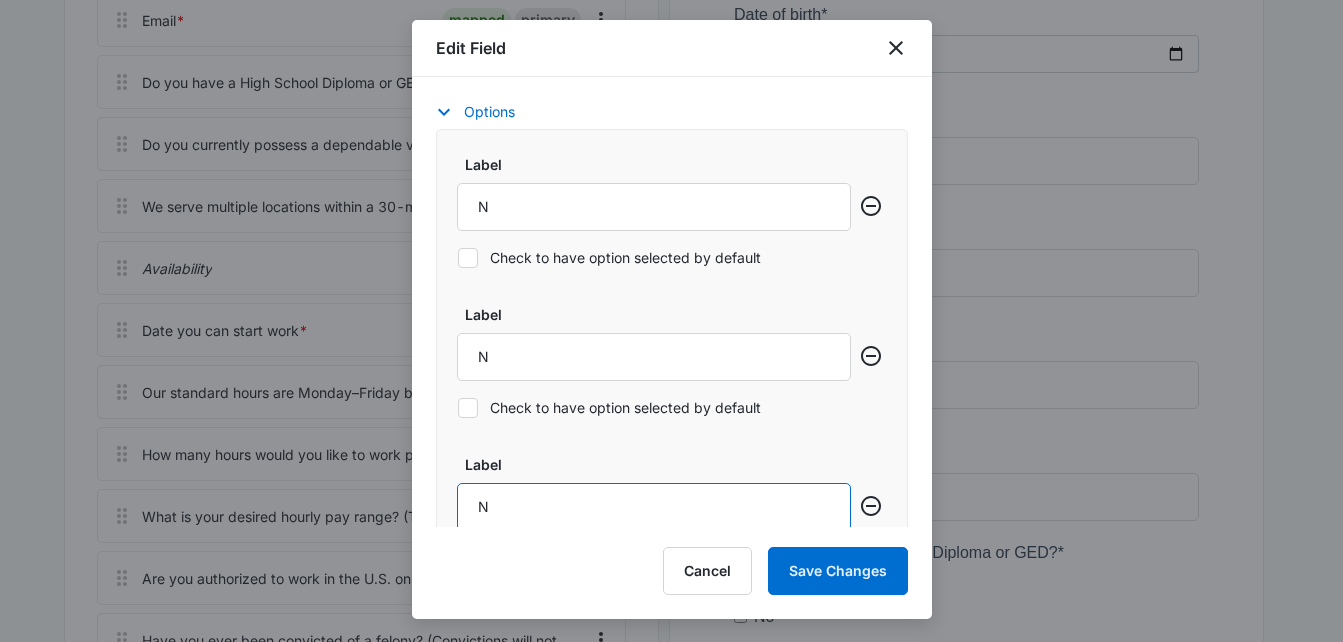 type on "No" 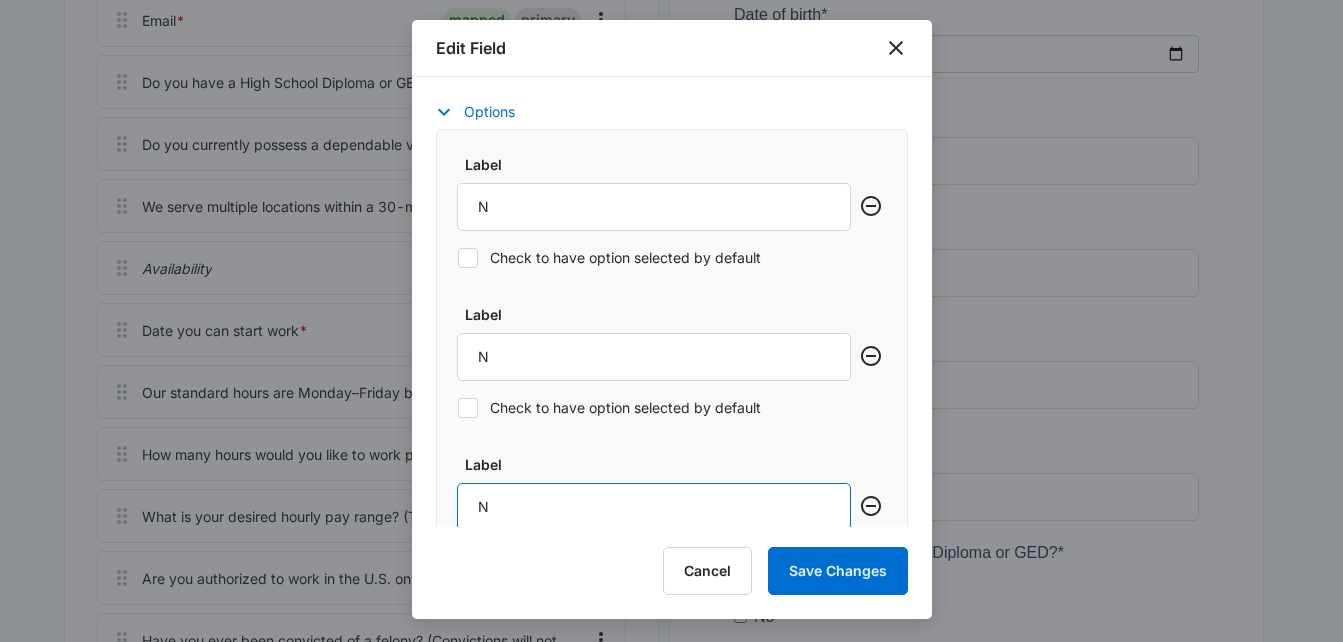 type on "No" 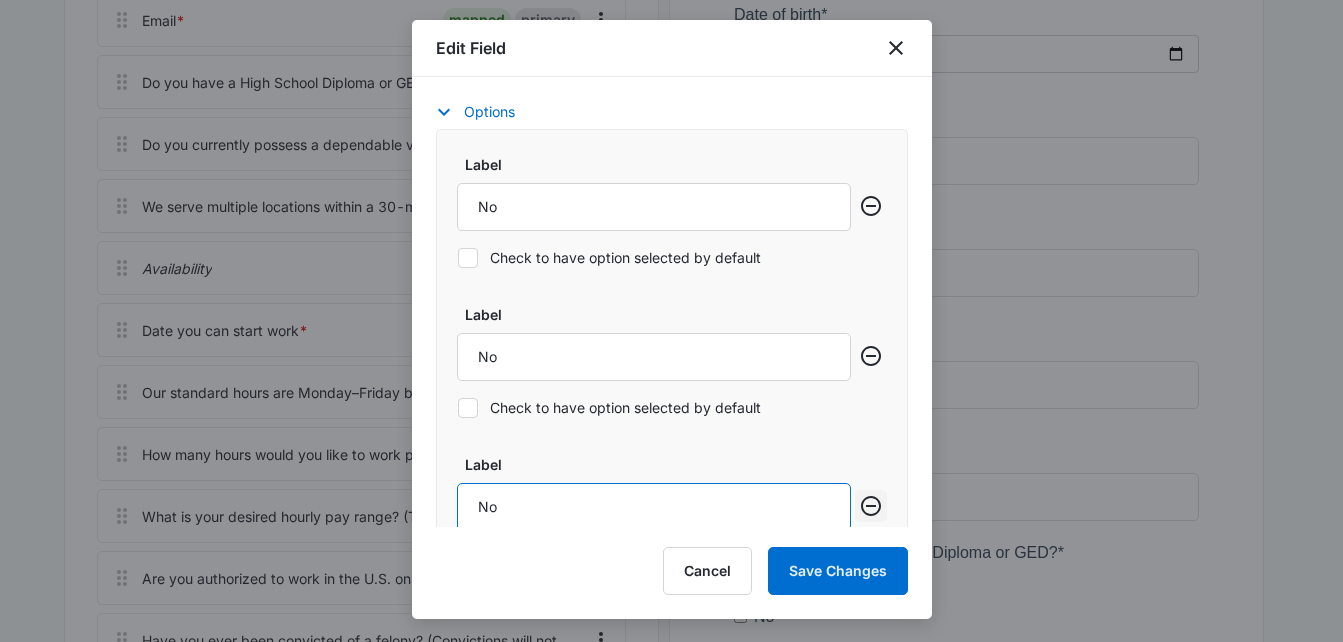 type on "No" 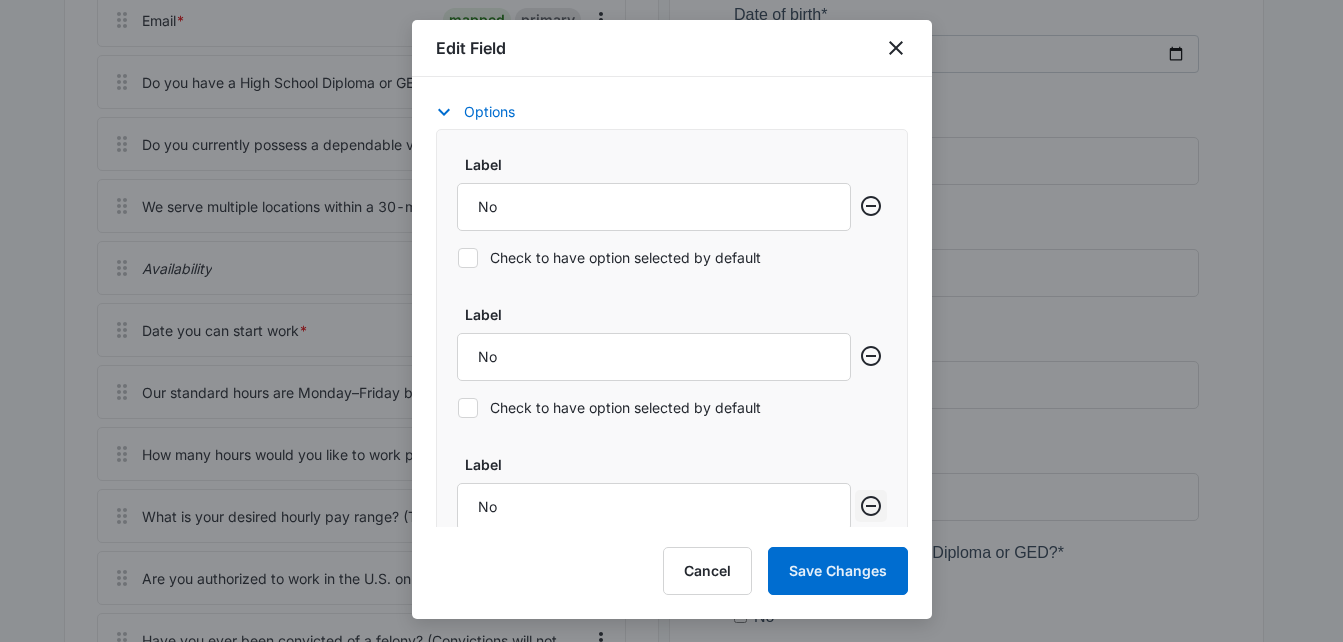 click 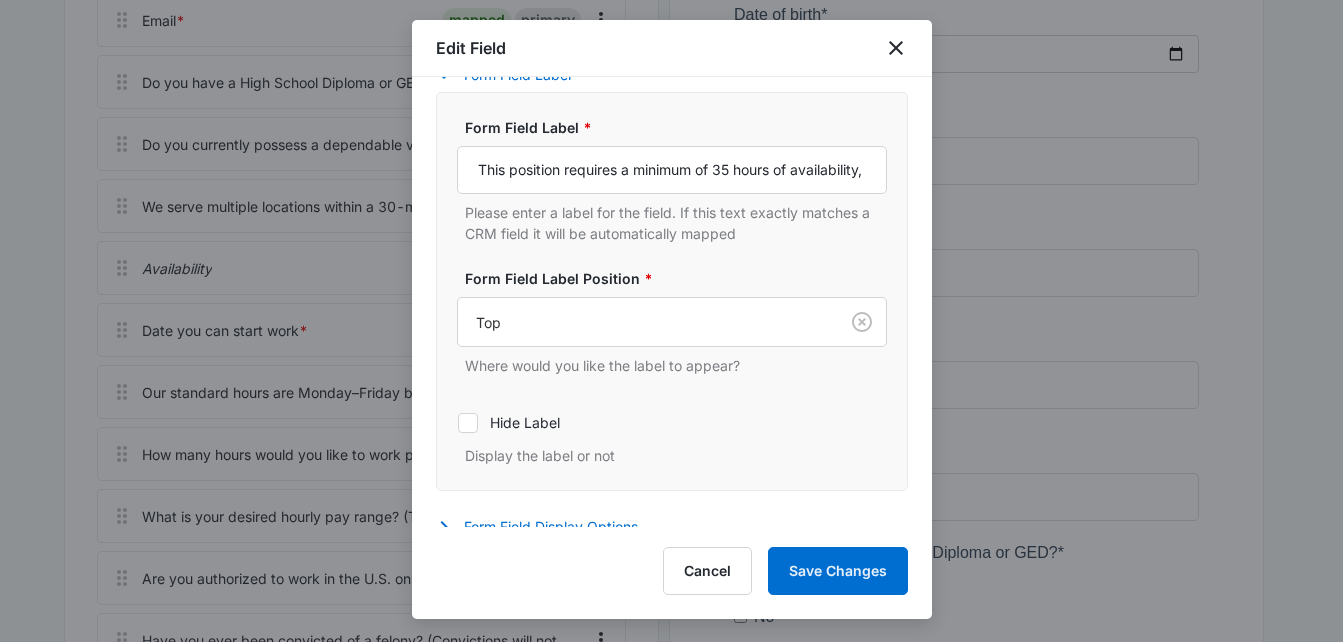 scroll, scrollTop: 218, scrollLeft: 0, axis: vertical 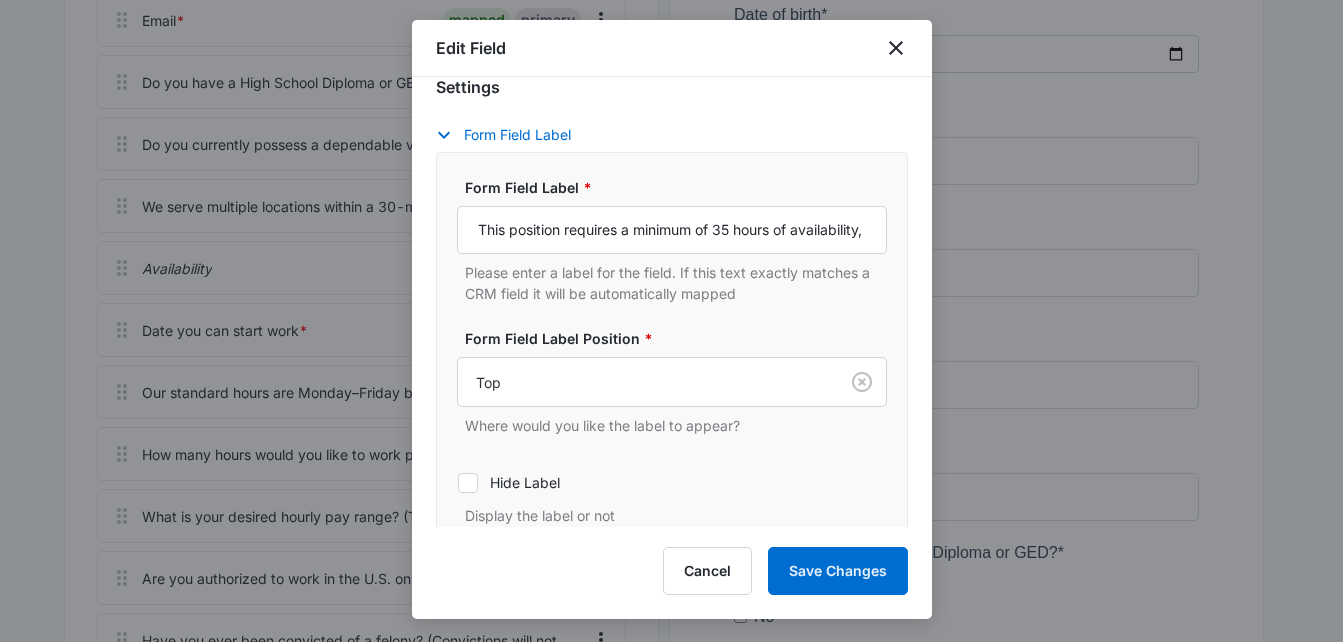 click on "Edit Field Field Mapping Manage your field mapping in the CRM Leads Inbox Navigate to Leads Inbox Copy over options from the following CRM field Settings Form Field Label Form Field Label * This position requires a minimum of 35 hours of availability, [DAY]–[DAY], between [TIME] and [TIME]. Are you able to meet this requirement? Please enter a label for the field. If this text exactly matches a CRM field it will be automatically mapped Form Field Label Position * Top Where would you like the label to appear? Hide Label Display the label or not" at bounding box center (672, 351) 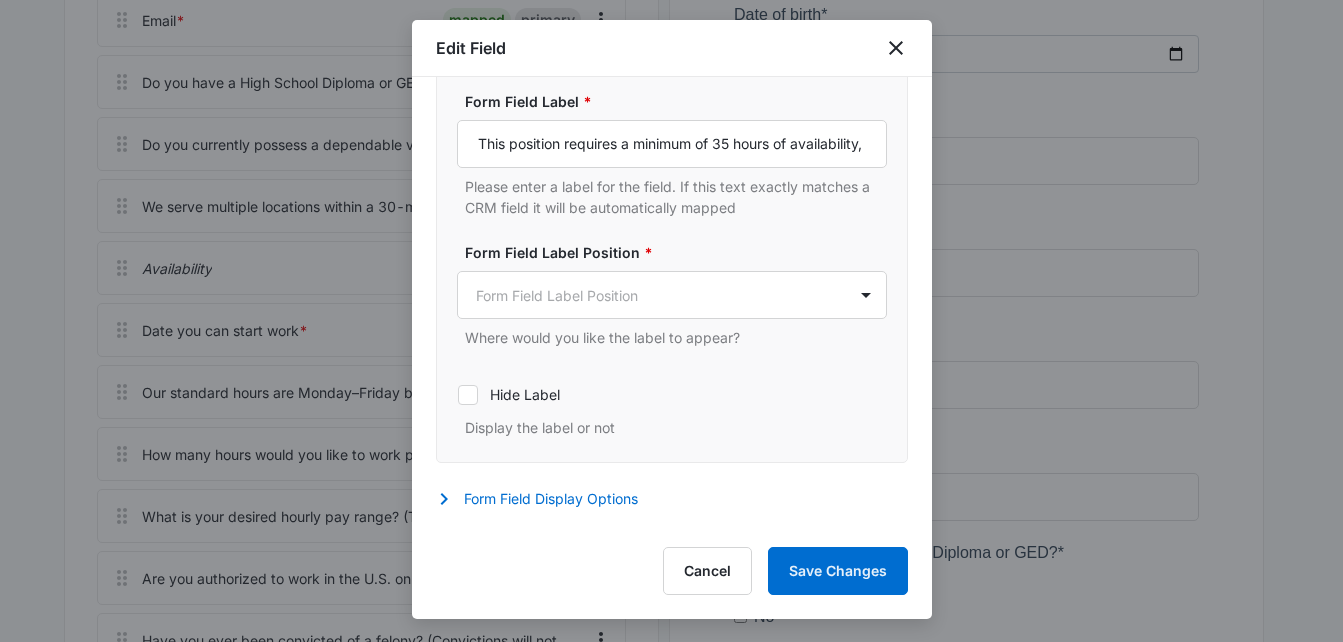 scroll, scrollTop: 305, scrollLeft: 0, axis: vertical 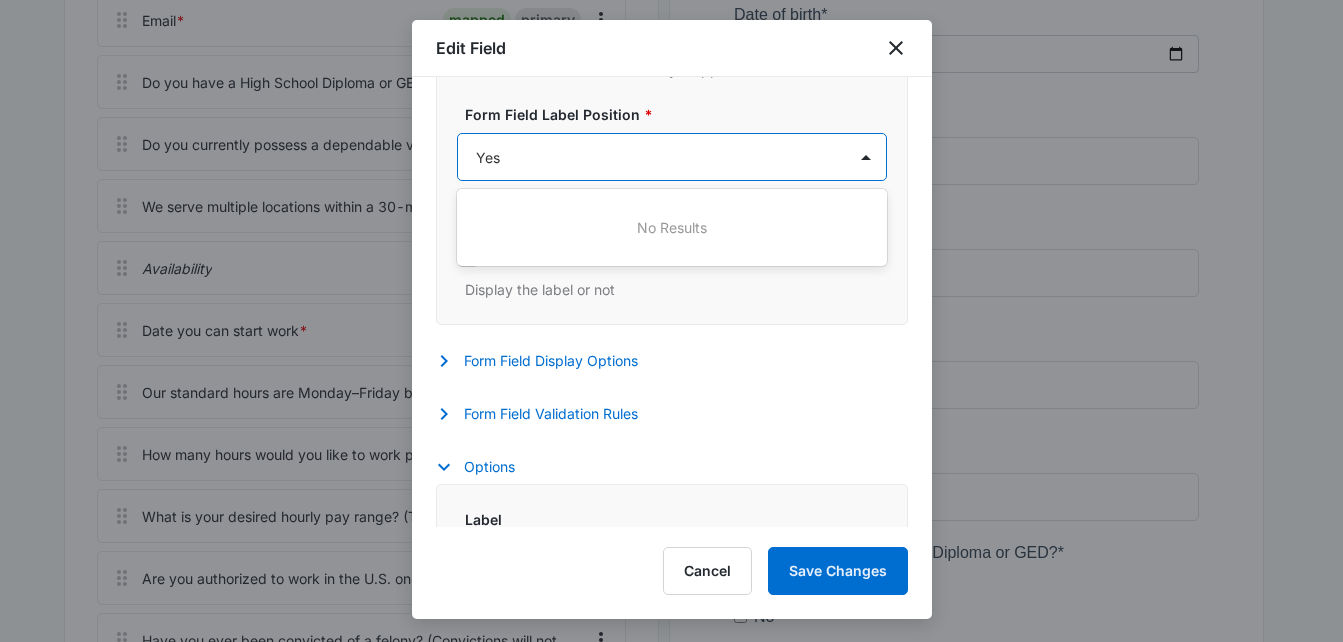 type on "Yes" 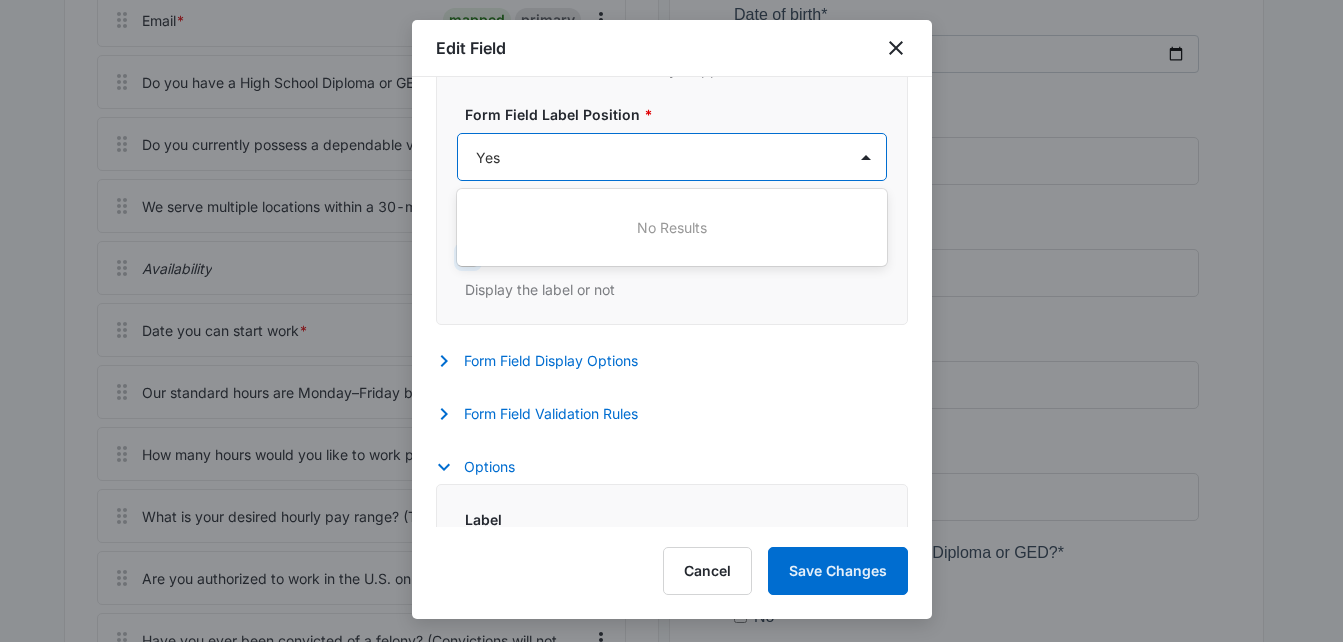type 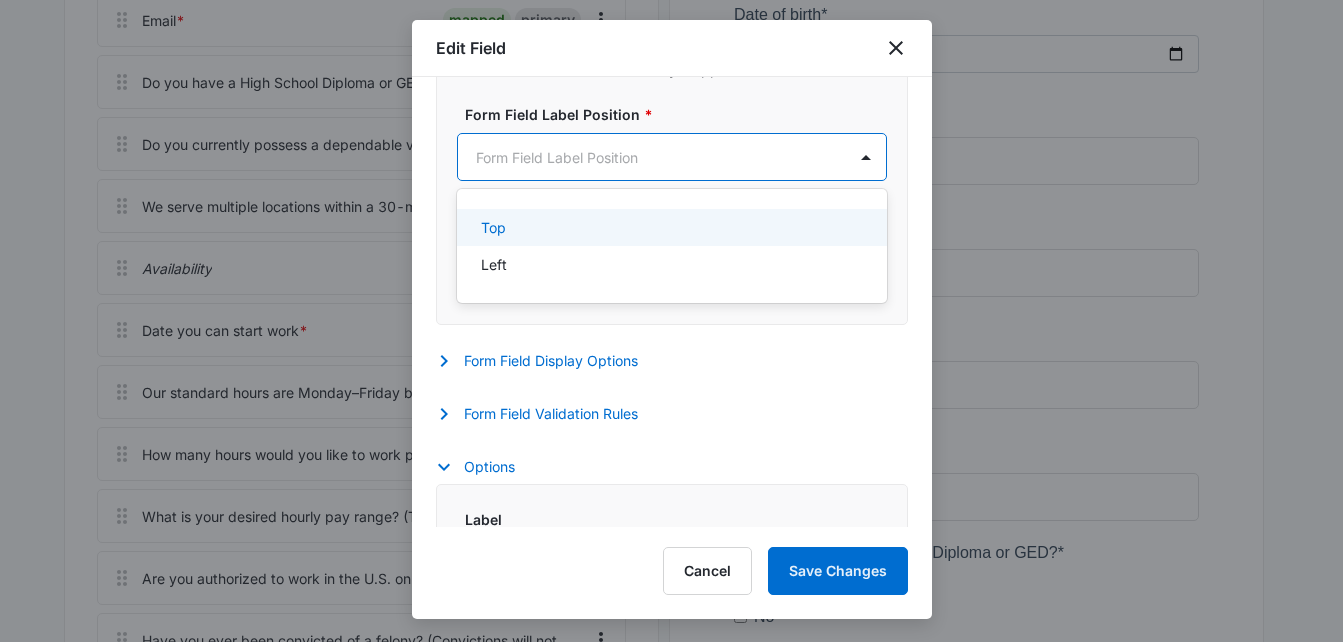 click at bounding box center [648, 157] 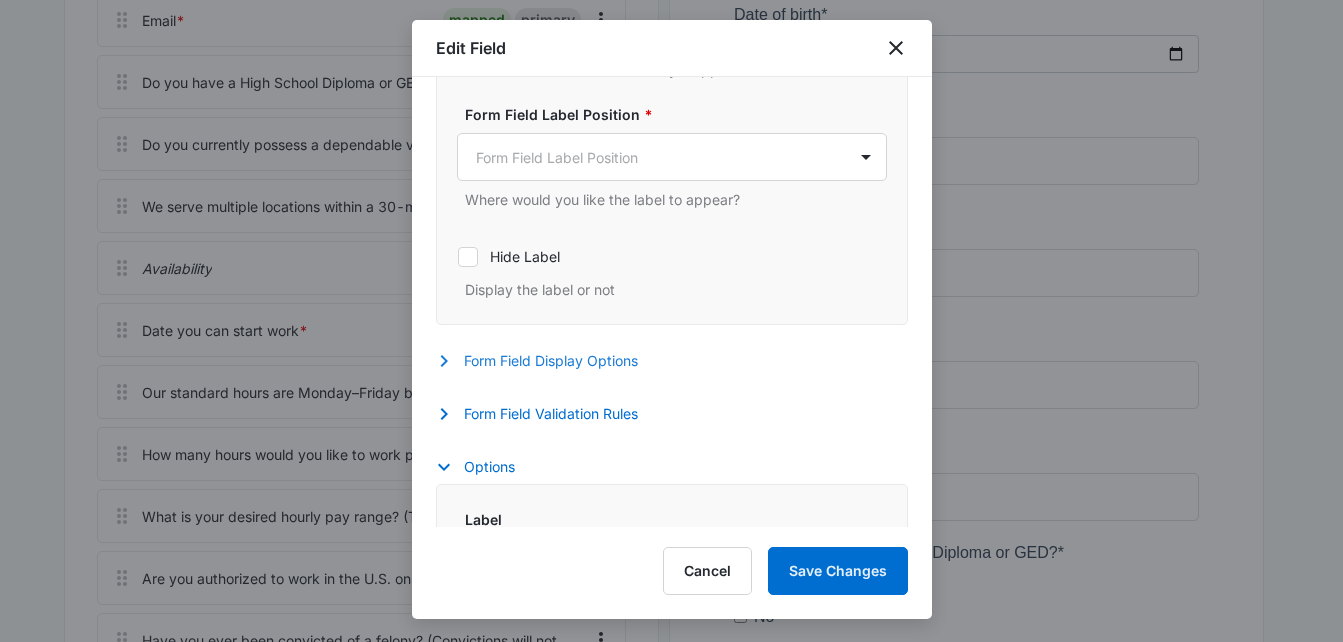 click on "Form Field Display Options" at bounding box center [547, 361] 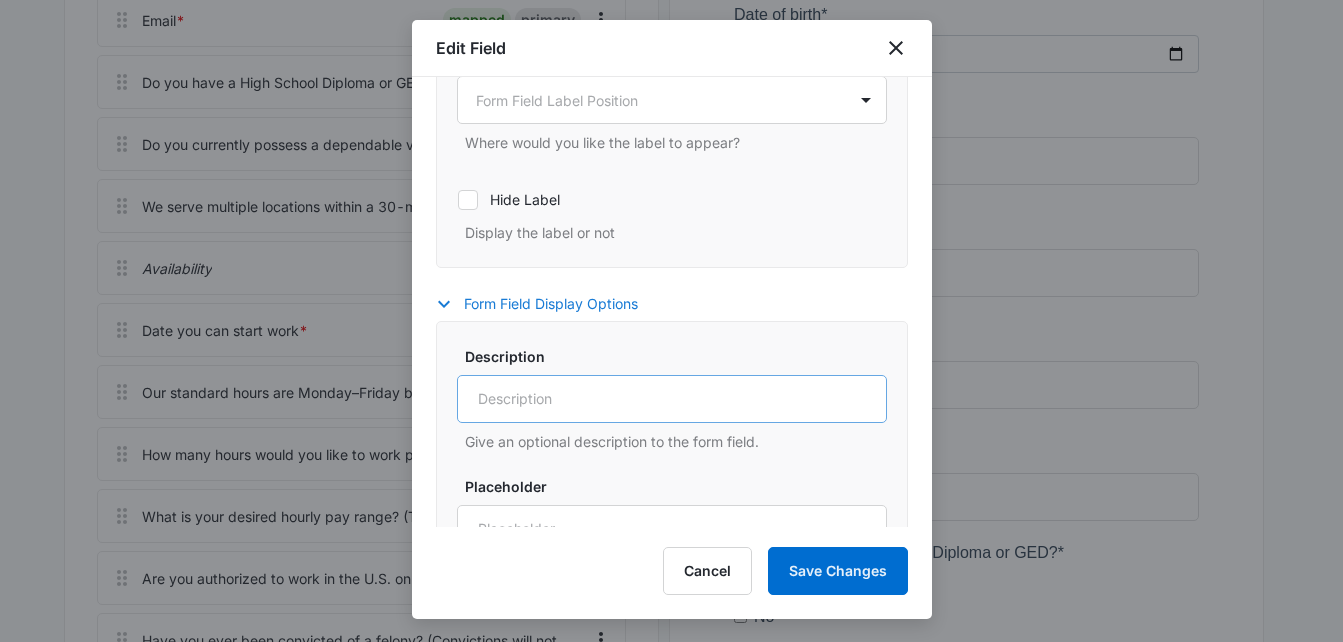 scroll, scrollTop: 497, scrollLeft: 0, axis: vertical 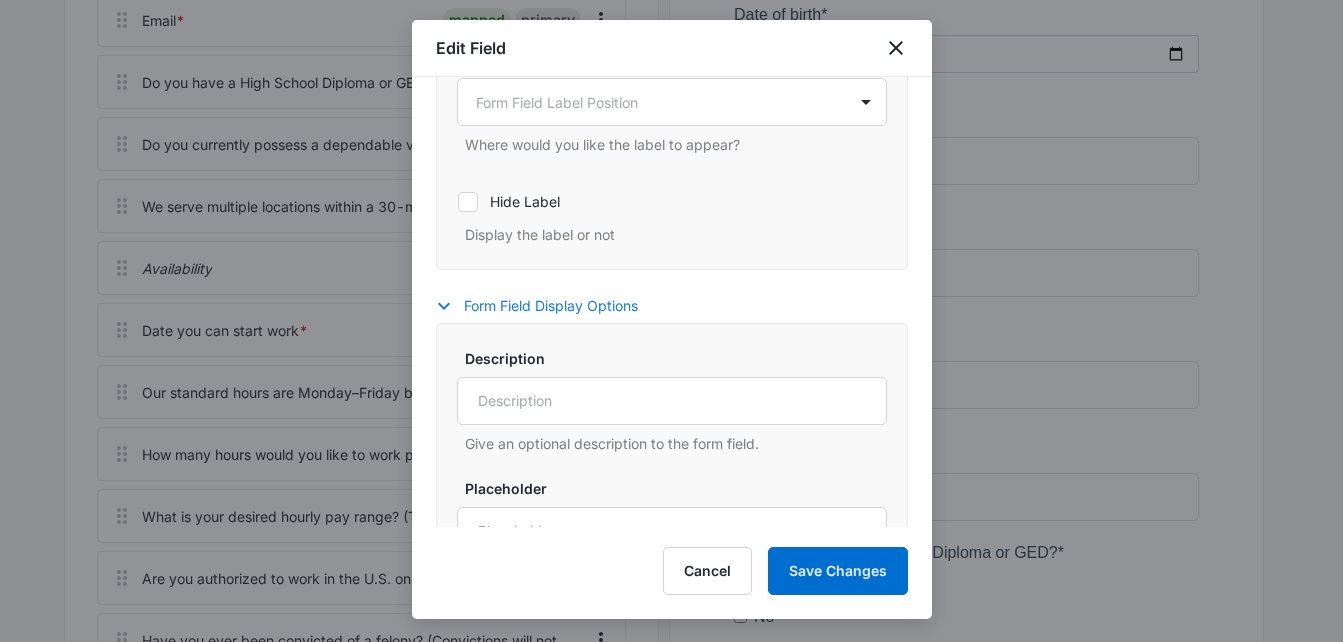 click 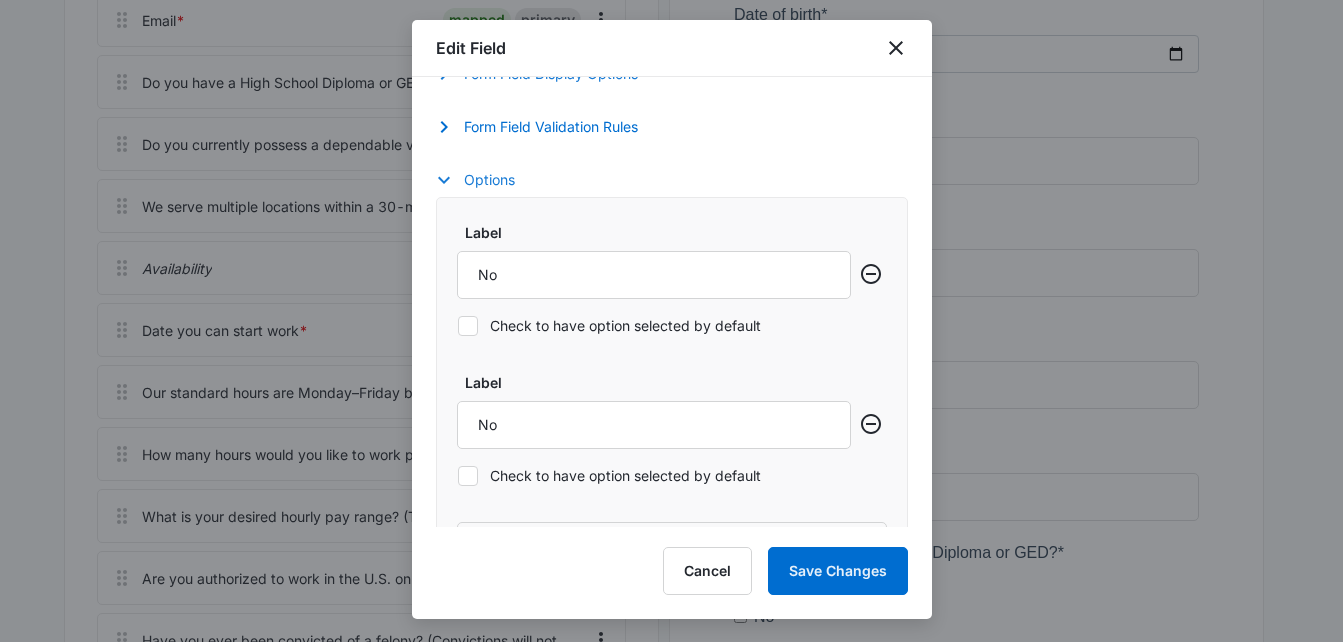 click on "Options" at bounding box center [485, 180] 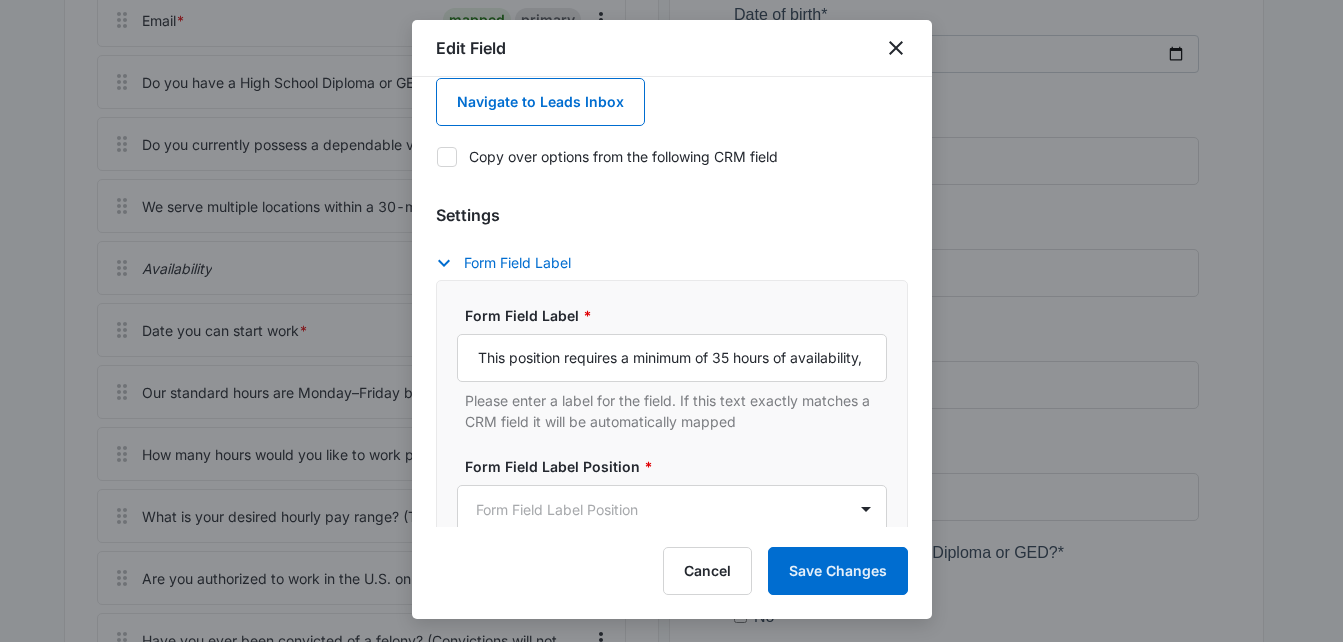 scroll, scrollTop: 0, scrollLeft: 0, axis: both 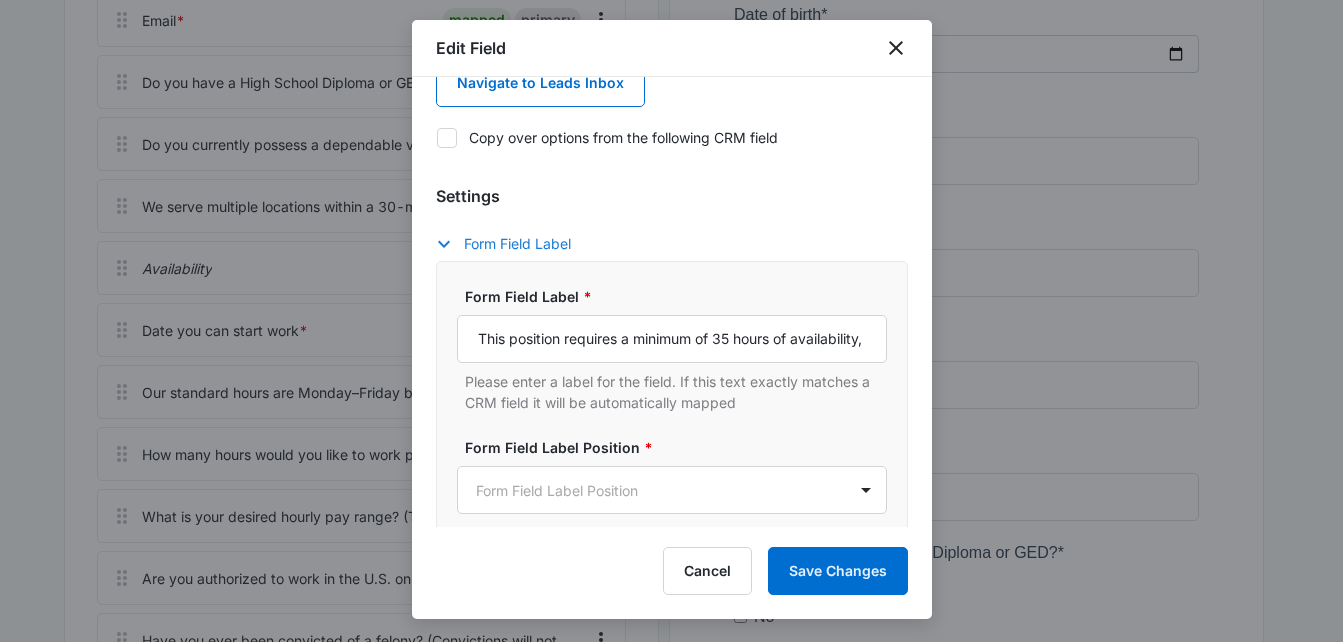 click on "Form Field Label" at bounding box center (513, 244) 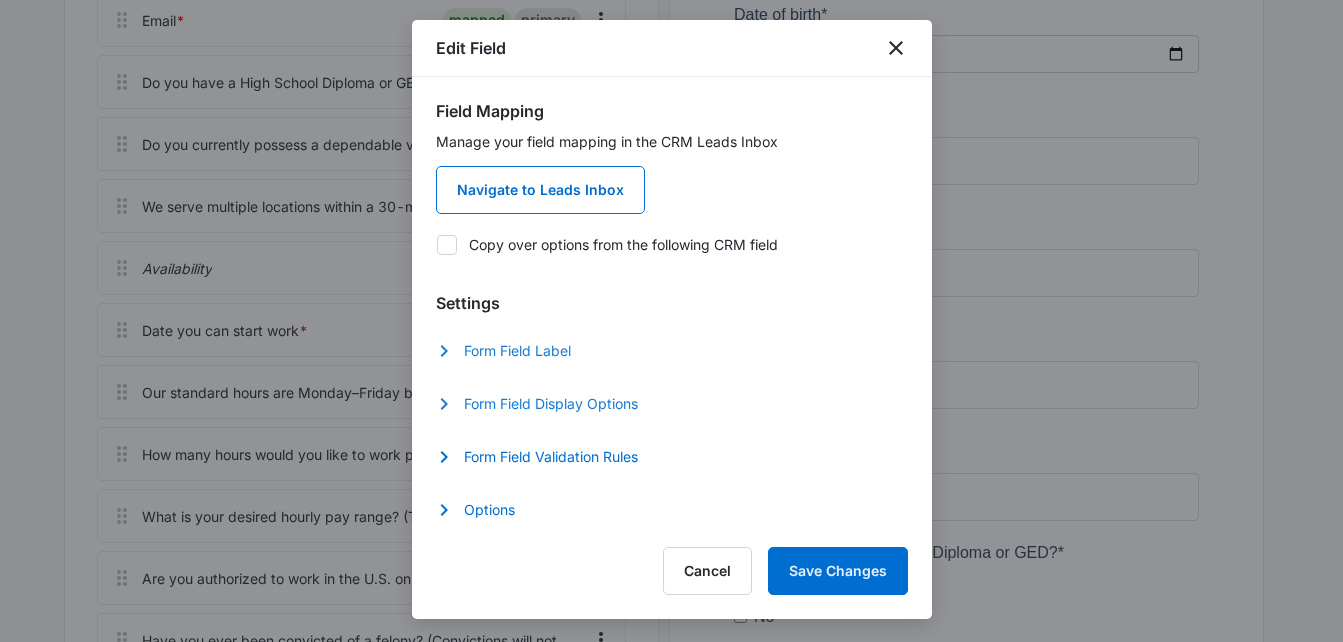 scroll, scrollTop: 2, scrollLeft: 0, axis: vertical 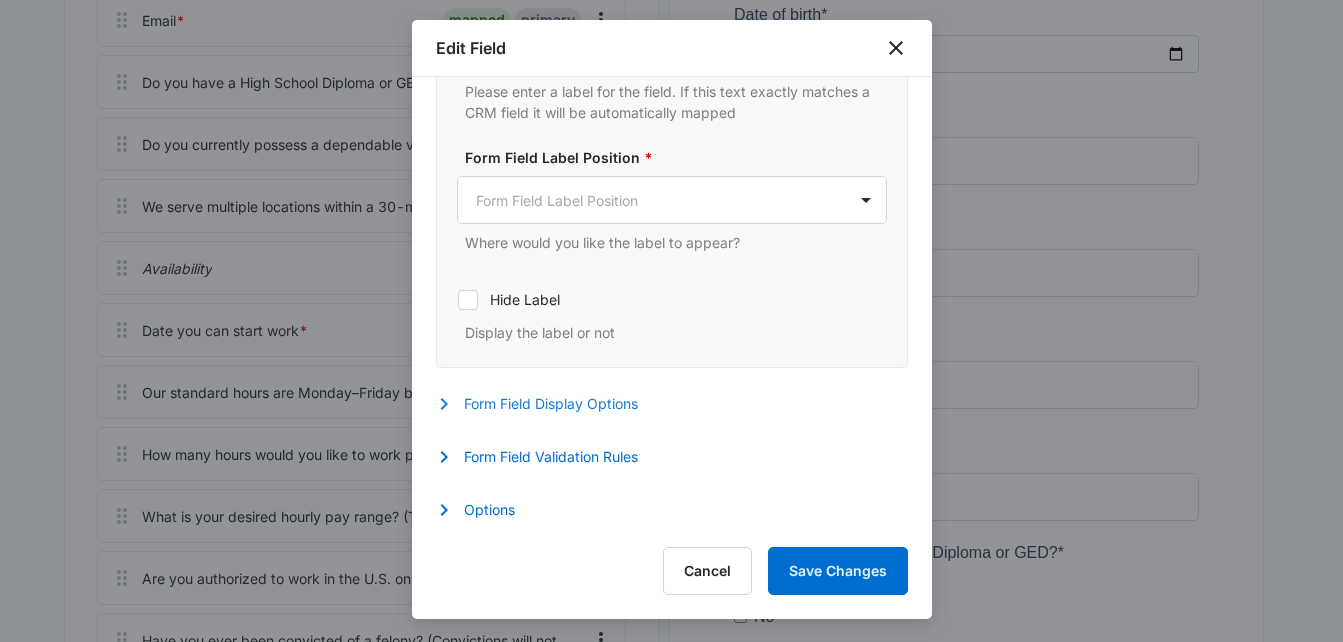 click on "Form Field Display Options" at bounding box center [547, 404] 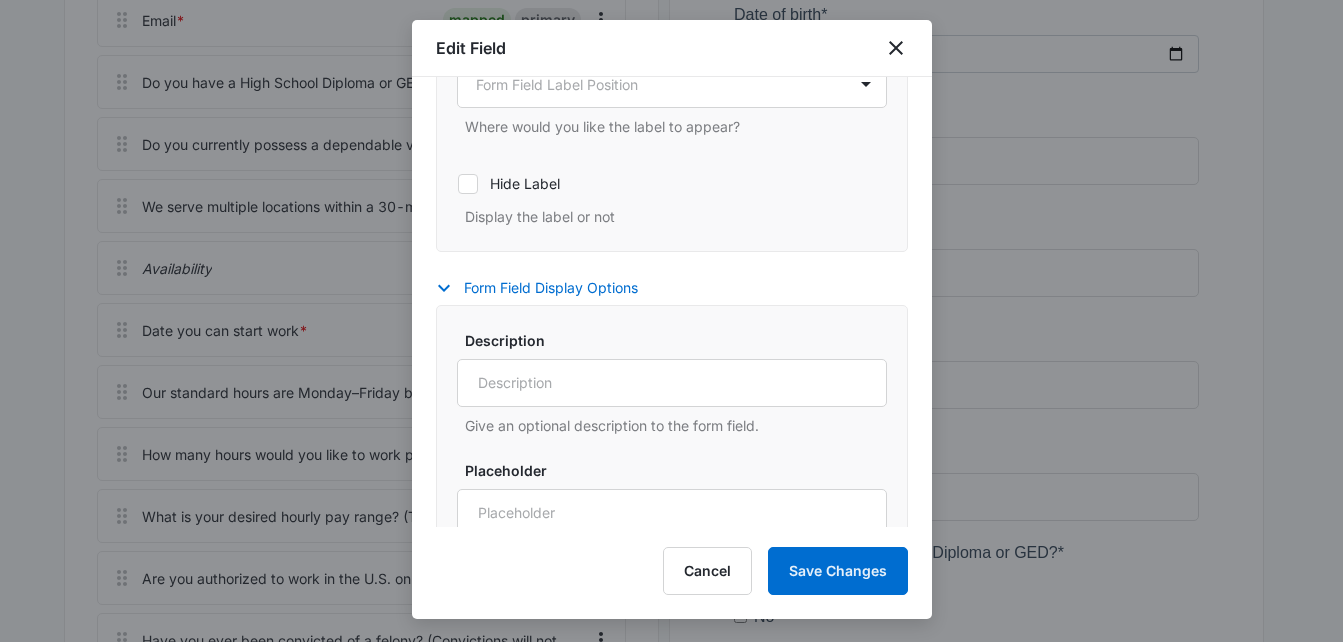 scroll, scrollTop: 495, scrollLeft: 0, axis: vertical 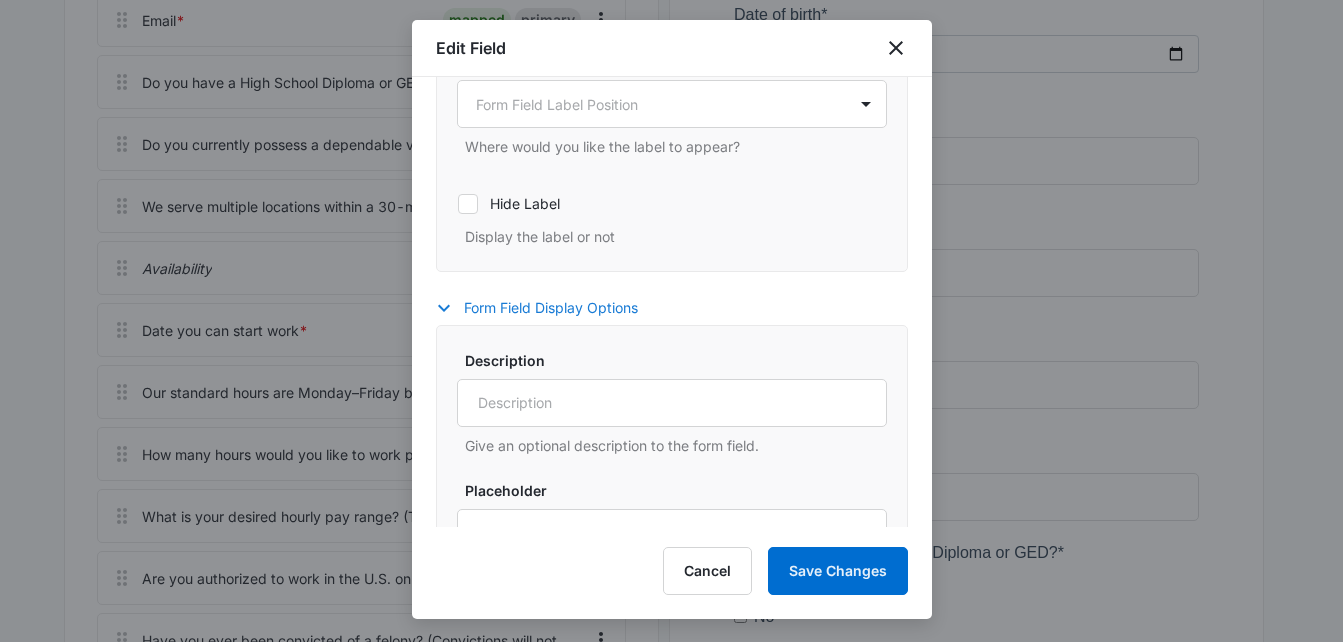click on "Form Field Display Options" at bounding box center [547, 308] 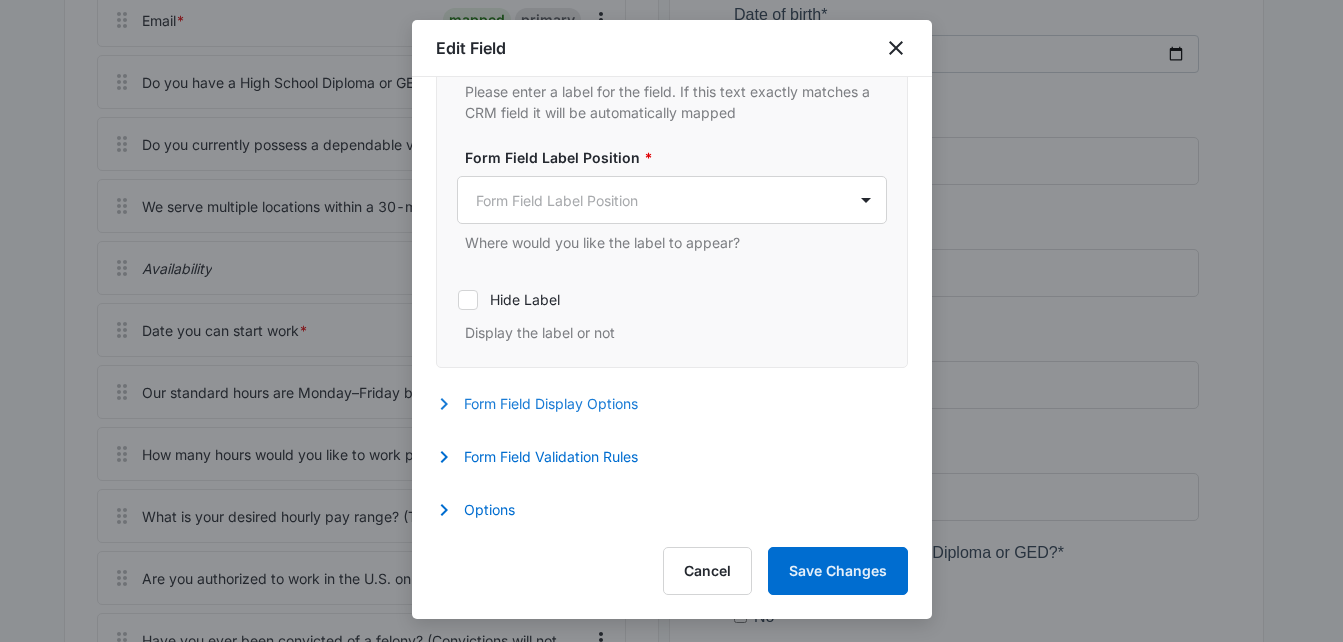 scroll, scrollTop: 399, scrollLeft: 0, axis: vertical 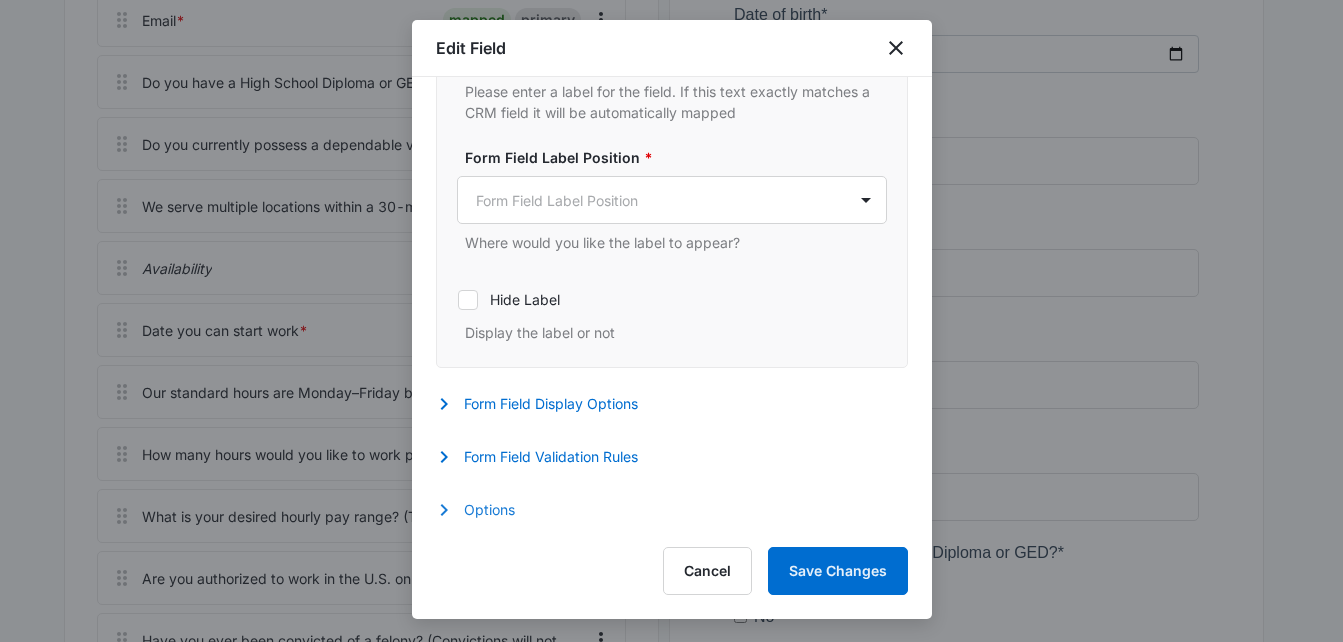 click on "Options" at bounding box center [485, 510] 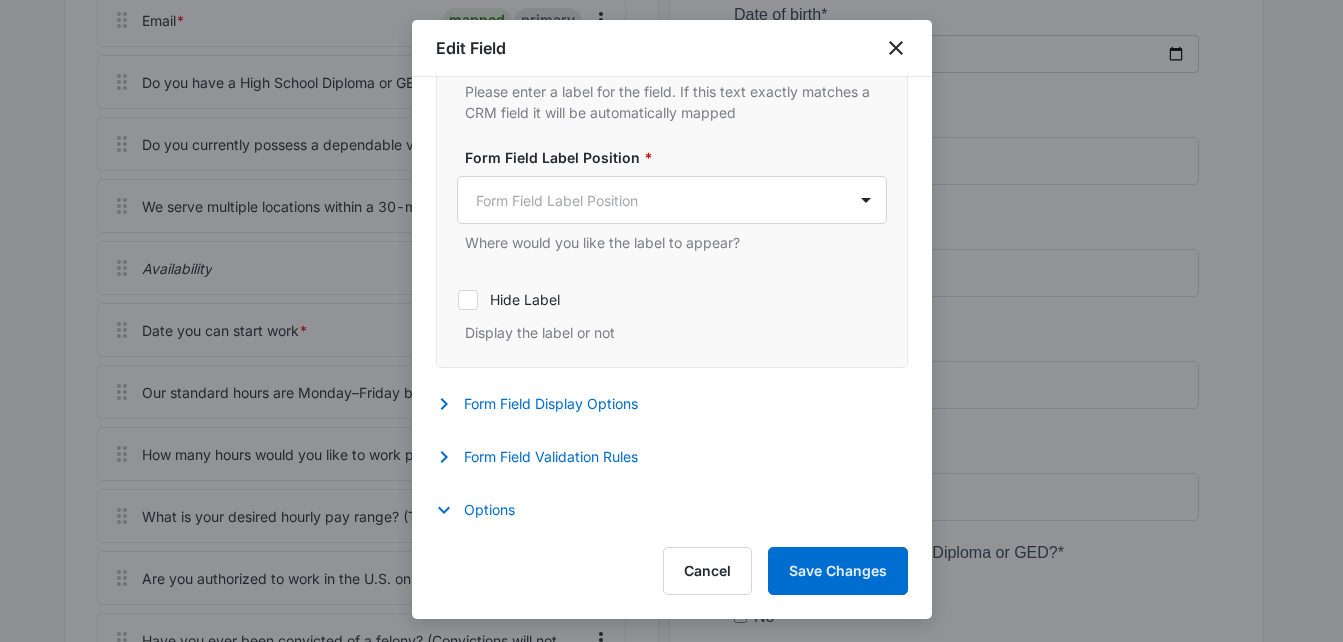 scroll, scrollTop: 797, scrollLeft: 0, axis: vertical 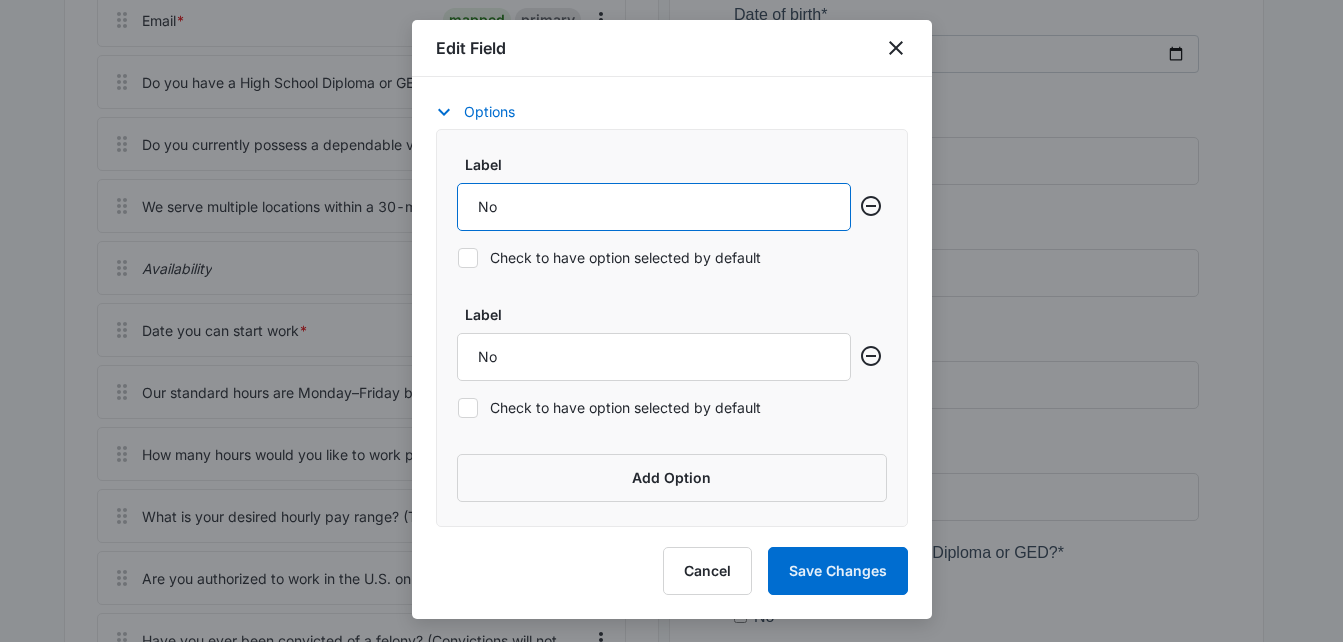 click on "No" at bounding box center (654, 207) 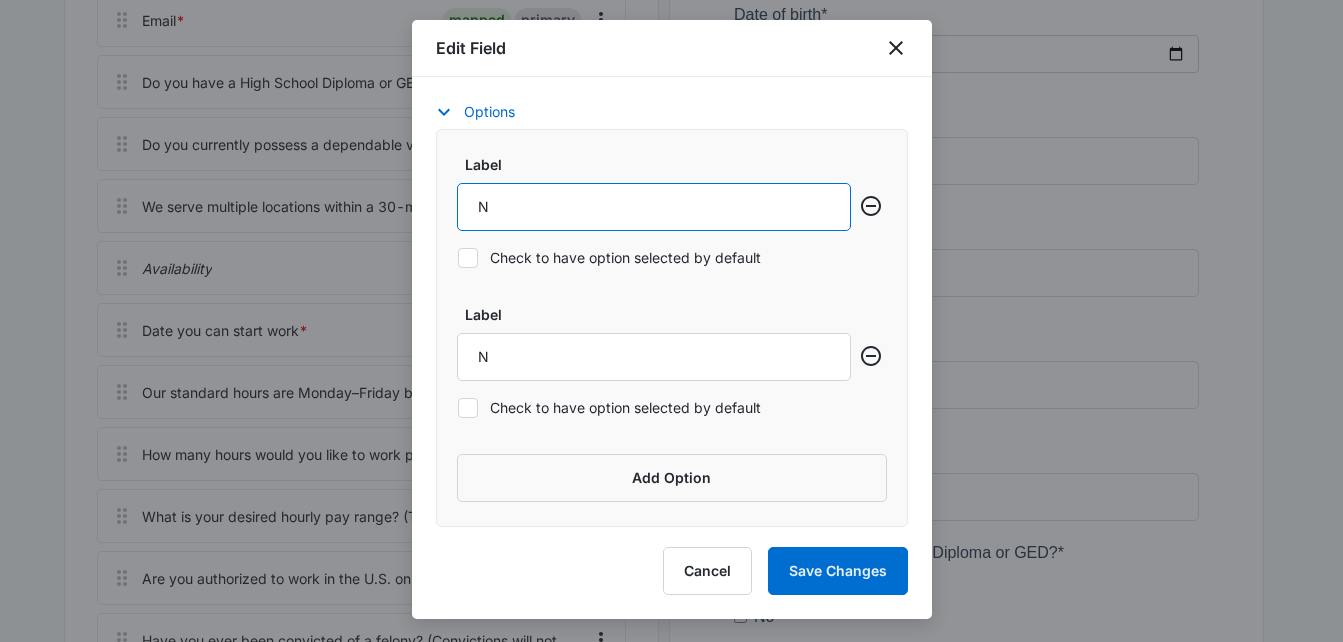 type 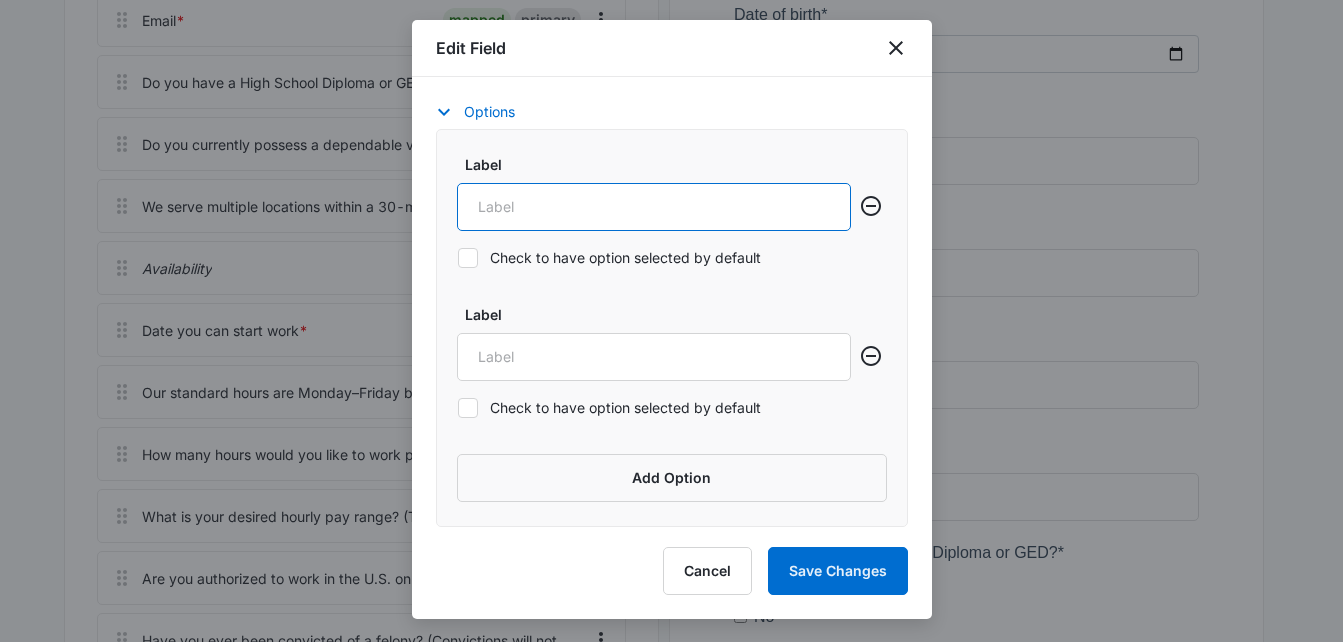 type on "Y" 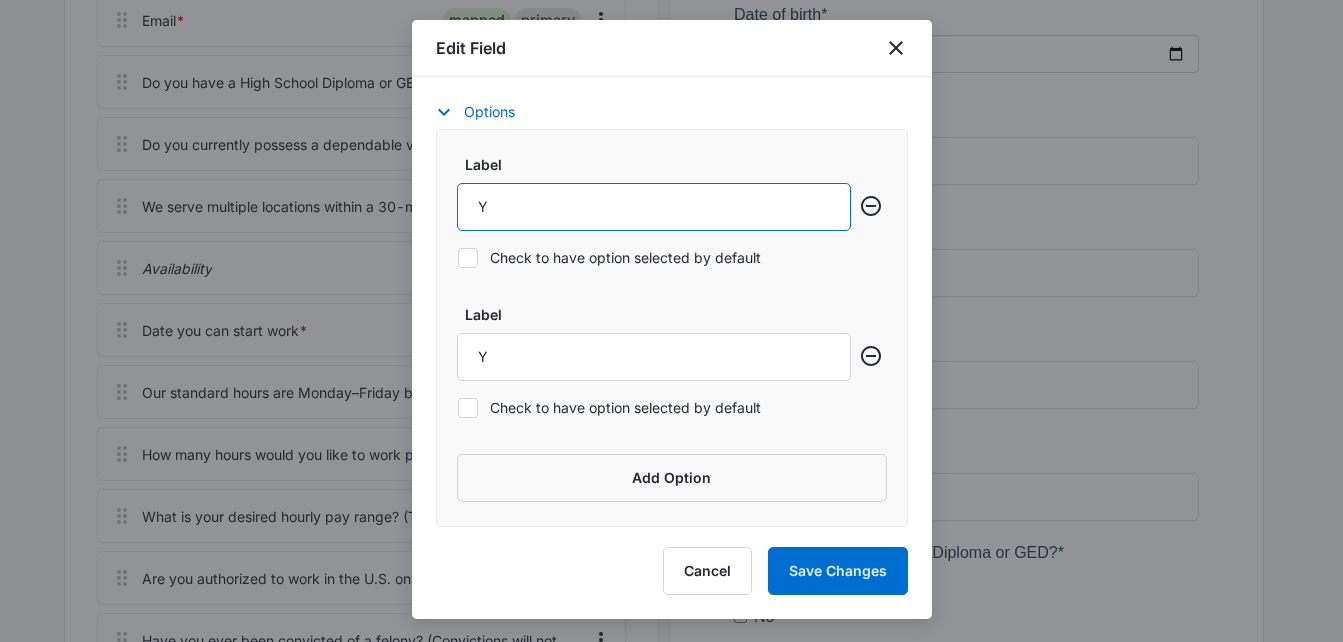 type on "Ys" 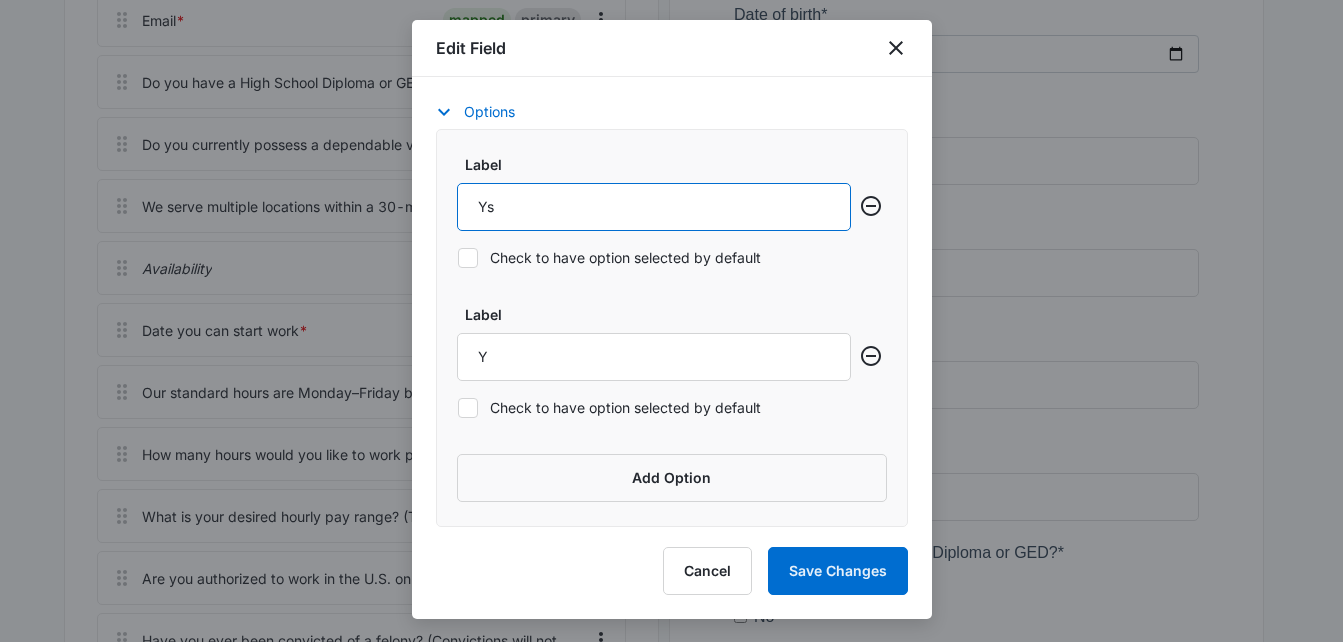 type on "Ys" 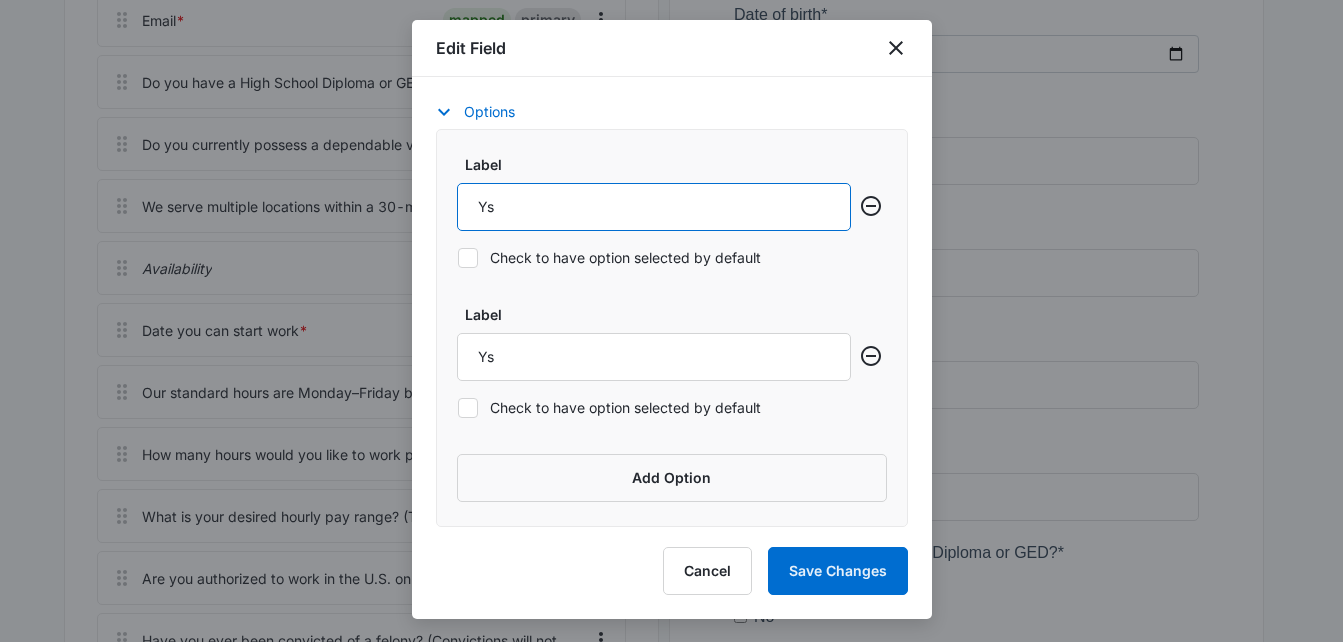 type on "Y" 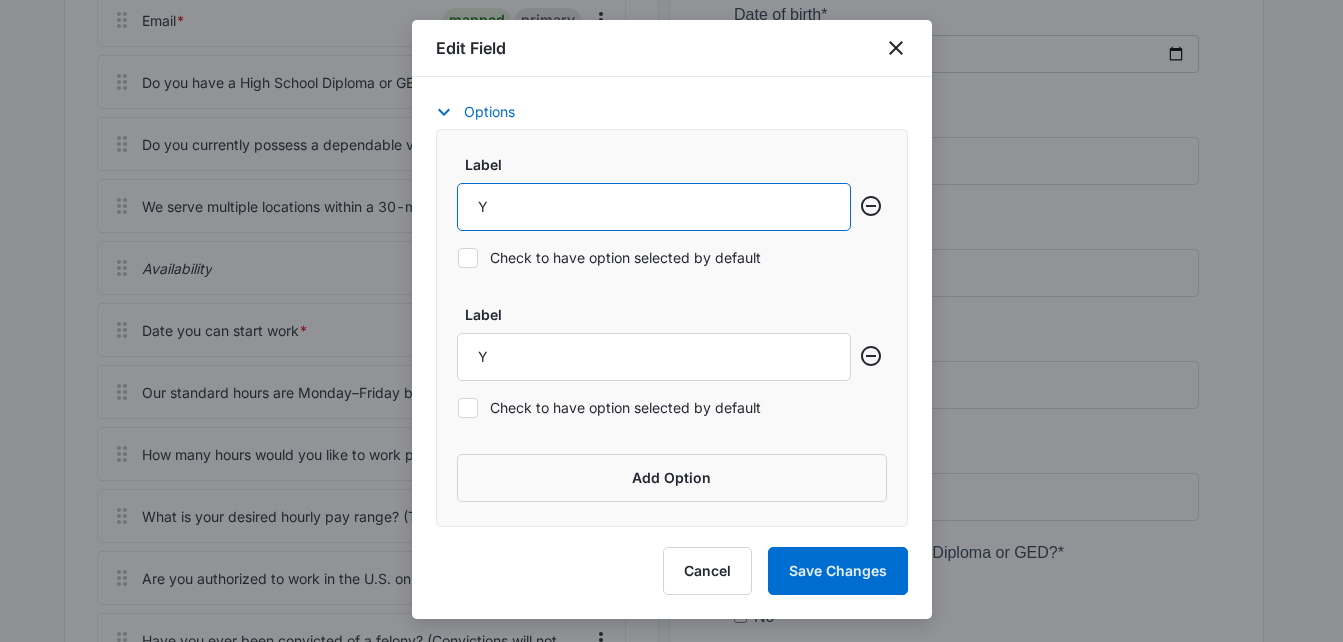type on "Ye" 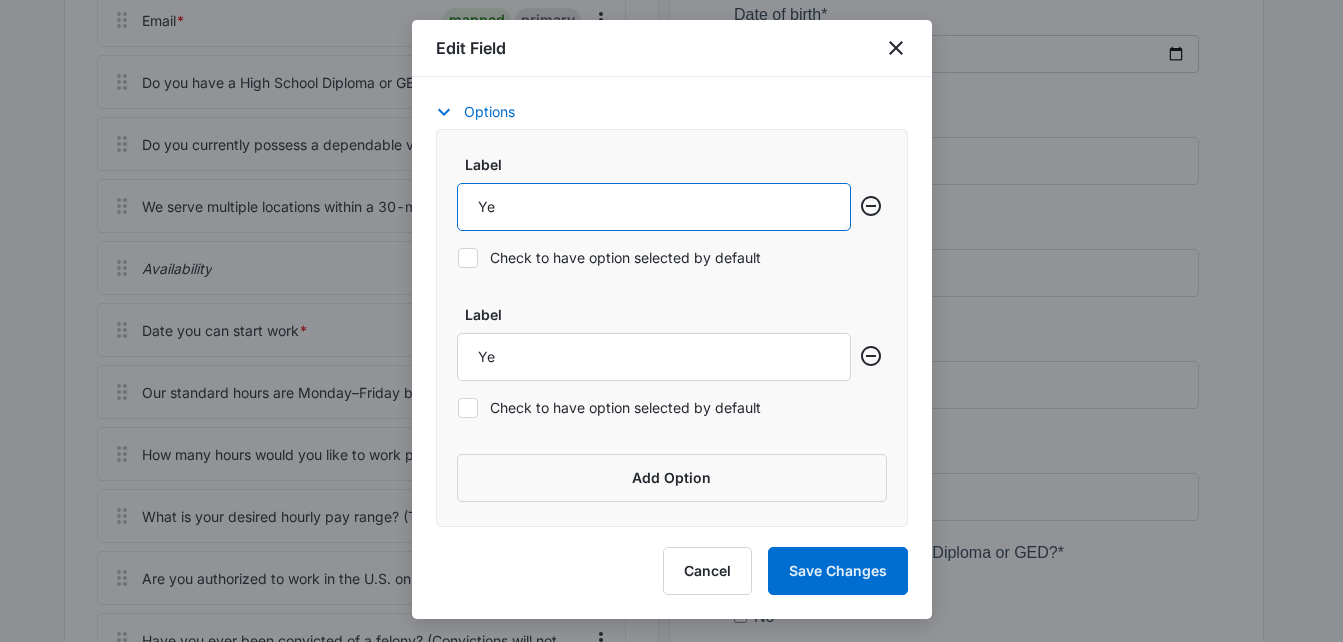 type on "Yes" 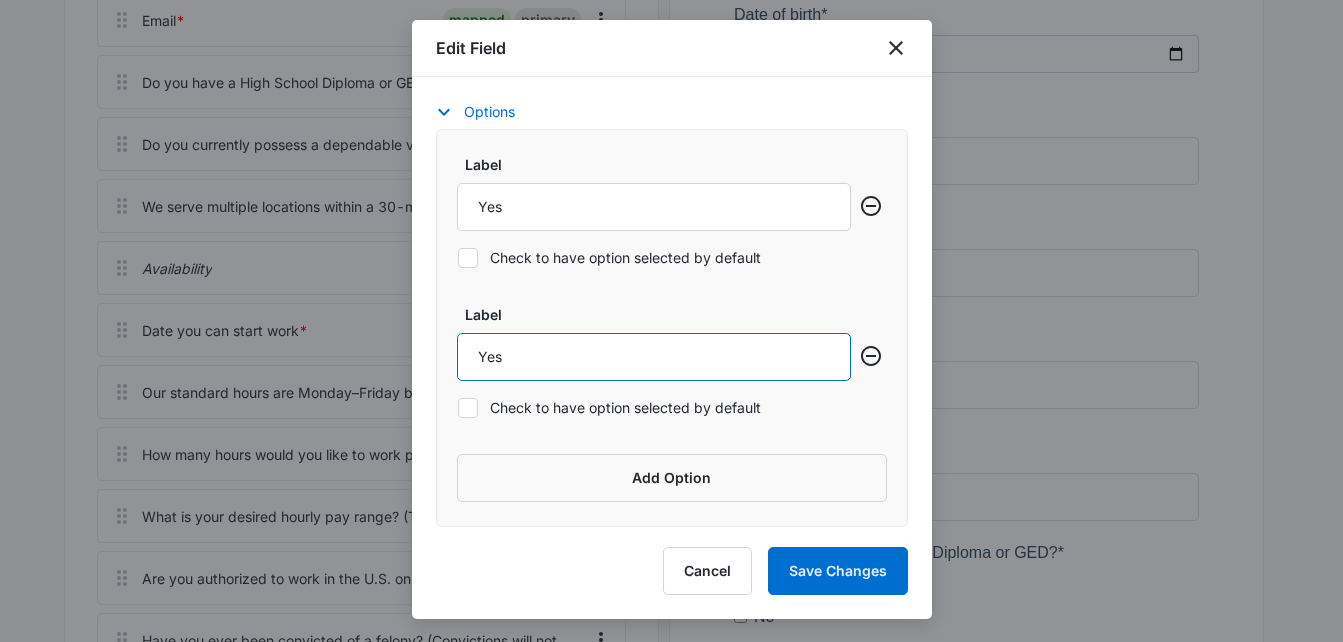 click on "Yes" at bounding box center [654, 207] 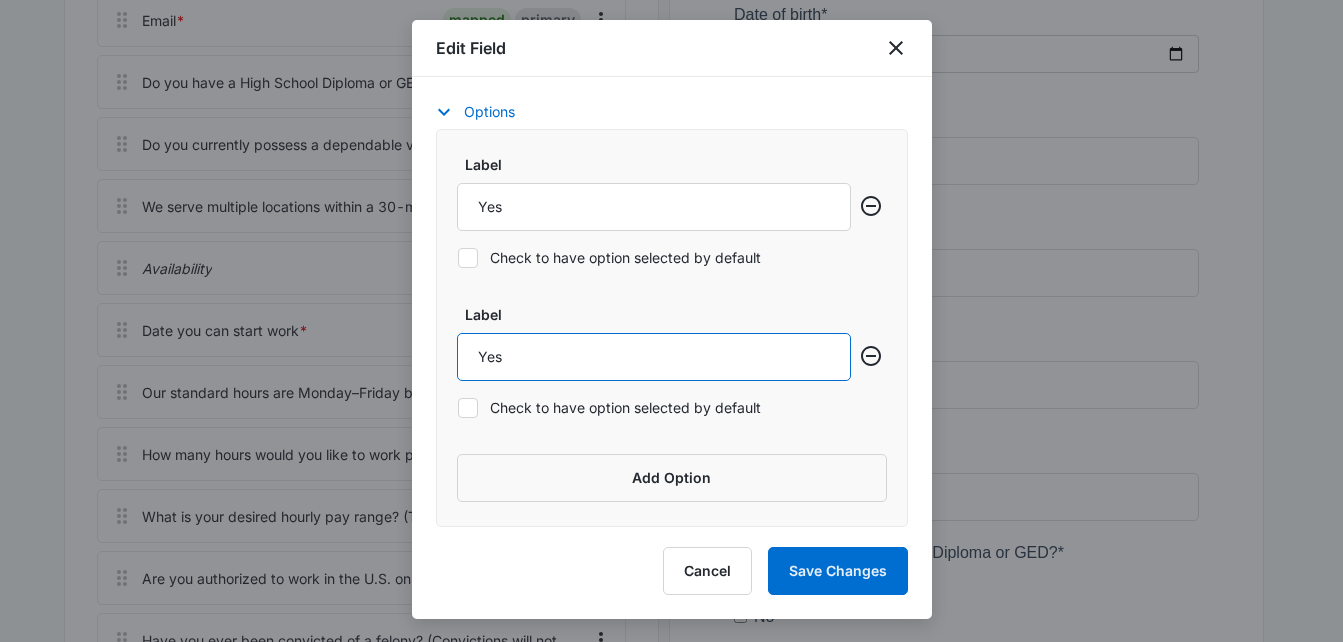 type on "Ye" 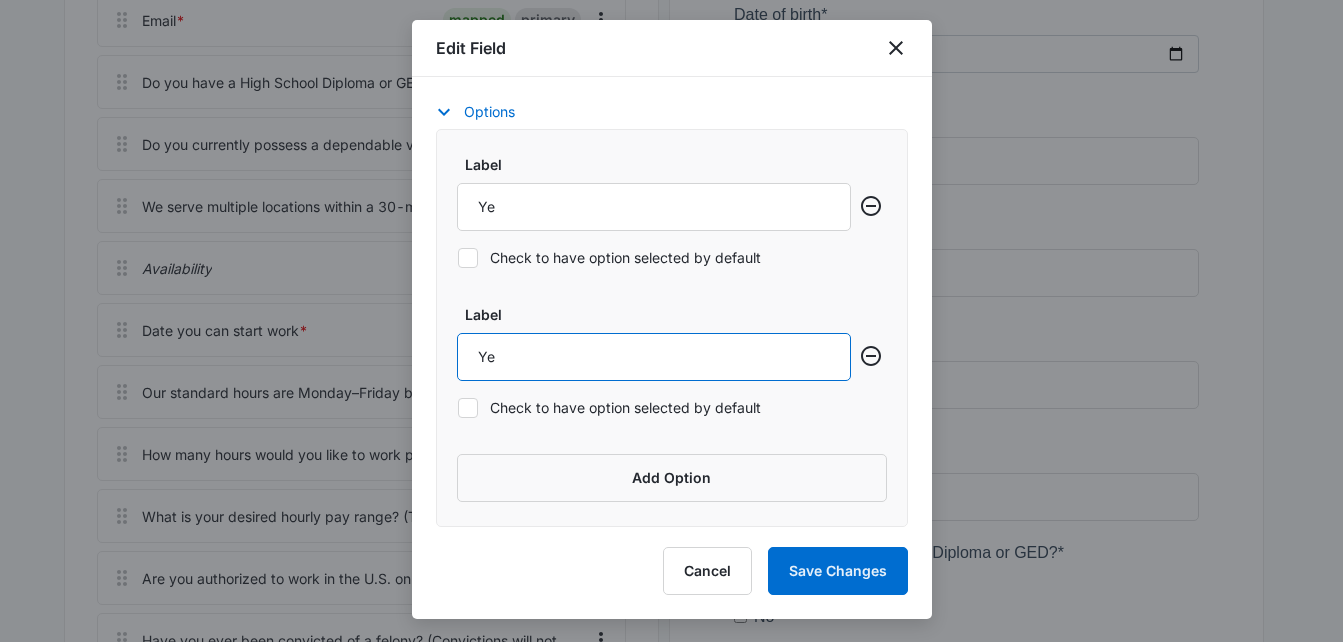 type on "Y" 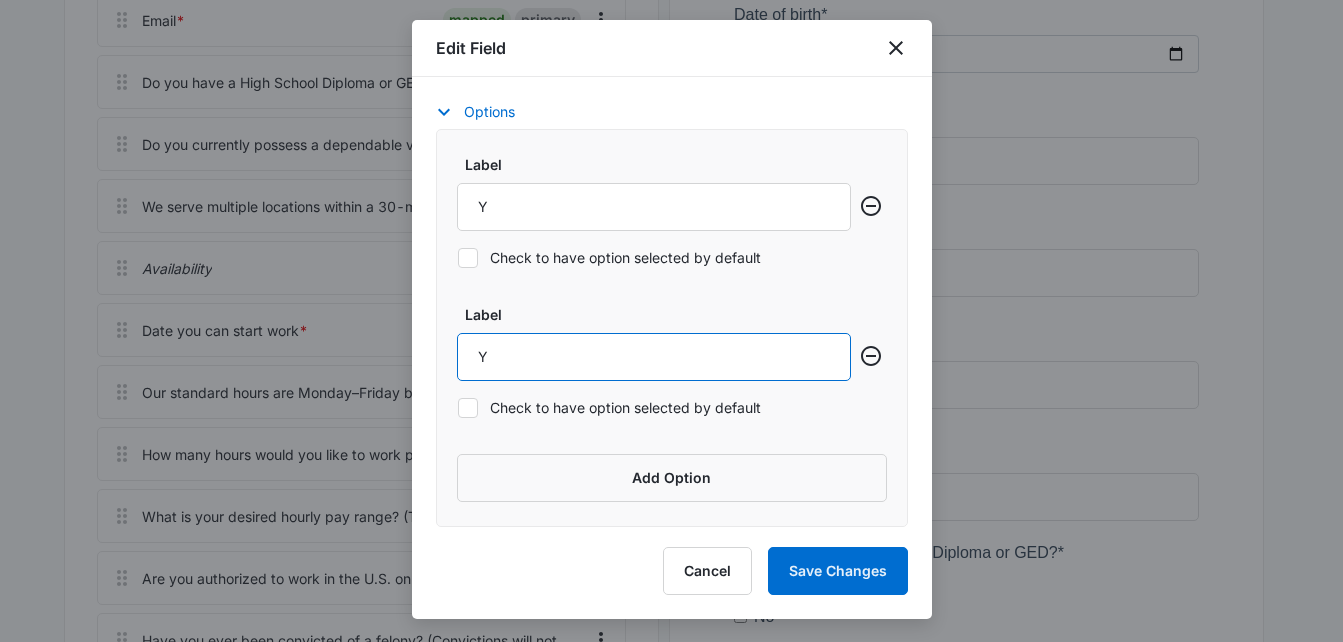 type 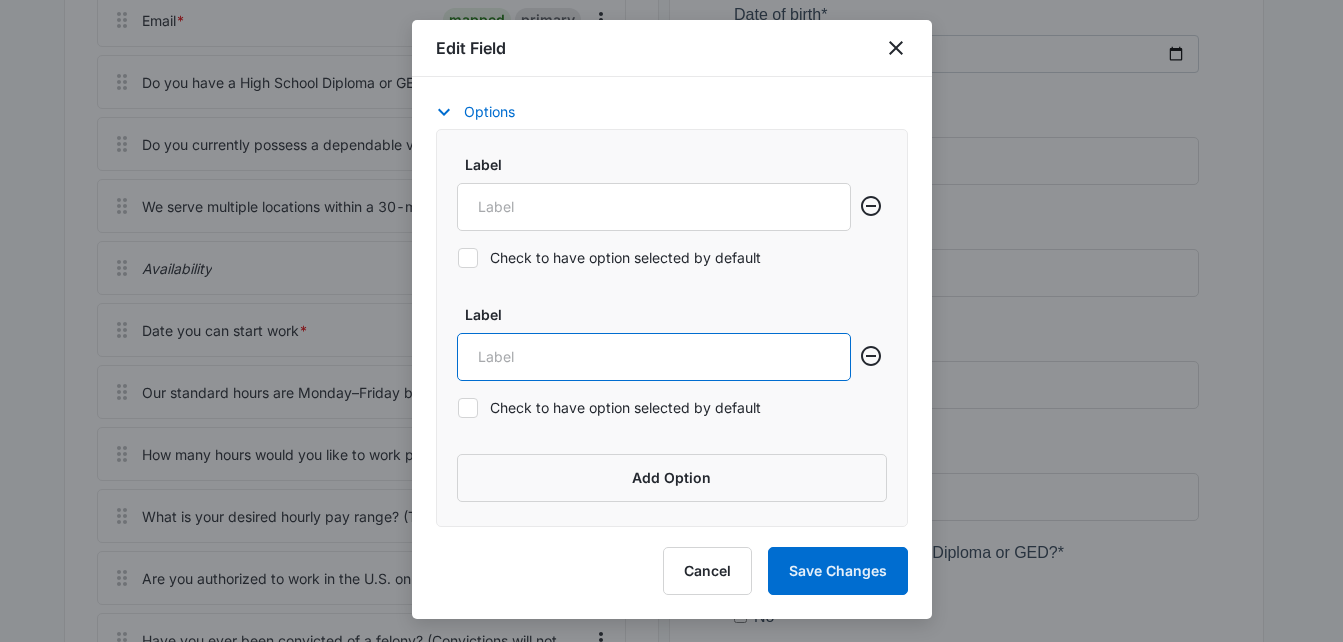type on "N" 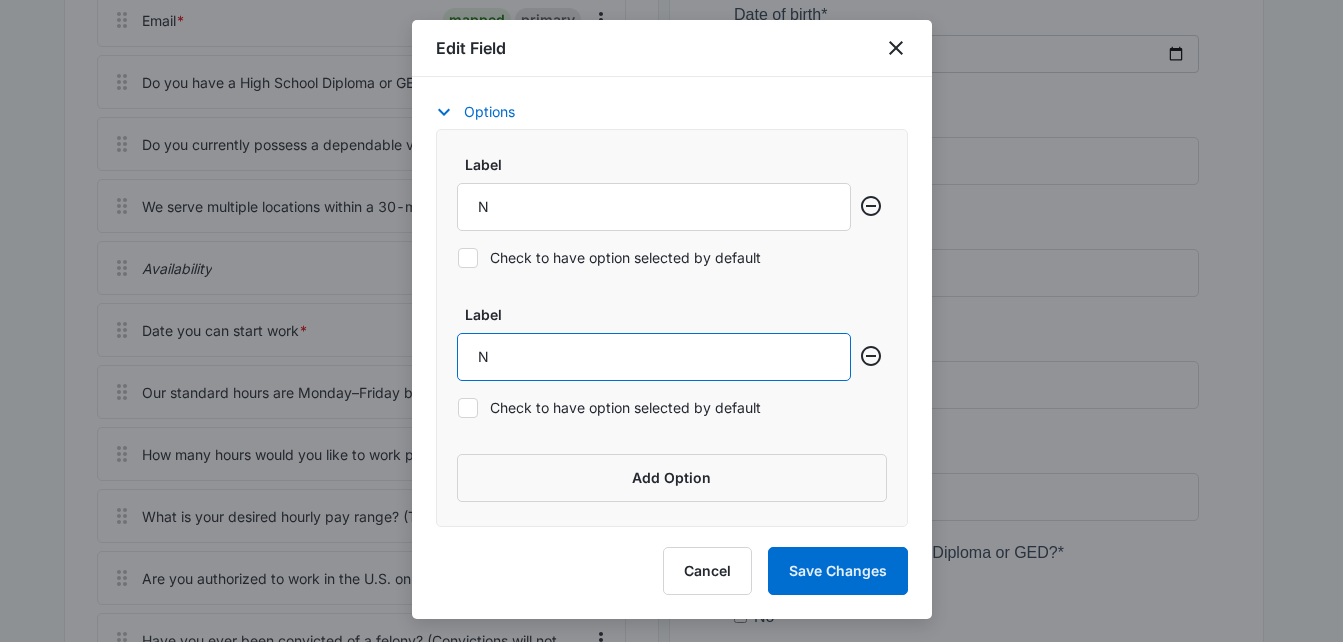 type on "No" 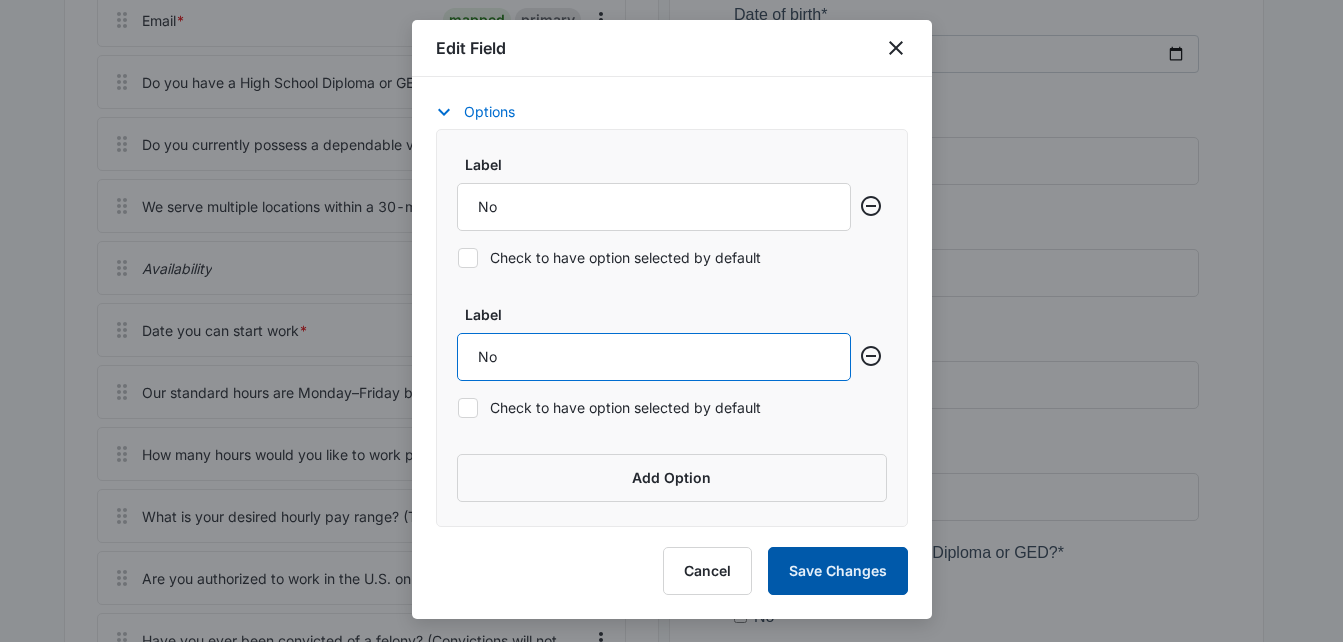 type on "No" 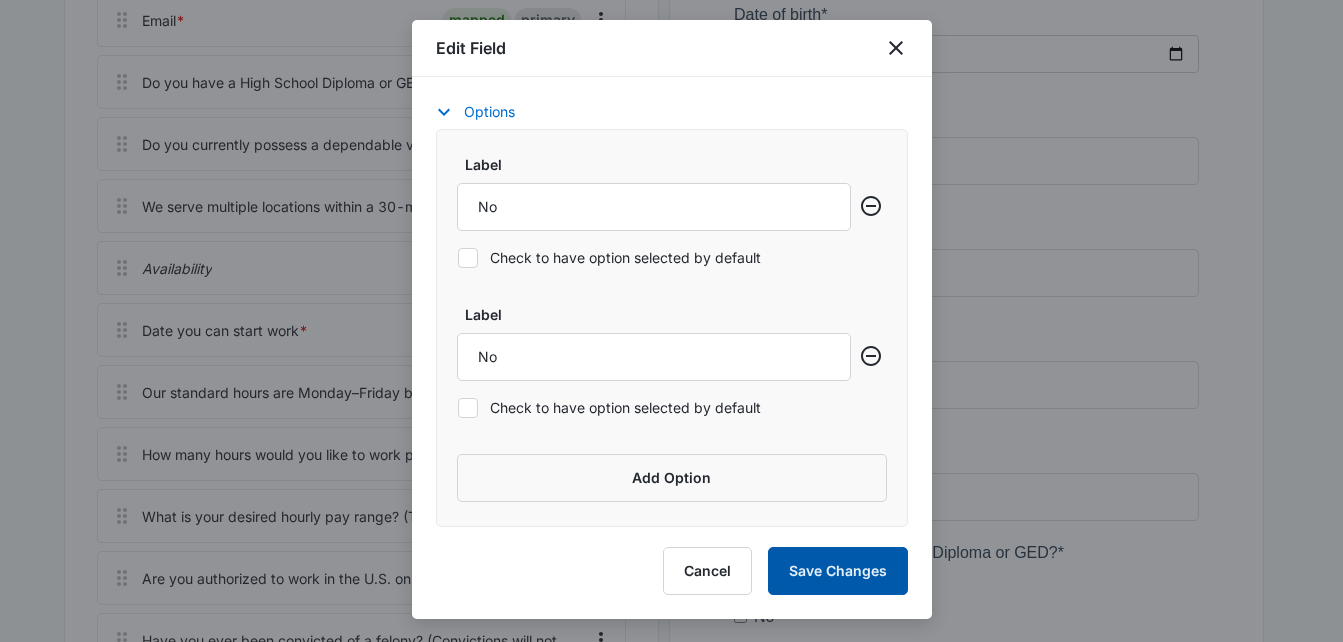 click on "Save Changes" at bounding box center (838, 571) 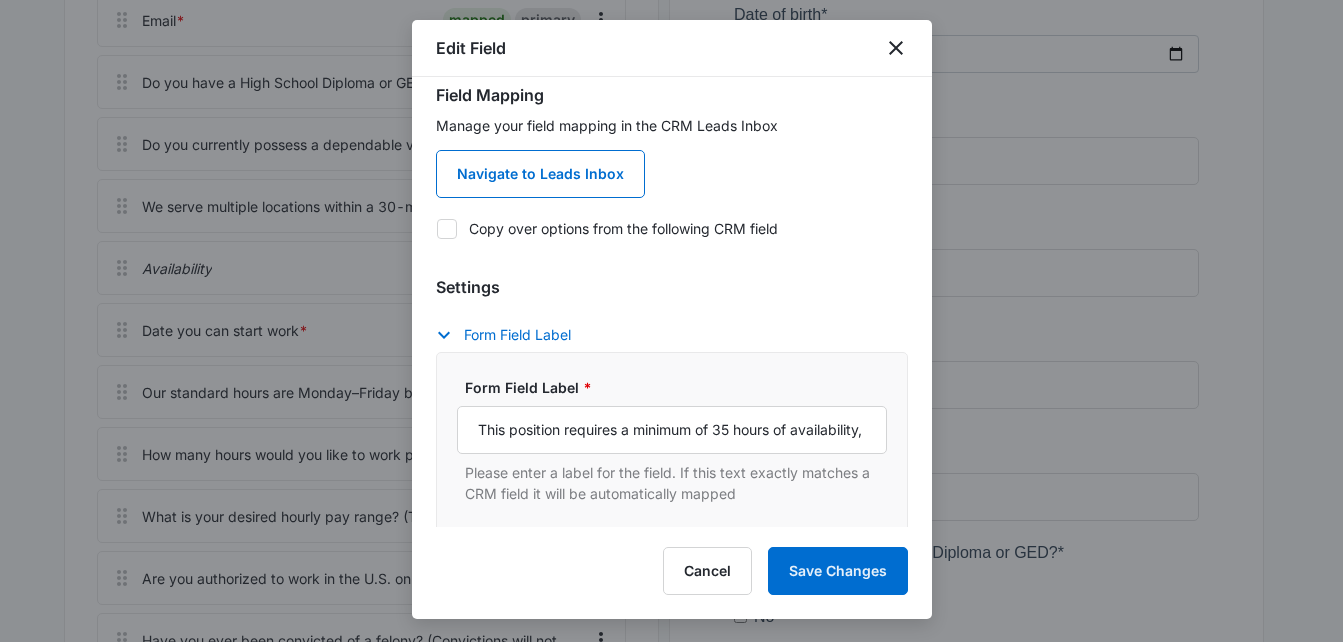 scroll, scrollTop: 0, scrollLeft: 0, axis: both 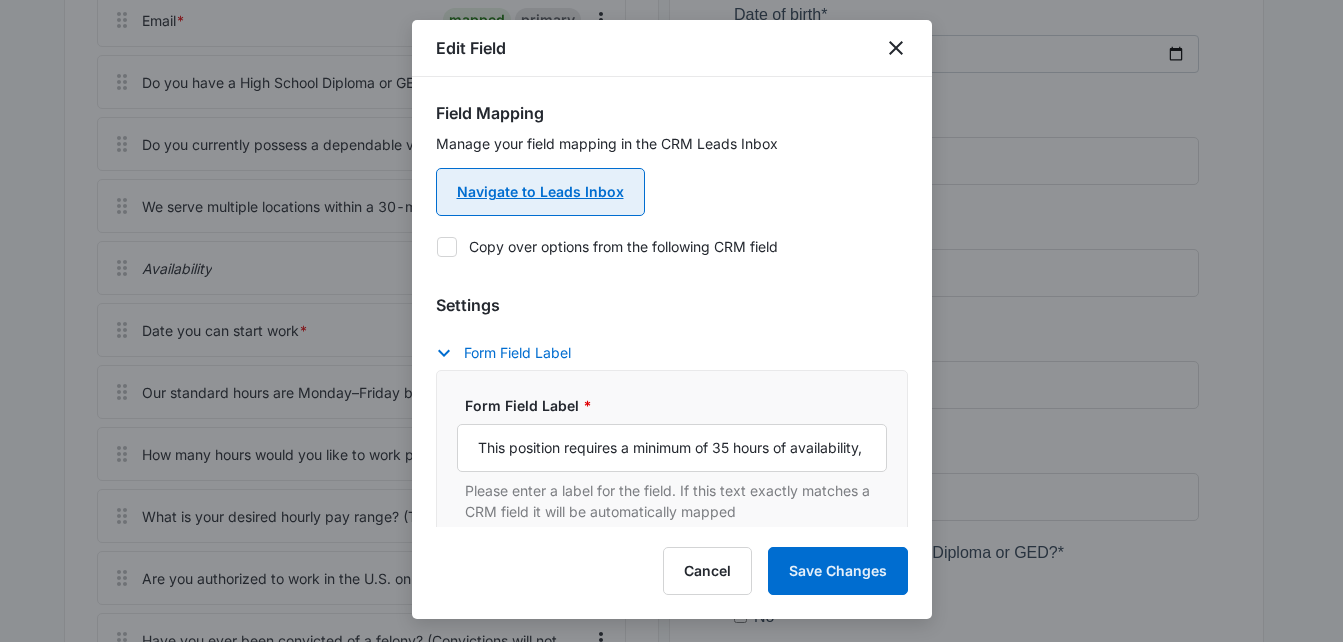 click on "Navigate to Leads Inbox" at bounding box center (540, 192) 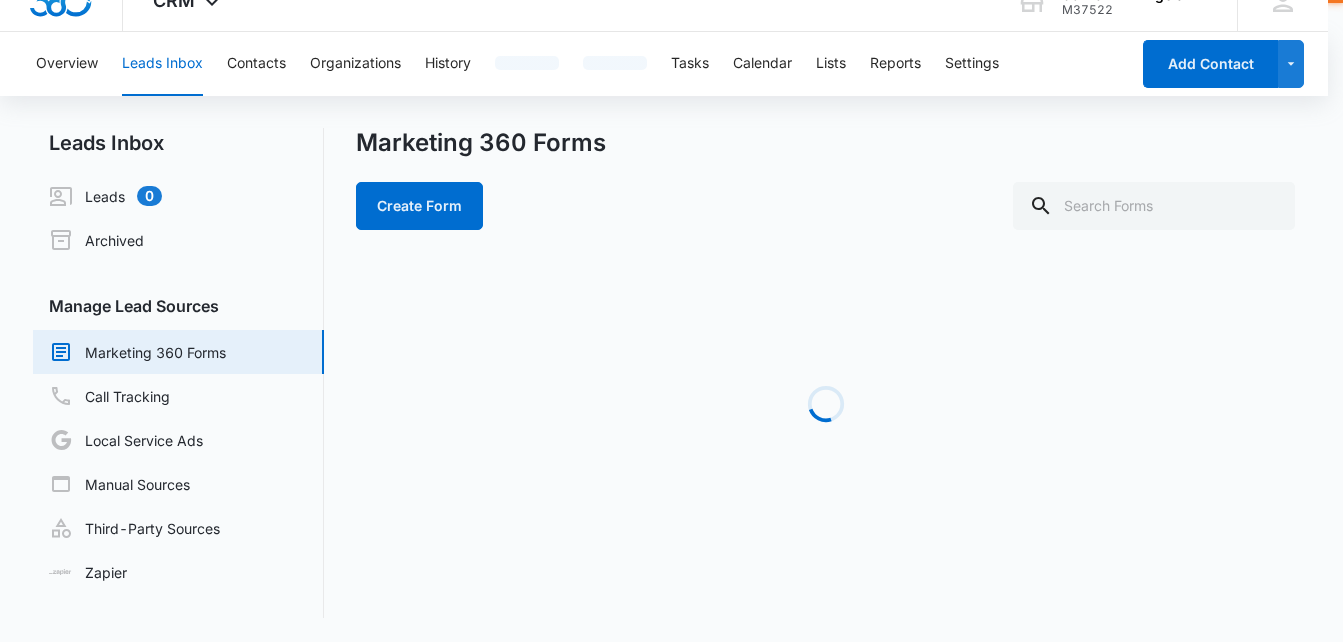 scroll, scrollTop: 0, scrollLeft: 0, axis: both 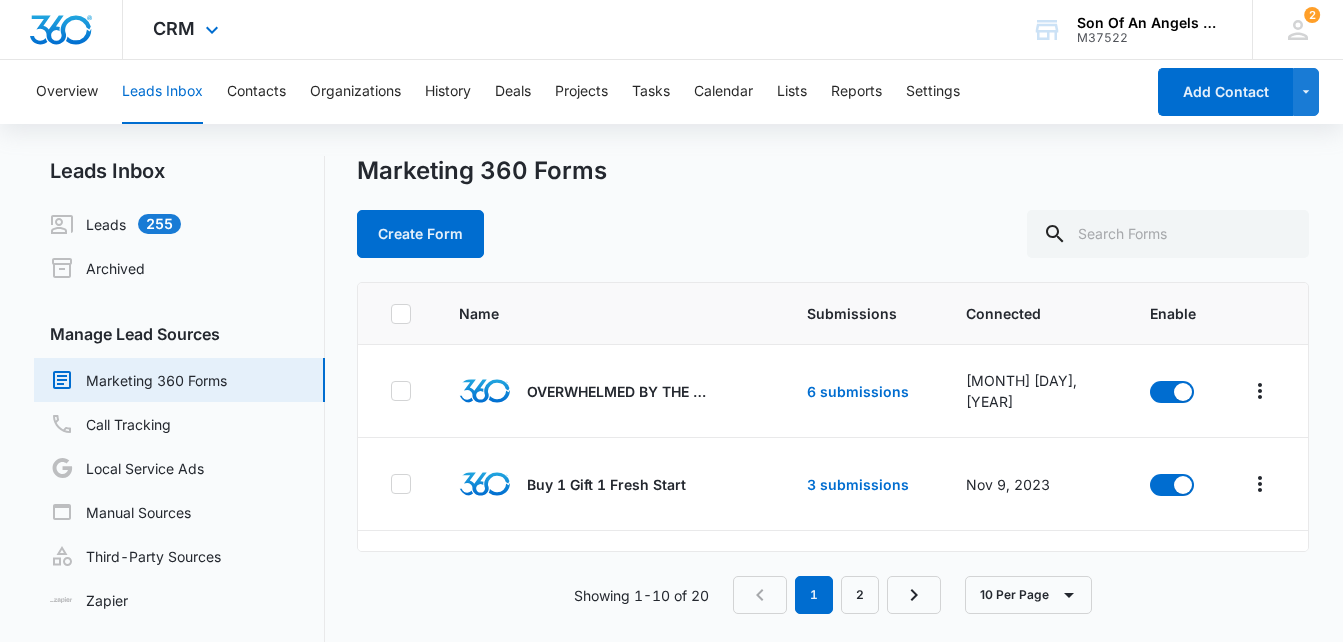 click on "CRM Apps Reputation Websites Forms CRM Email Social Shop Payments POS Content Ads Intelligence Files Brand Settings" at bounding box center (188, 29) 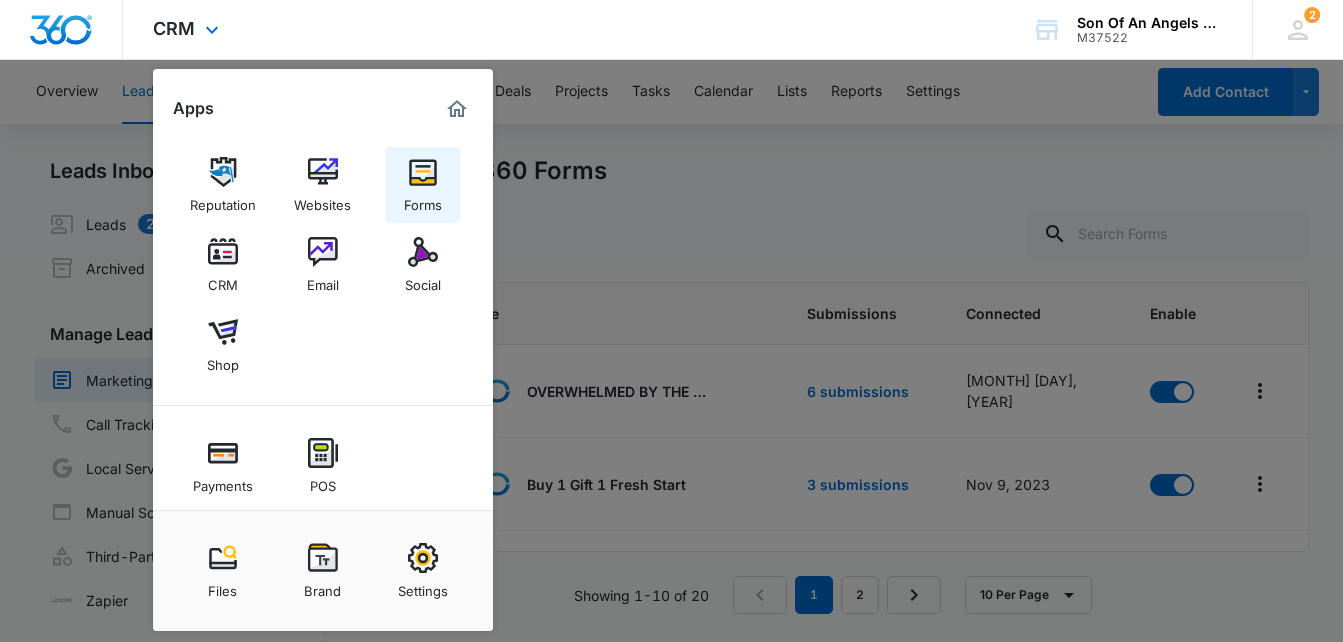 click at bounding box center [423, 172] 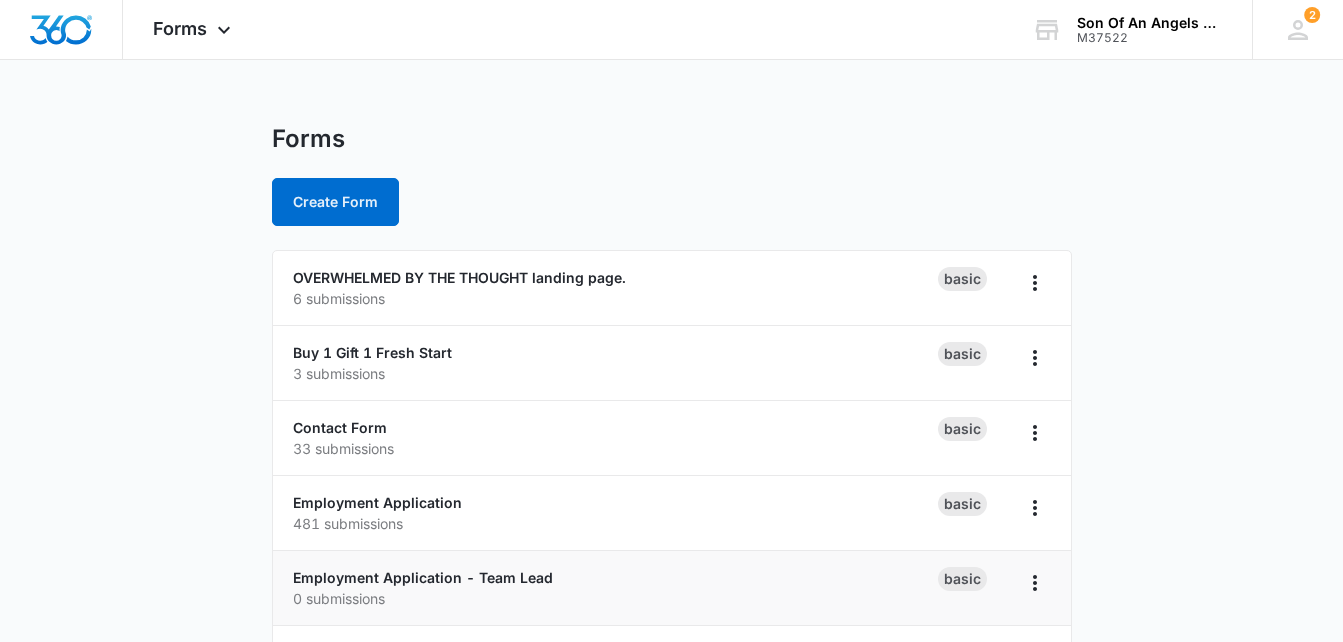 click on "Employment Application - Team Lead 0 submissions" at bounding box center [615, 588] 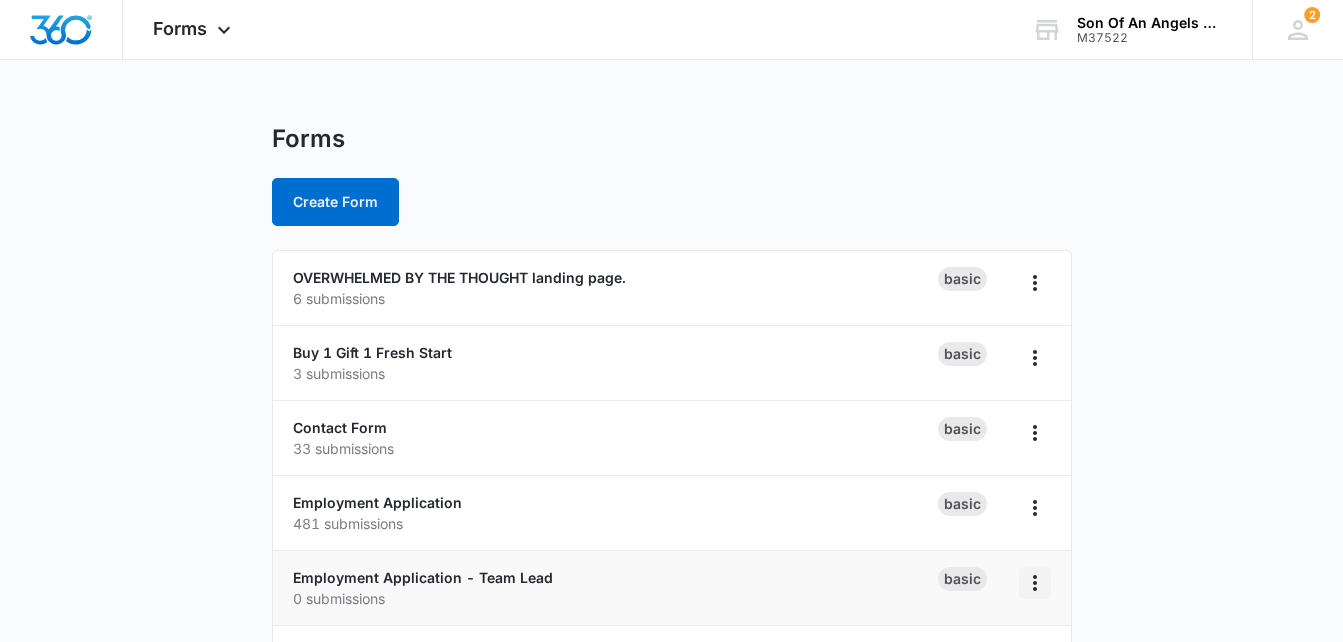 click 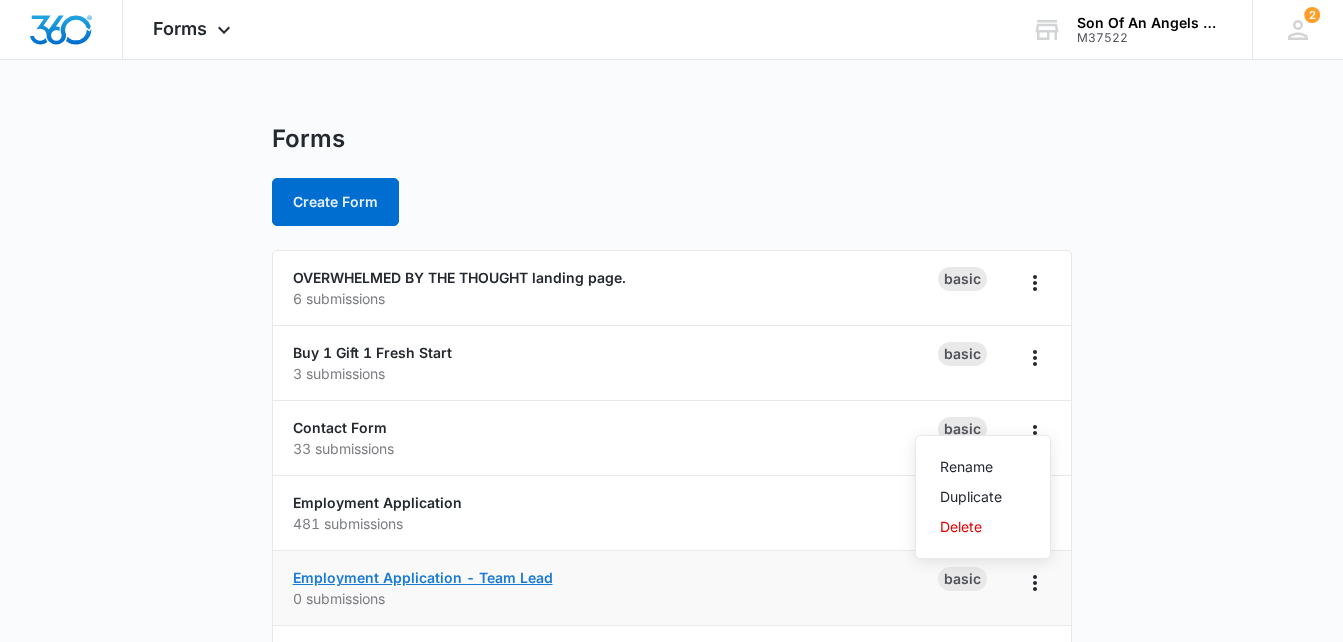 click on "Employment Application - Team Lead" at bounding box center [423, 577] 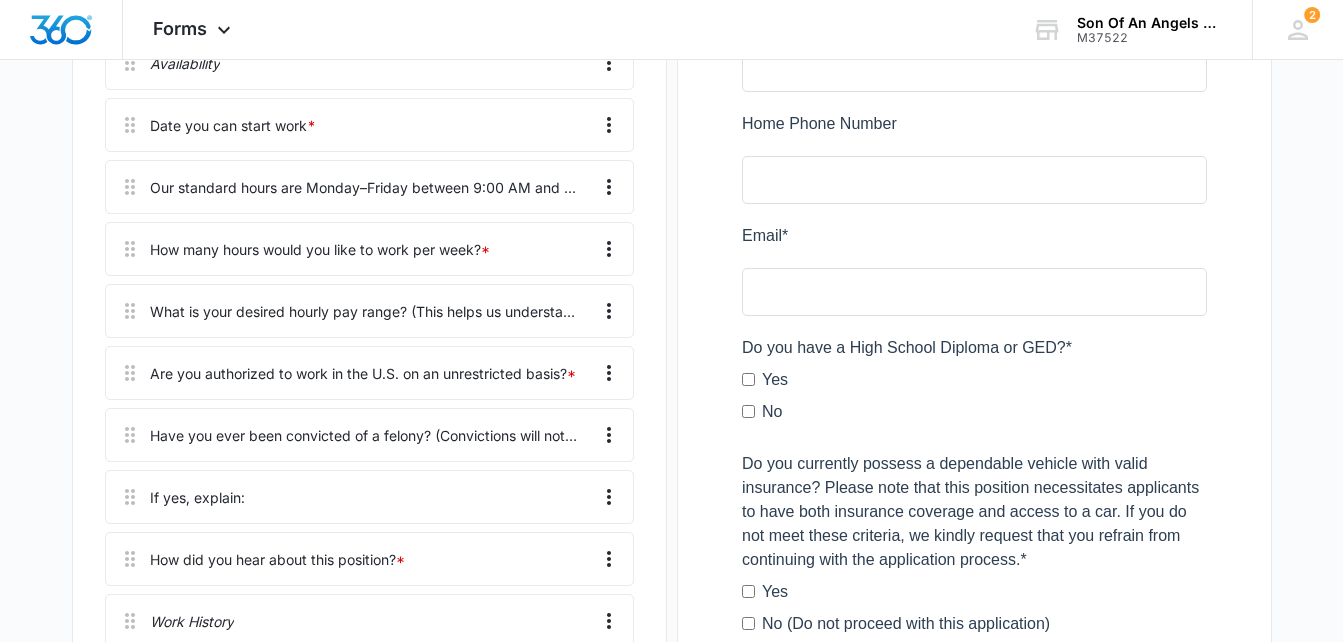scroll, scrollTop: 1350, scrollLeft: 0, axis: vertical 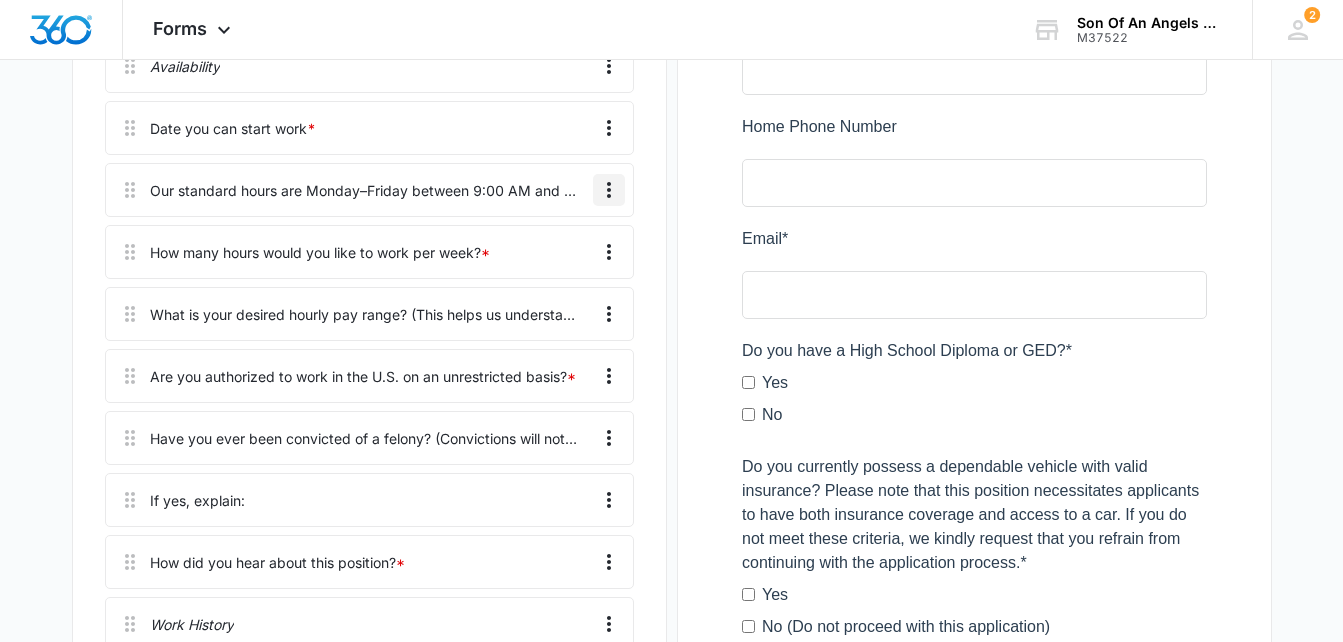 click 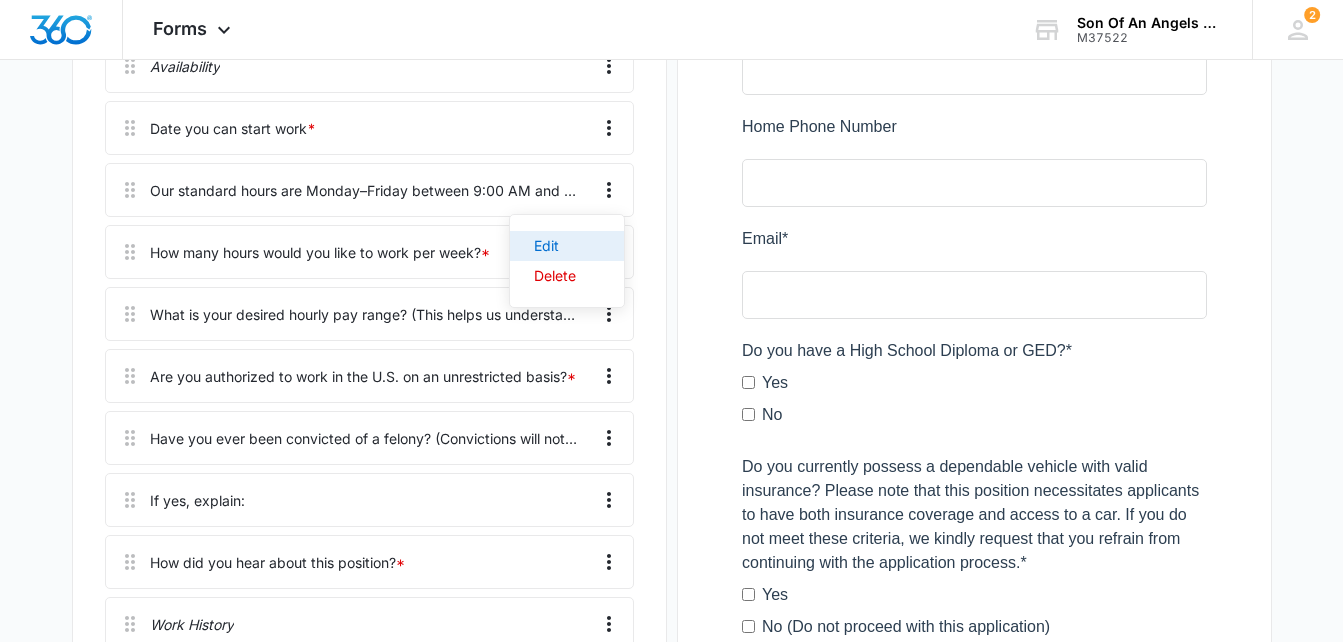 click on "Edit" at bounding box center [567, 246] 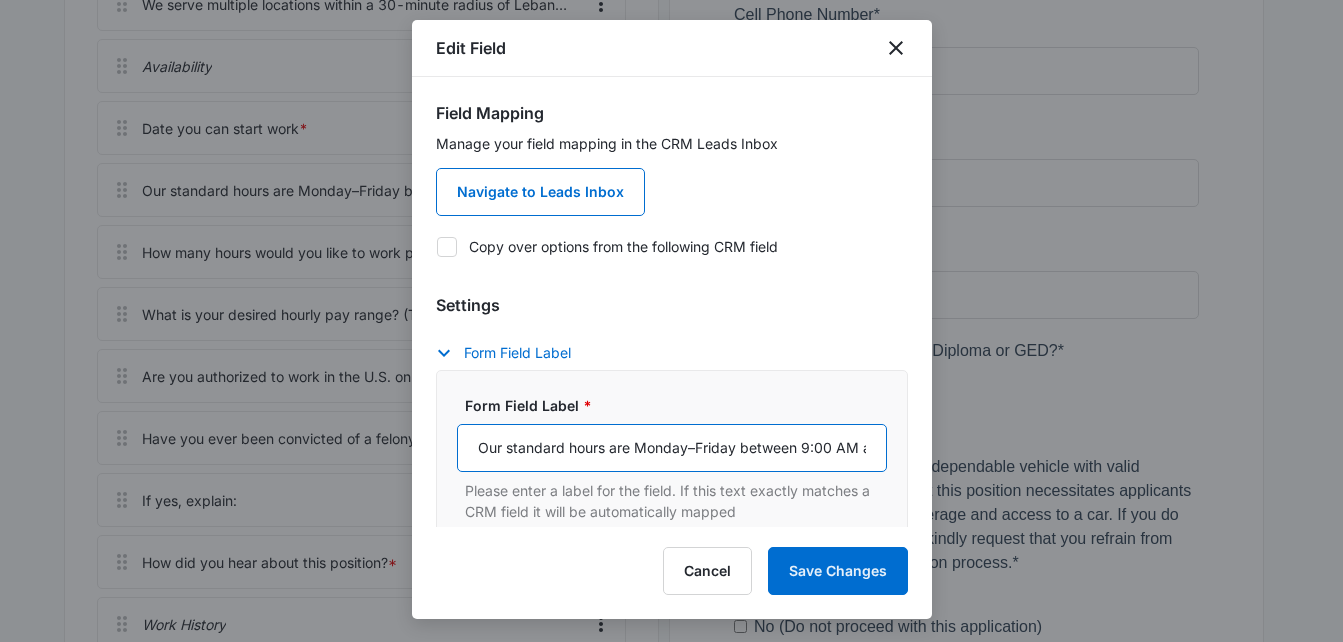 scroll, scrollTop: 0, scrollLeft: 543, axis: horizontal 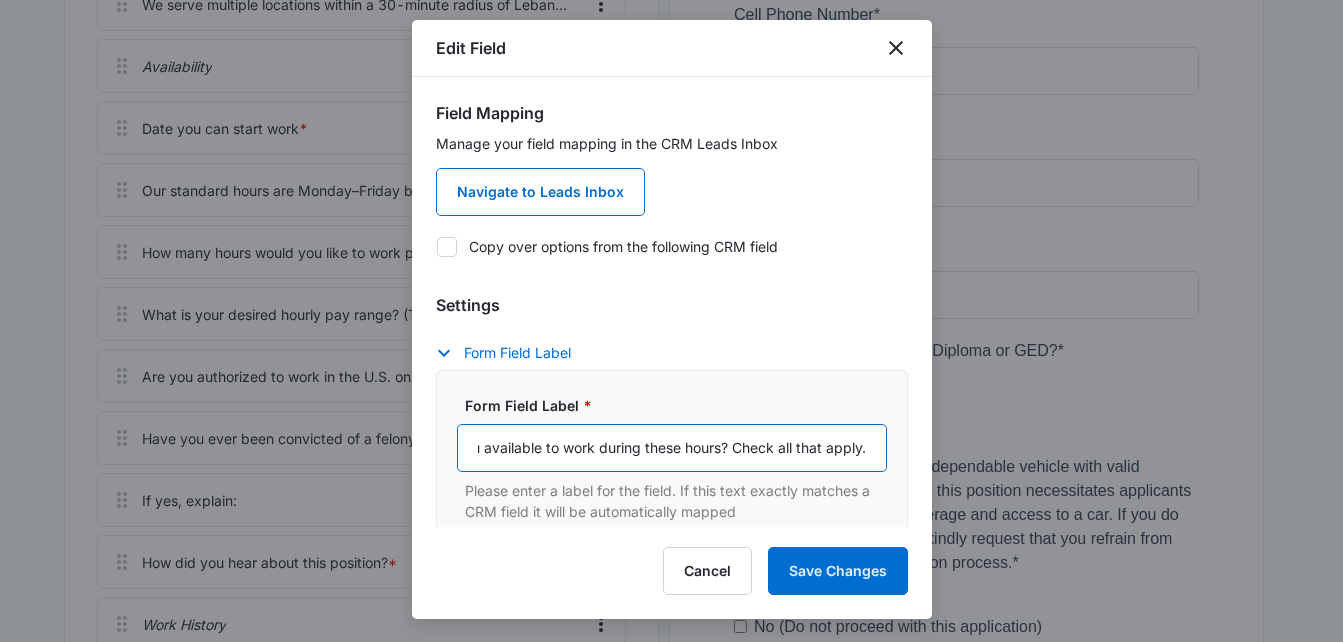drag, startPoint x: 477, startPoint y: 453, endPoint x: 1361, endPoint y: 273, distance: 902.13965 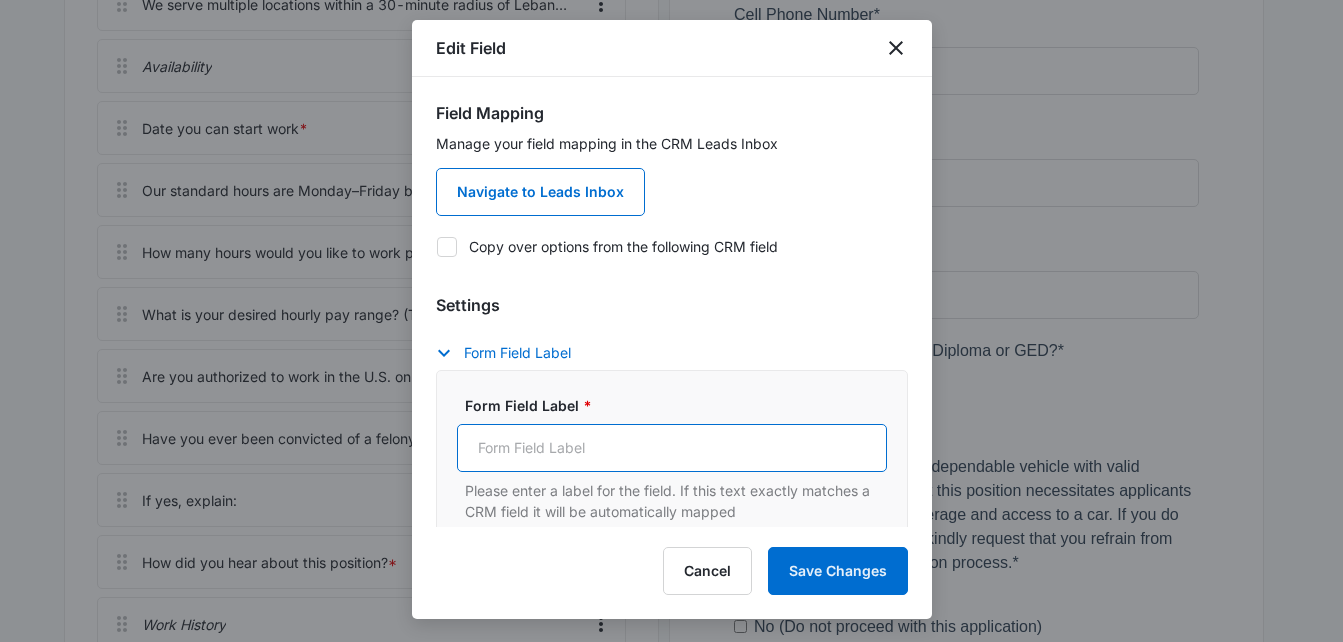 scroll, scrollTop: 0, scrollLeft: 0, axis: both 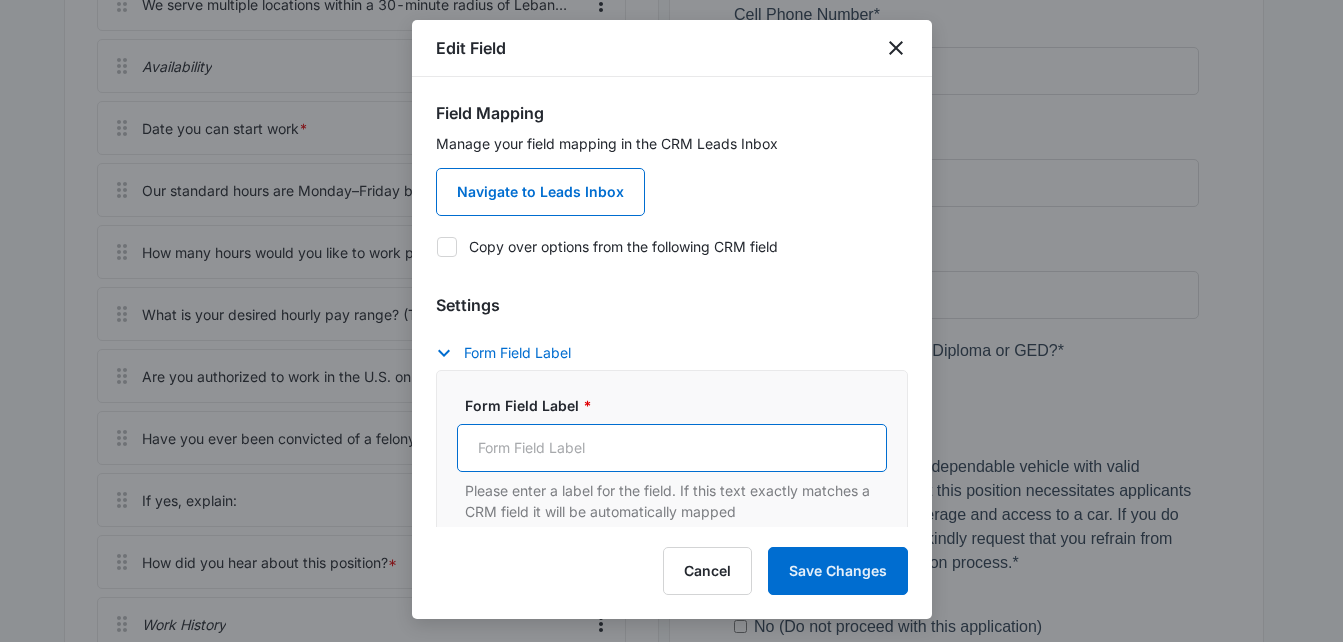 paste on "This position requires a minimum of 35 hours of availability, Monday–Friday, between 8:00 AM and 5:00 PM. Are you able to meet this requirement?" 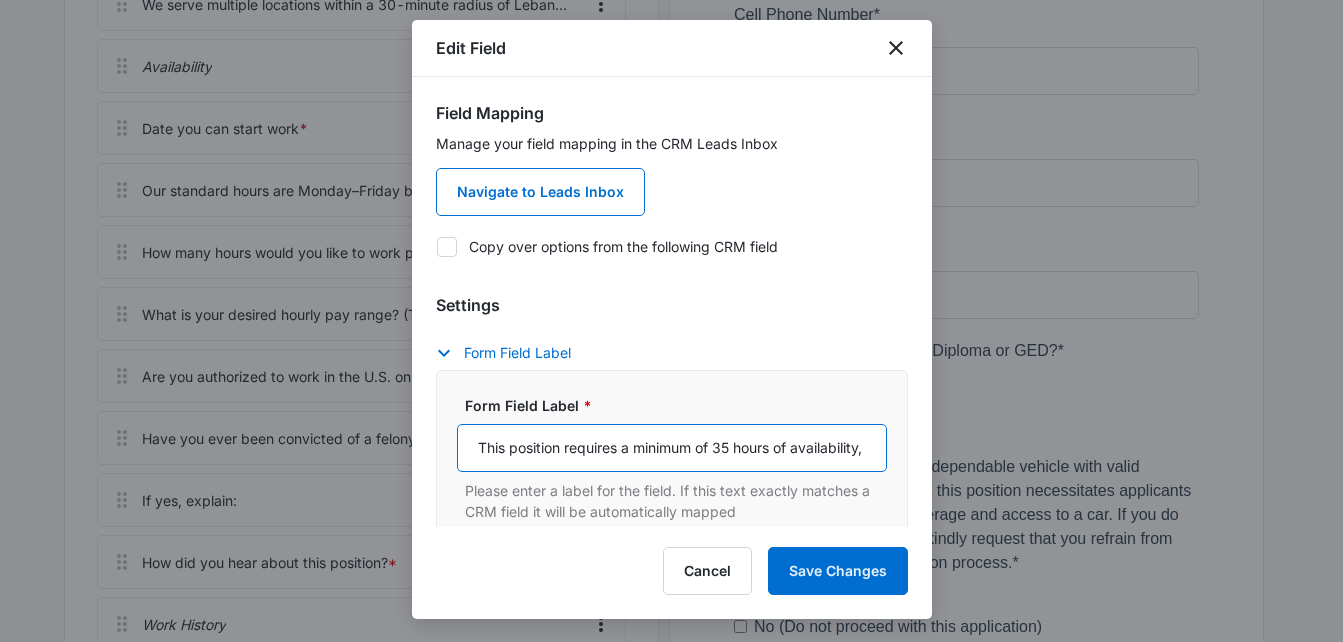 scroll, scrollTop: 0, scrollLeft: 601, axis: horizontal 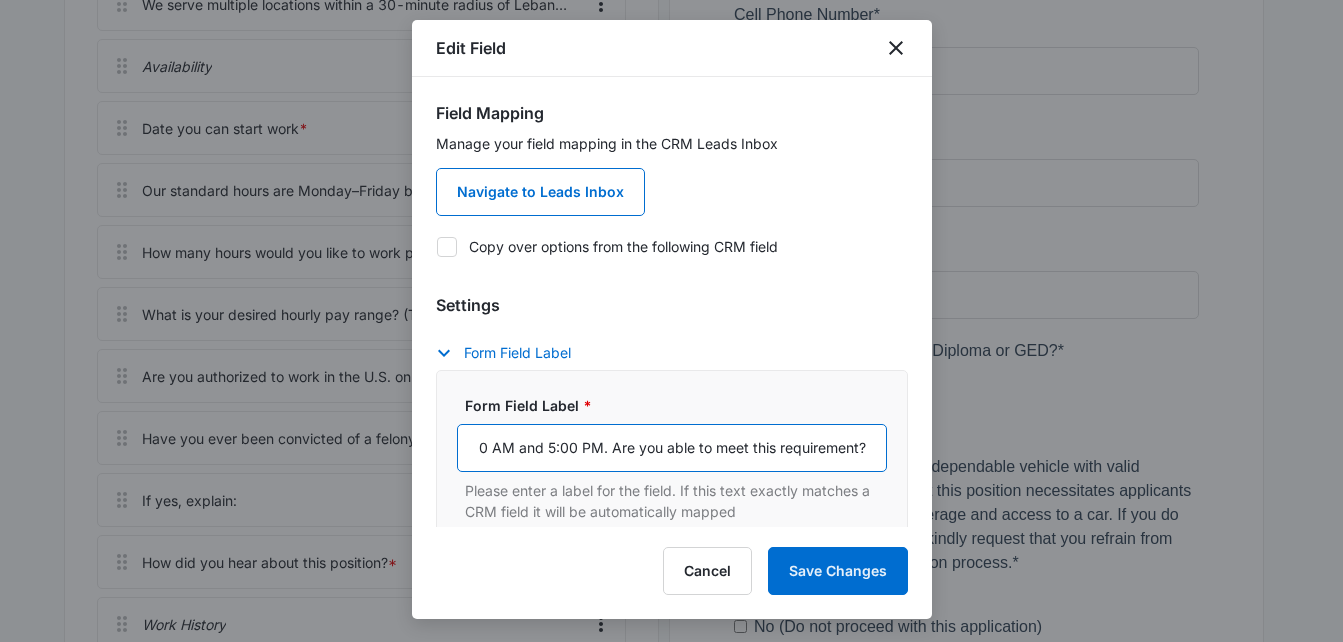 type on "This position requires a minimum of 35 hours of availability, Monday–Friday, between 8:00 AM and 5:00 PM. Are you able to meet this requirement?" 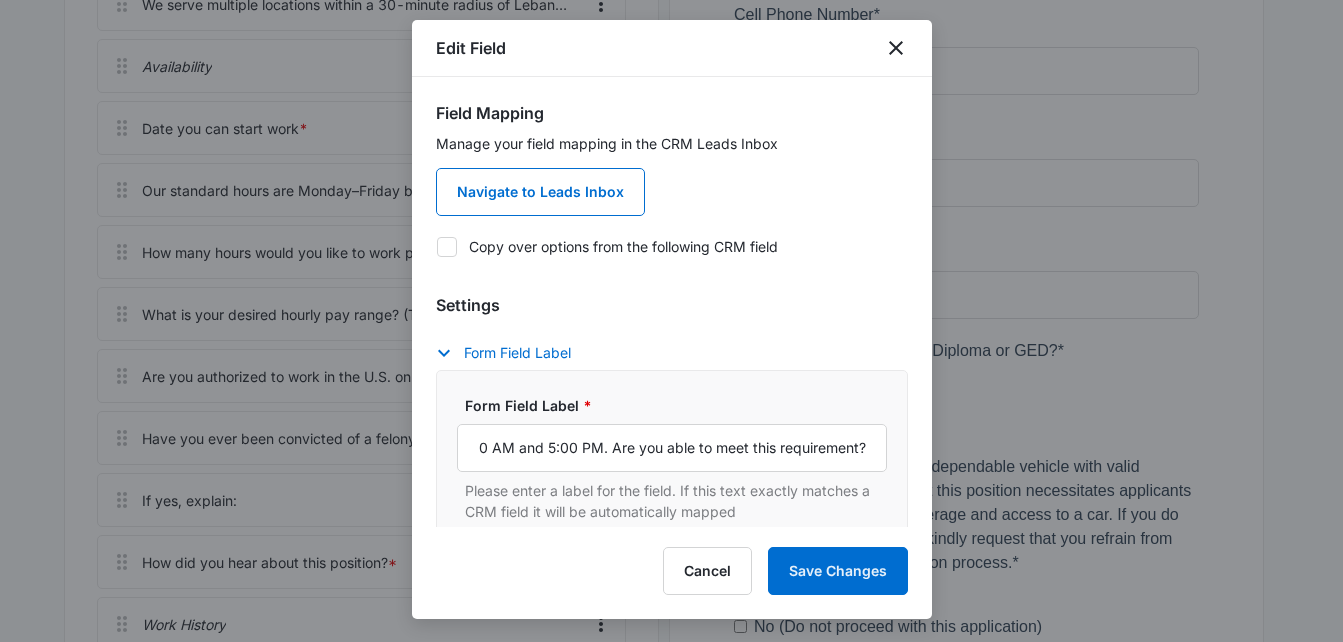 scroll, scrollTop: 0, scrollLeft: 0, axis: both 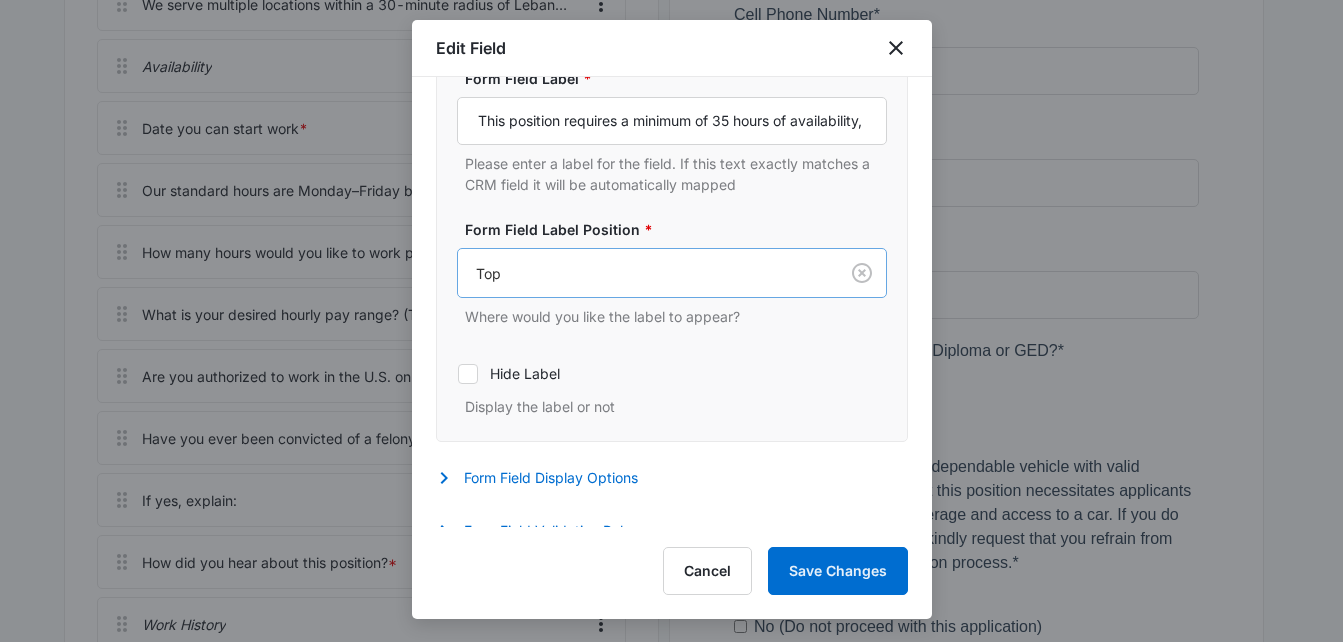 click at bounding box center [644, 273] 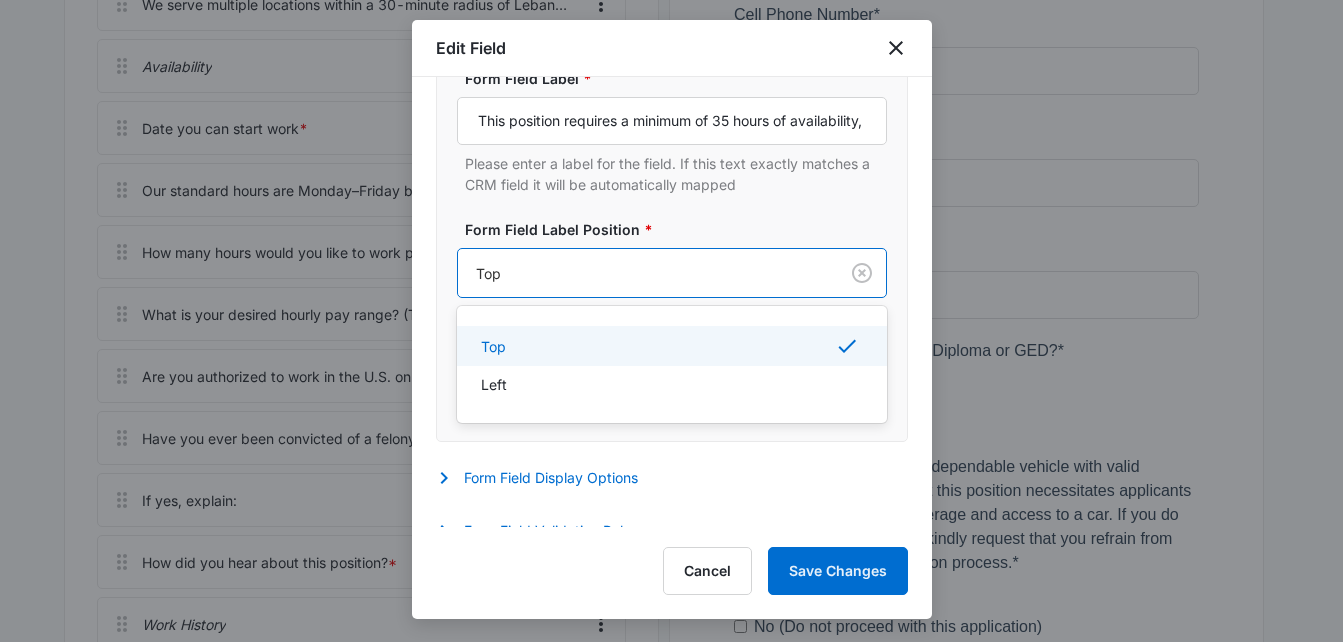 click at bounding box center [644, 273] 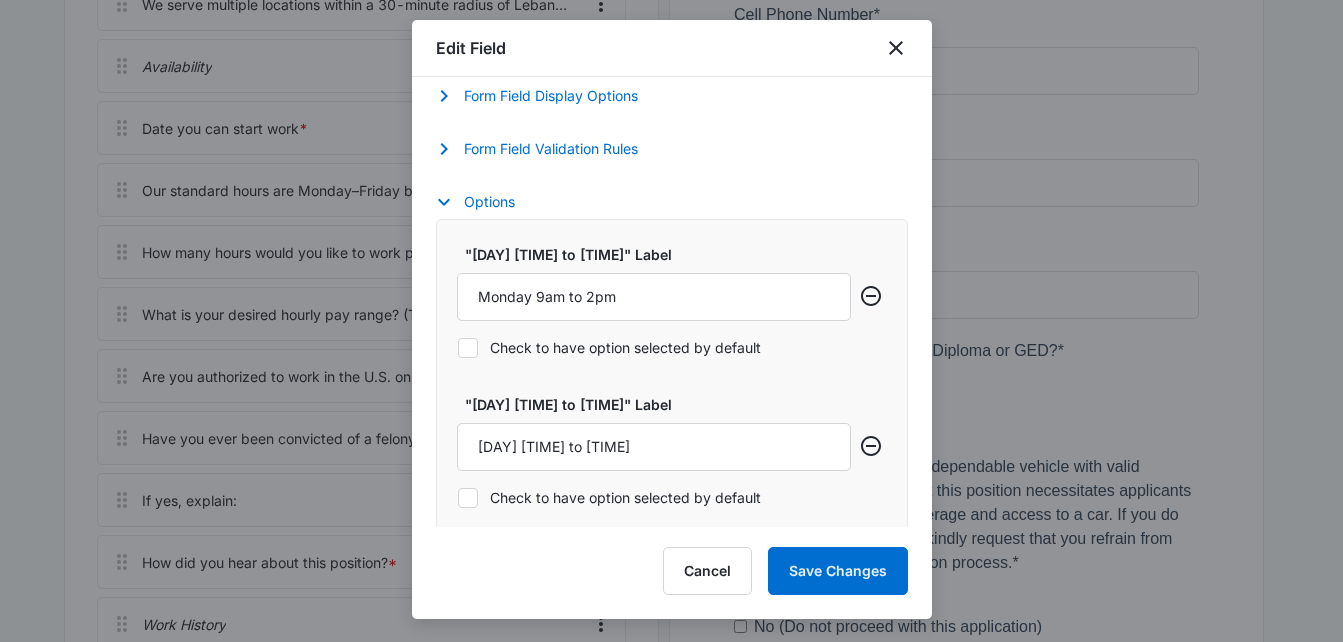 scroll, scrollTop: 727, scrollLeft: 0, axis: vertical 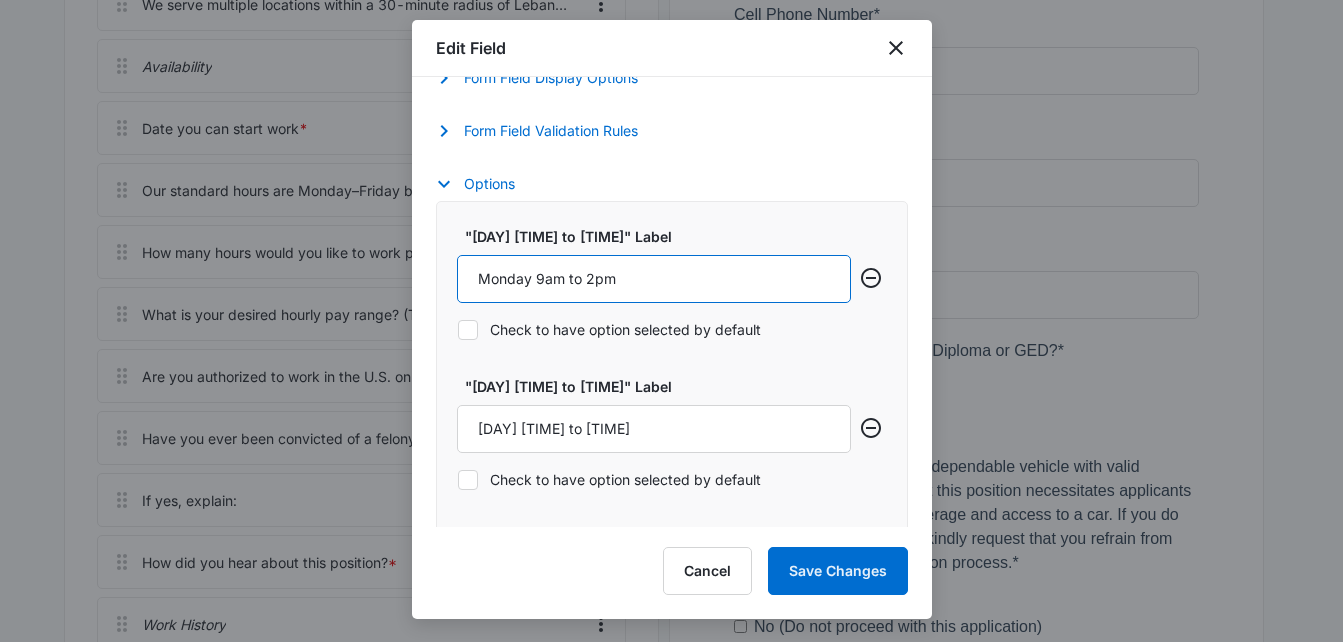 click on "Monday 9am to 2pm" at bounding box center [654, 279] 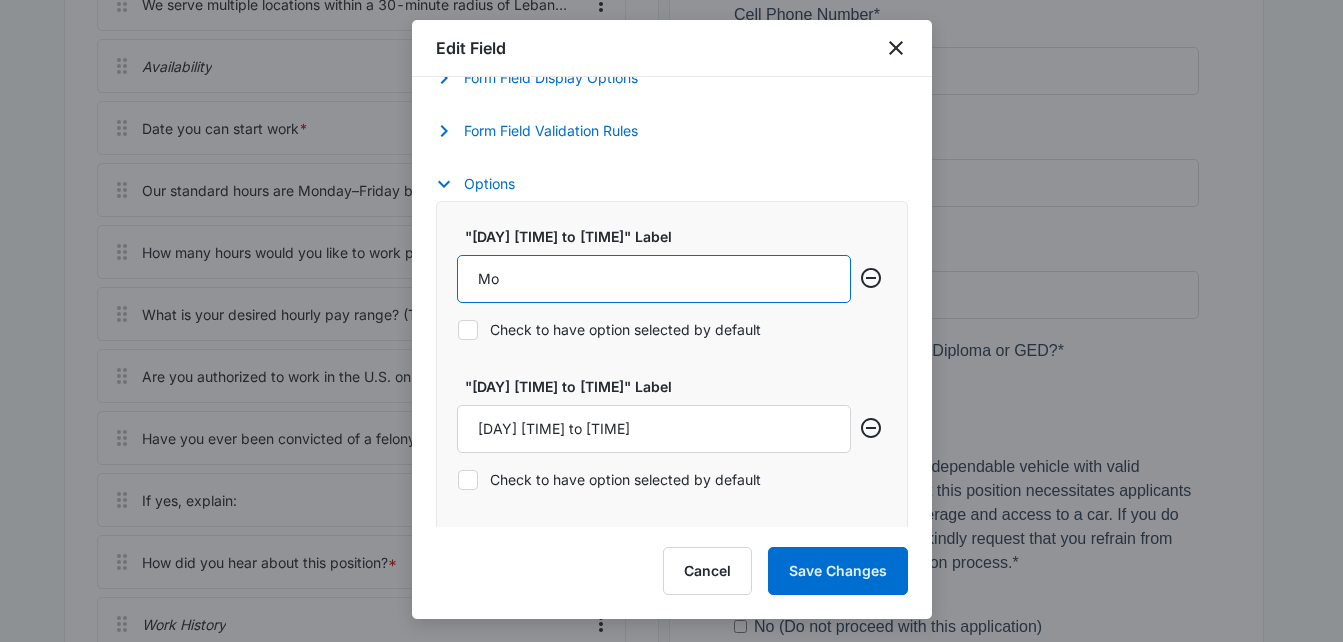 type on "M" 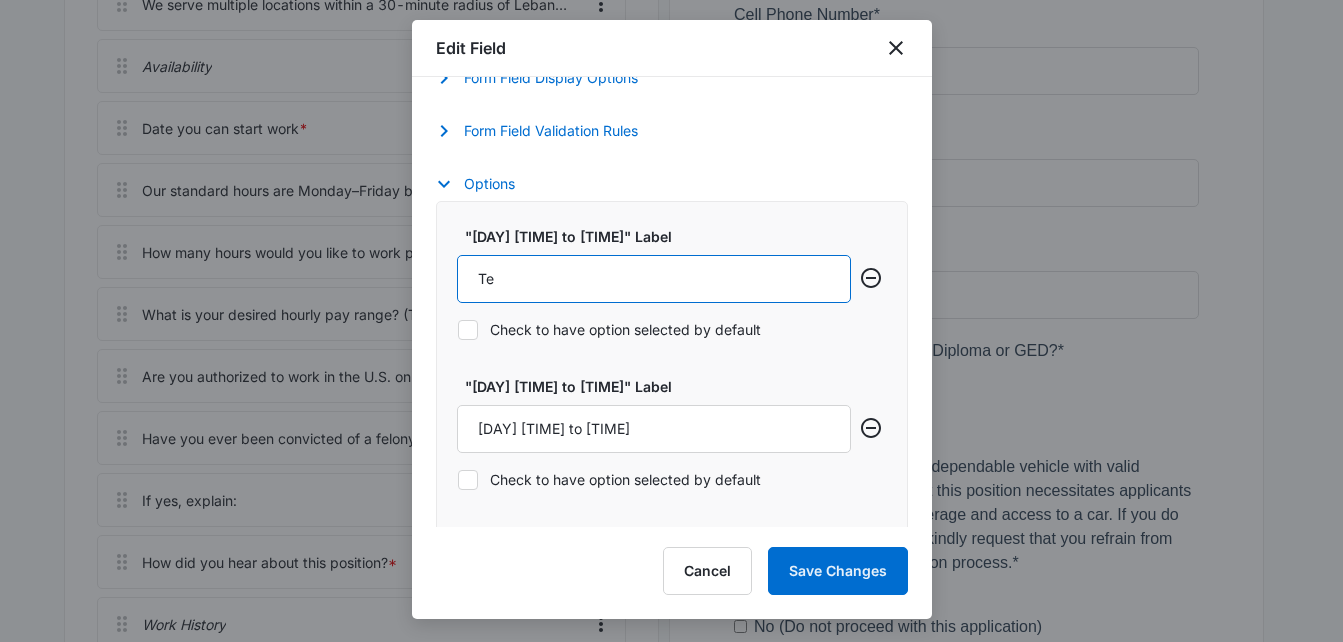 type on "T" 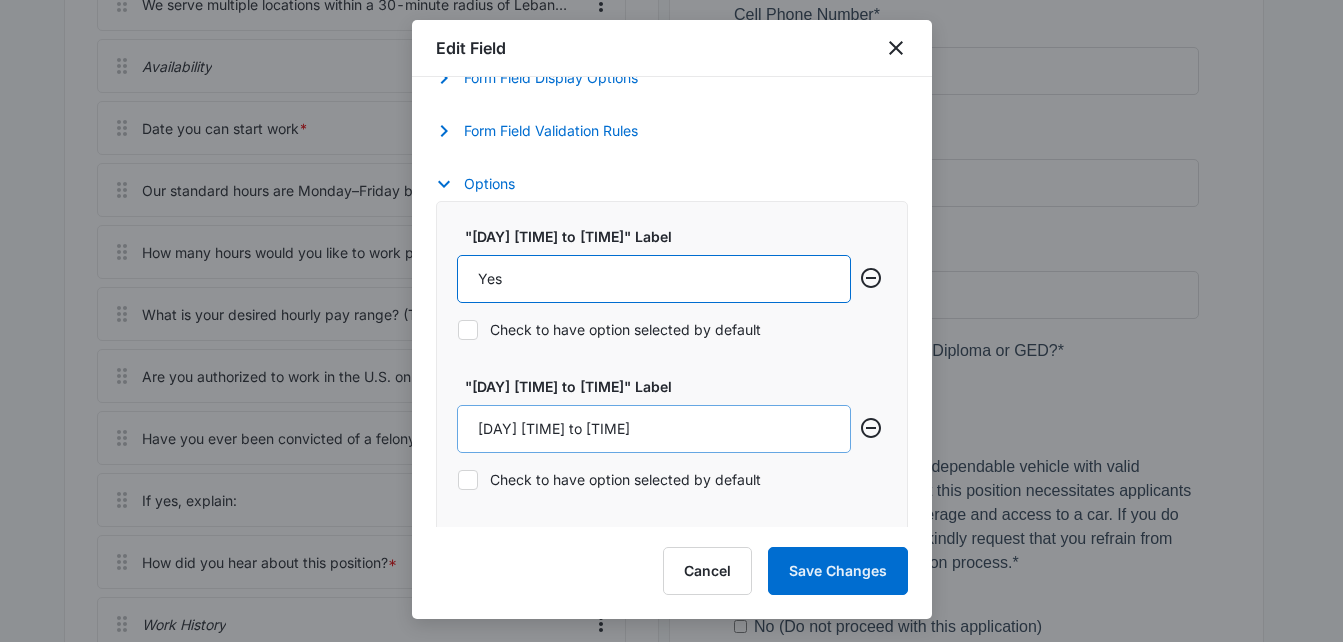 type on "Yes" 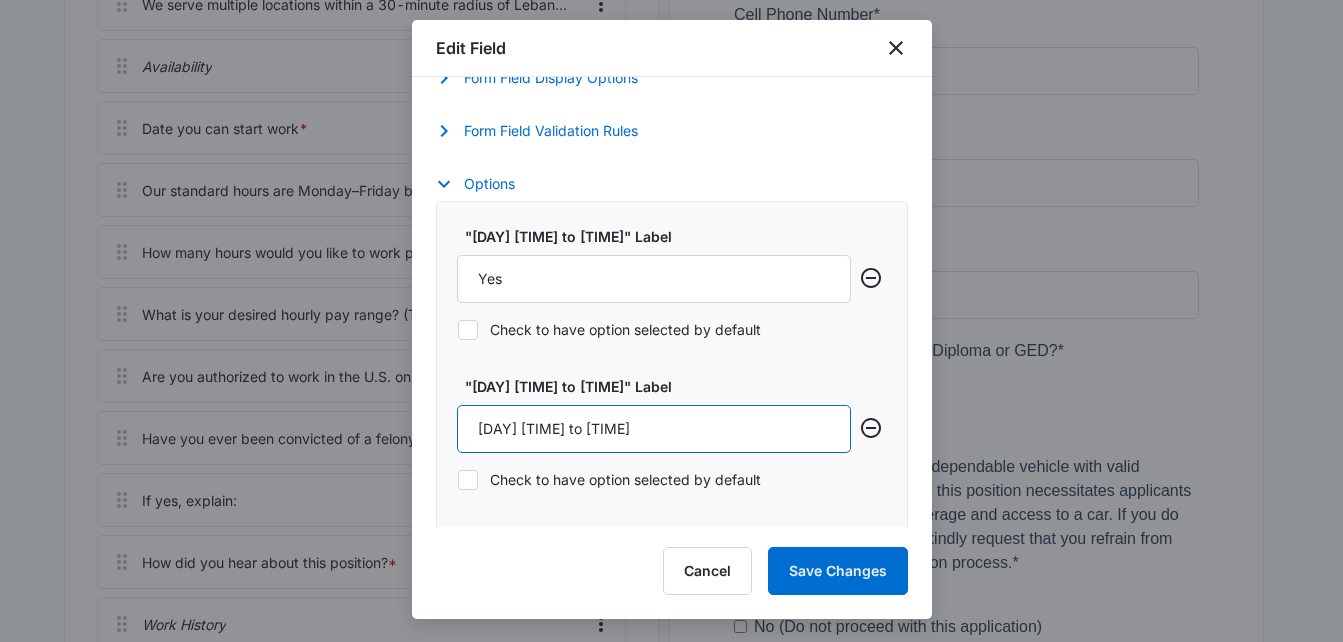 click on "[DAY] [TIME] to [TIME]" at bounding box center [654, 429] 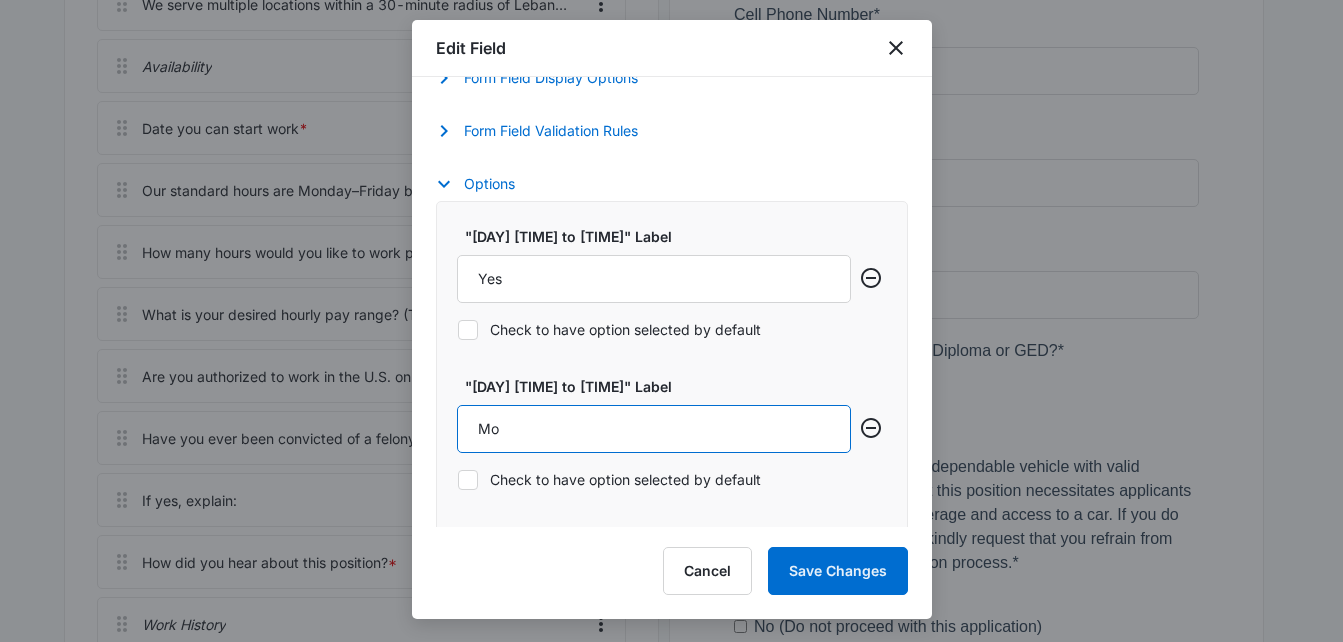type on "M" 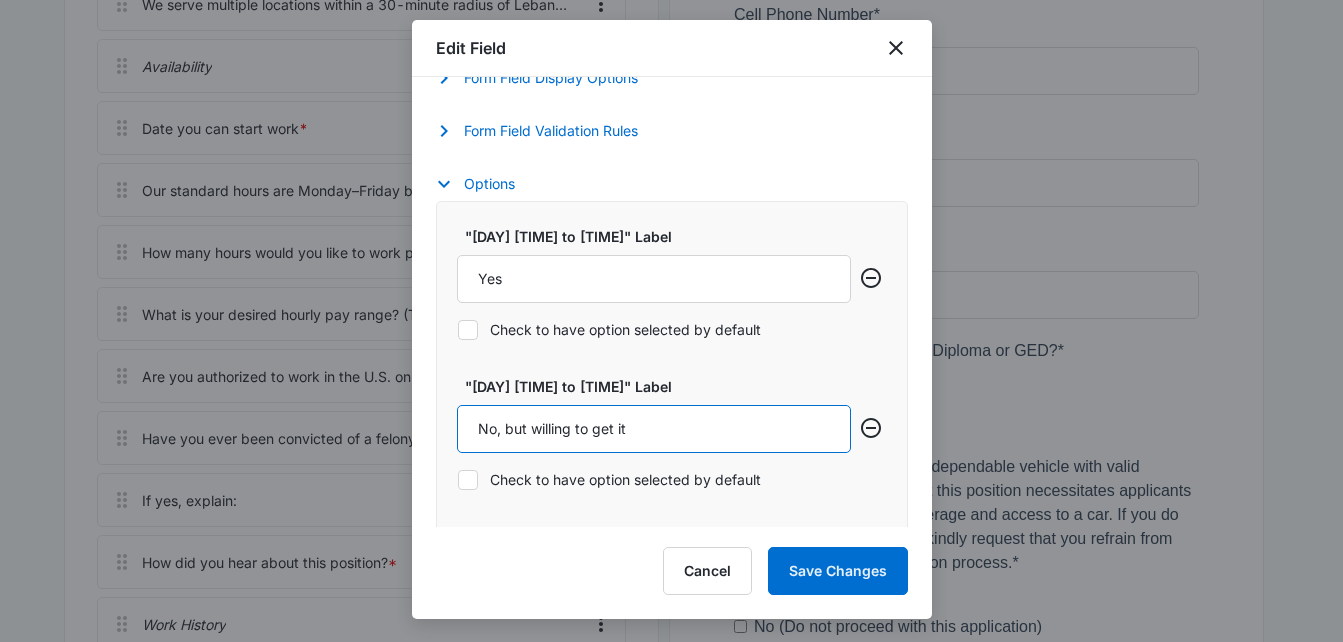 click on "No, but willing to get it" at bounding box center (654, 429) 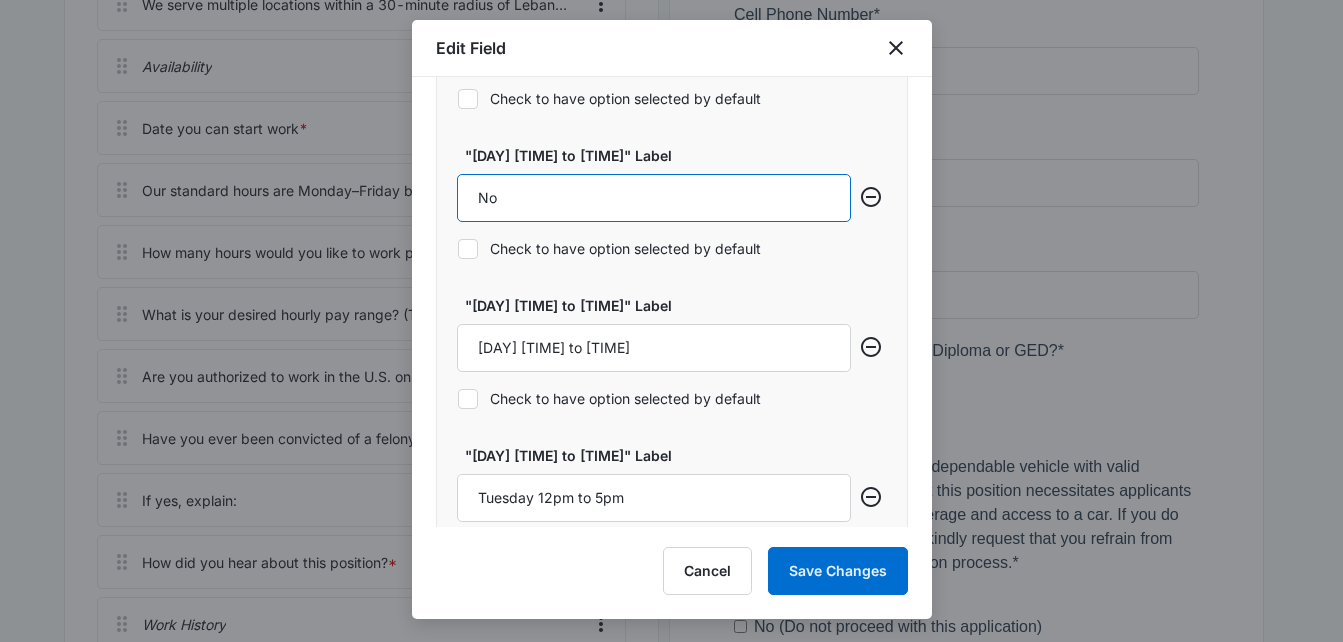 scroll, scrollTop: 982, scrollLeft: 0, axis: vertical 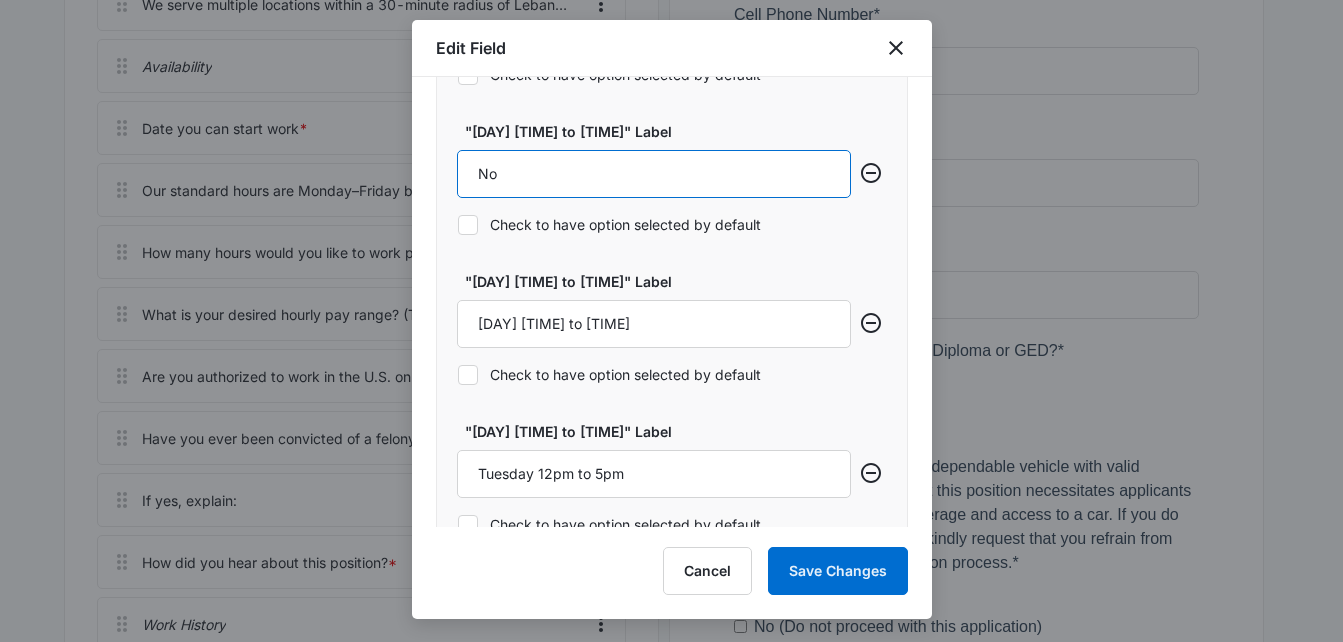 type on "No" 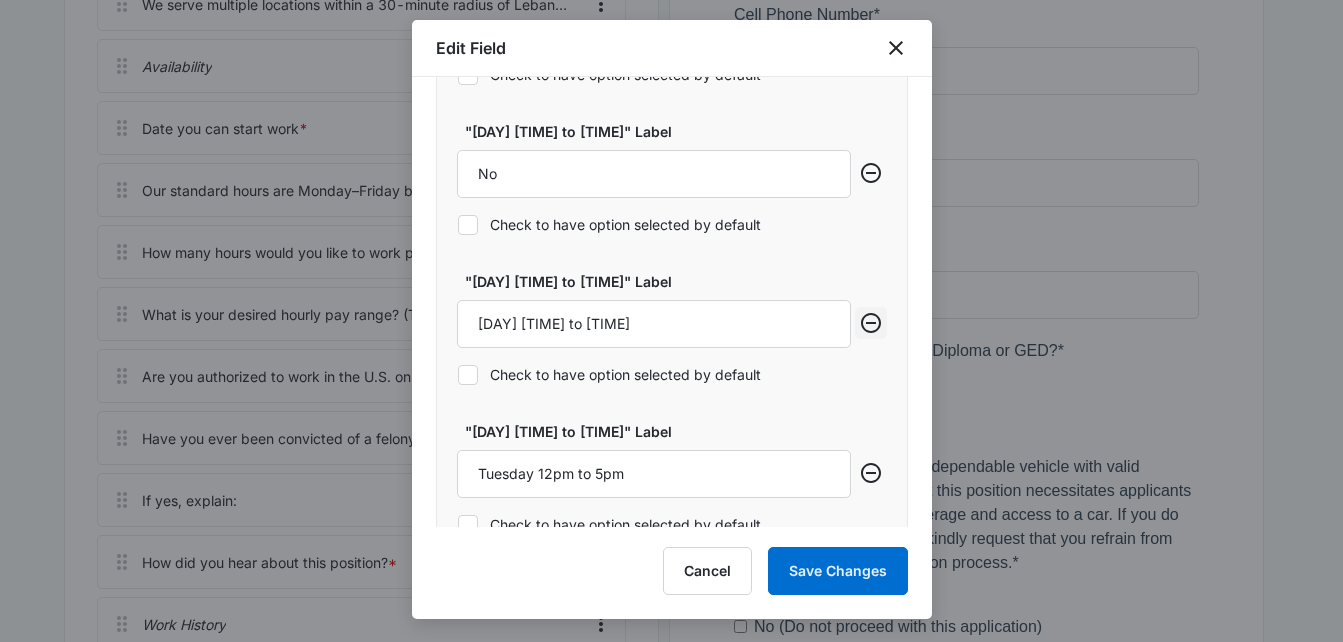 click 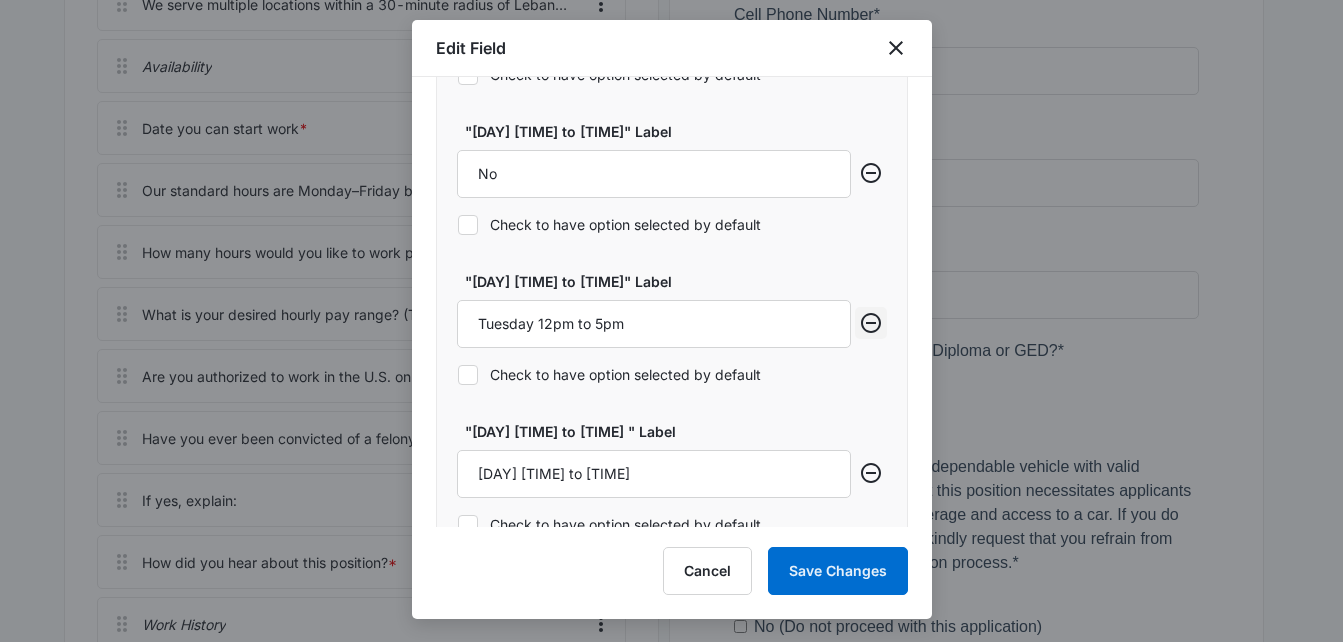 click 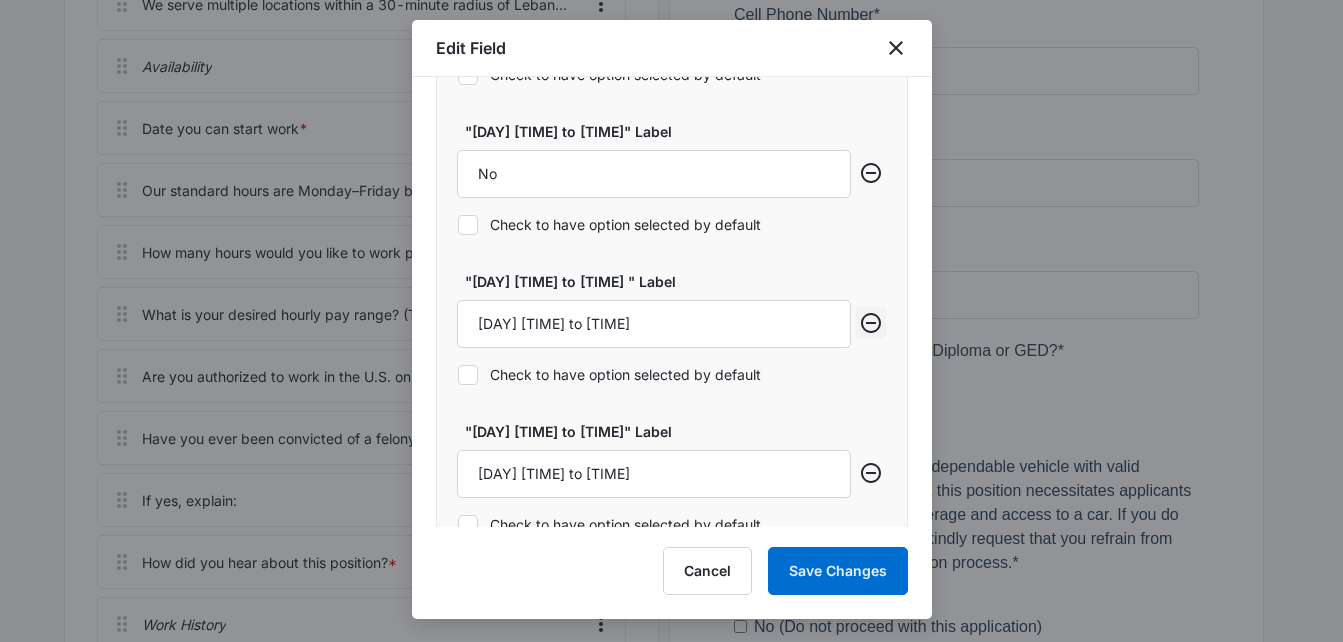 click 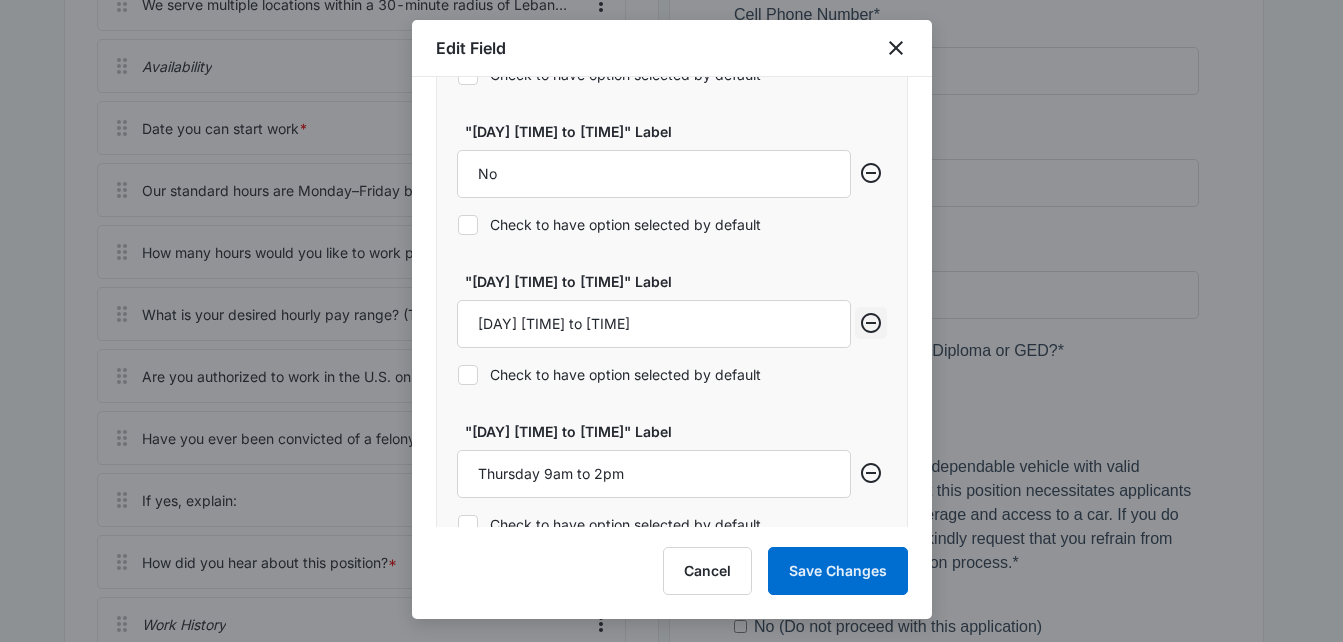 click 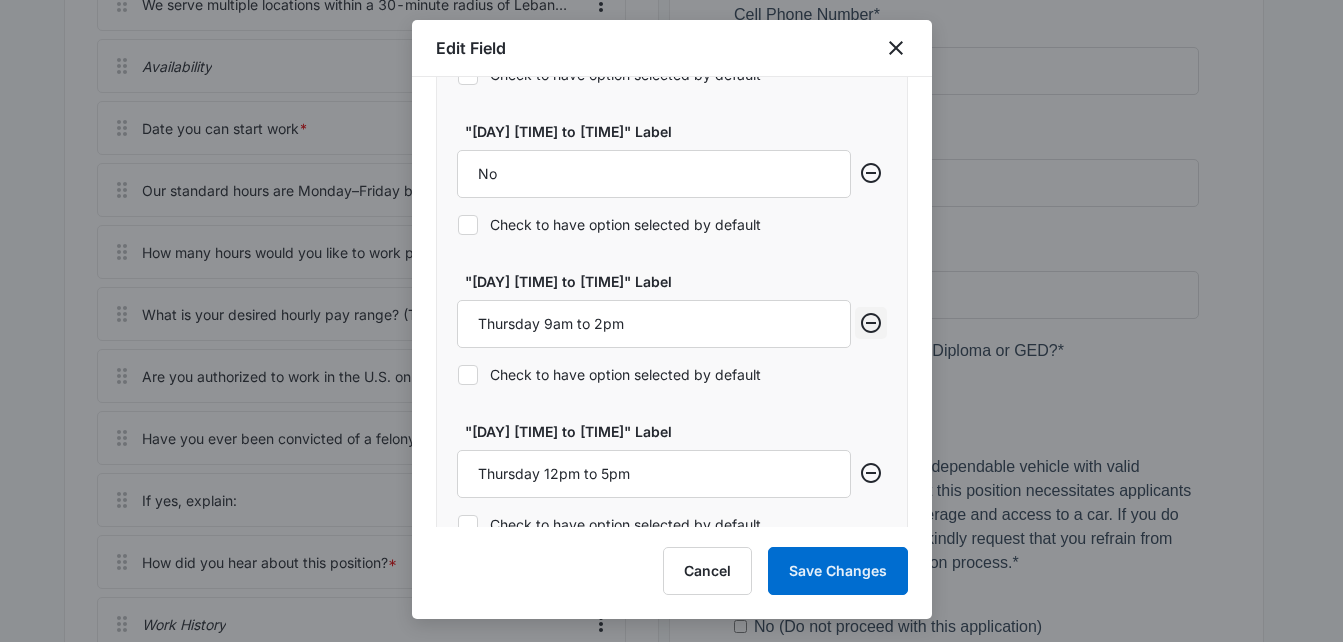 click 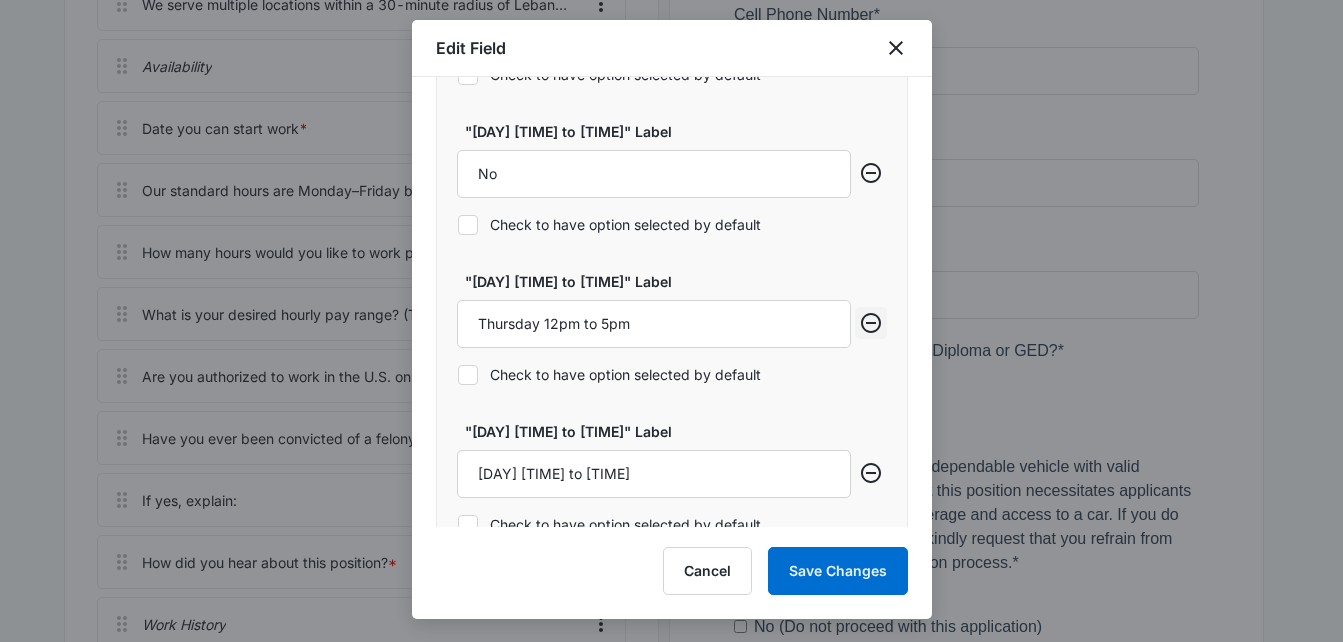 click 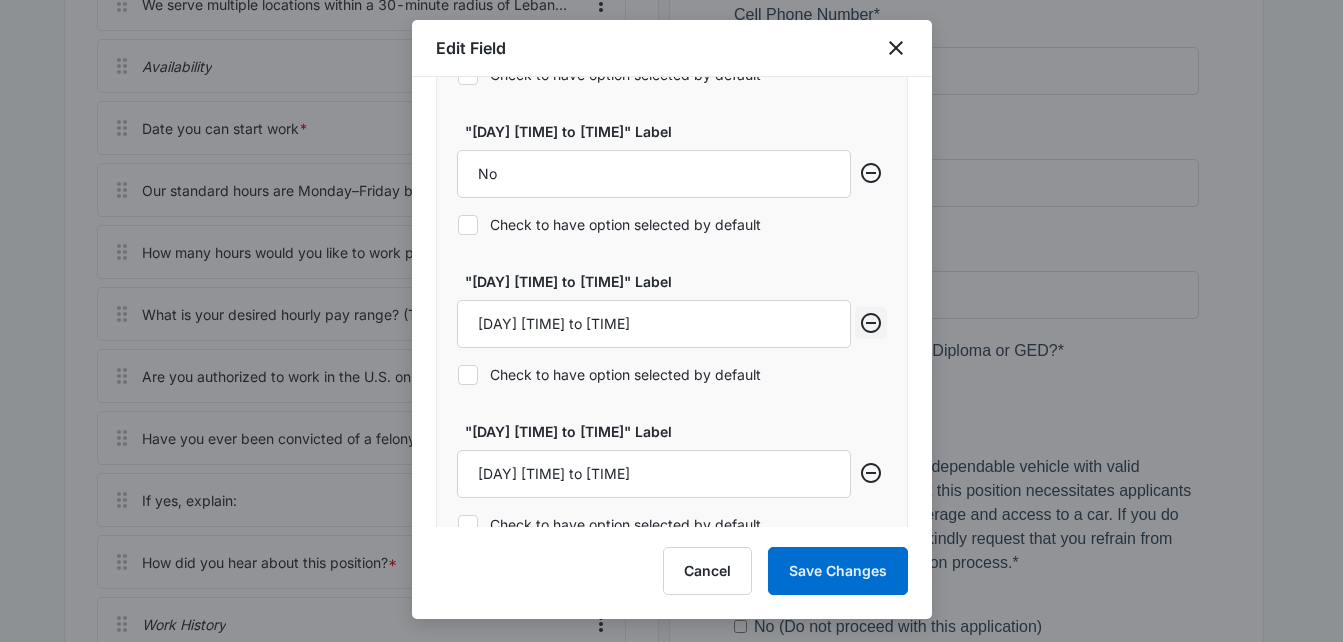 click 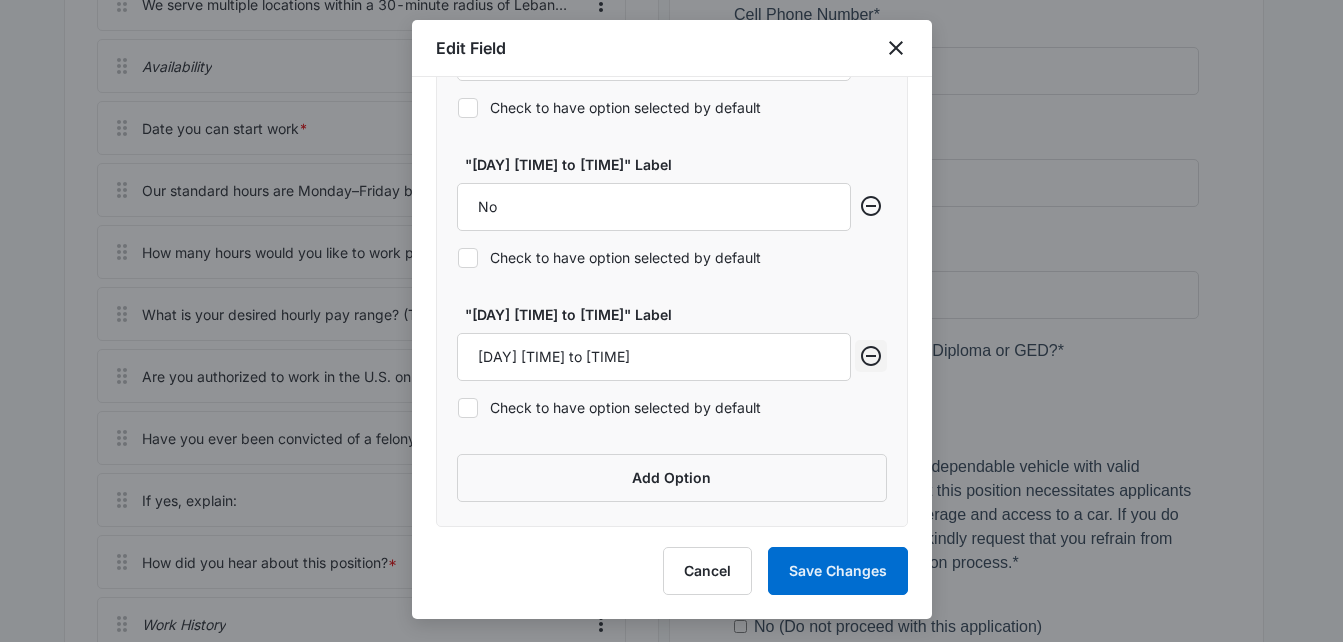 click 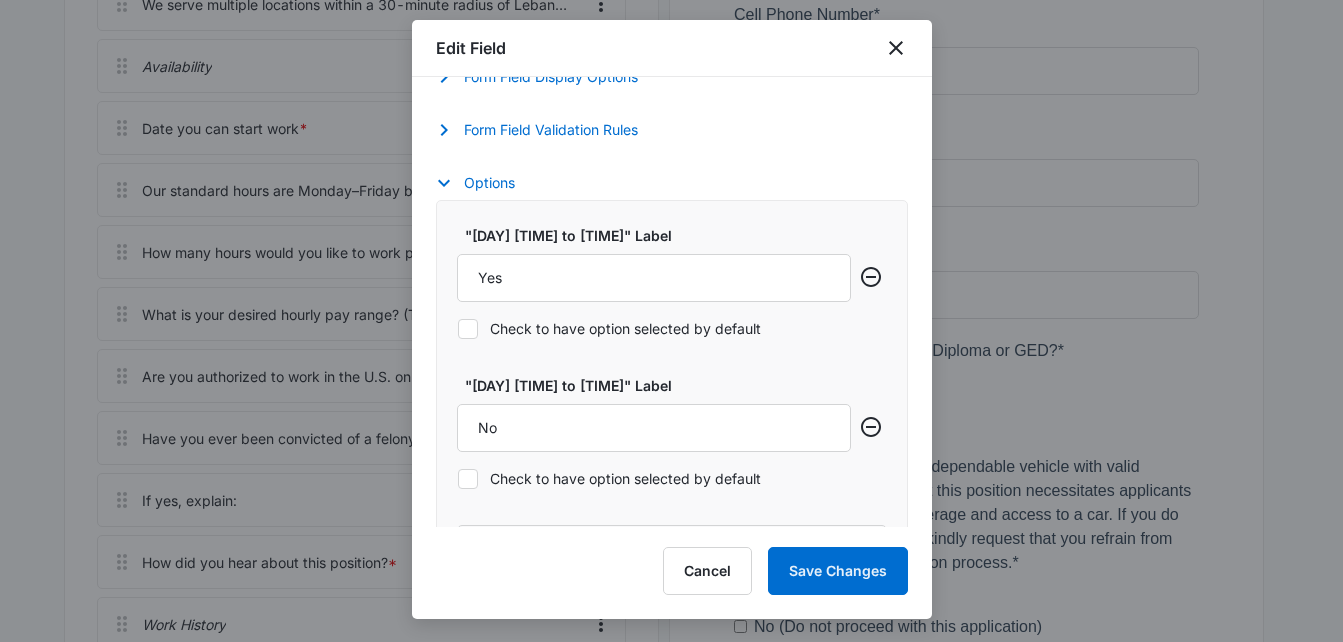 scroll, scrollTop: 771, scrollLeft: 0, axis: vertical 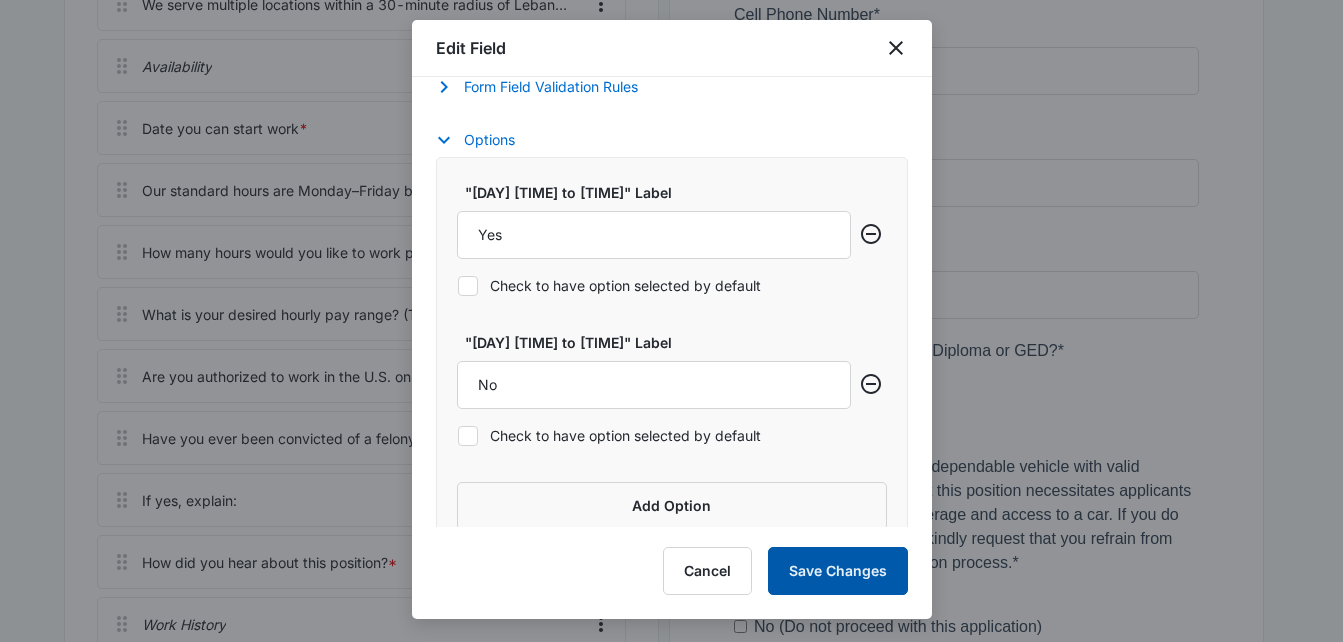click on "Save Changes" at bounding box center [838, 571] 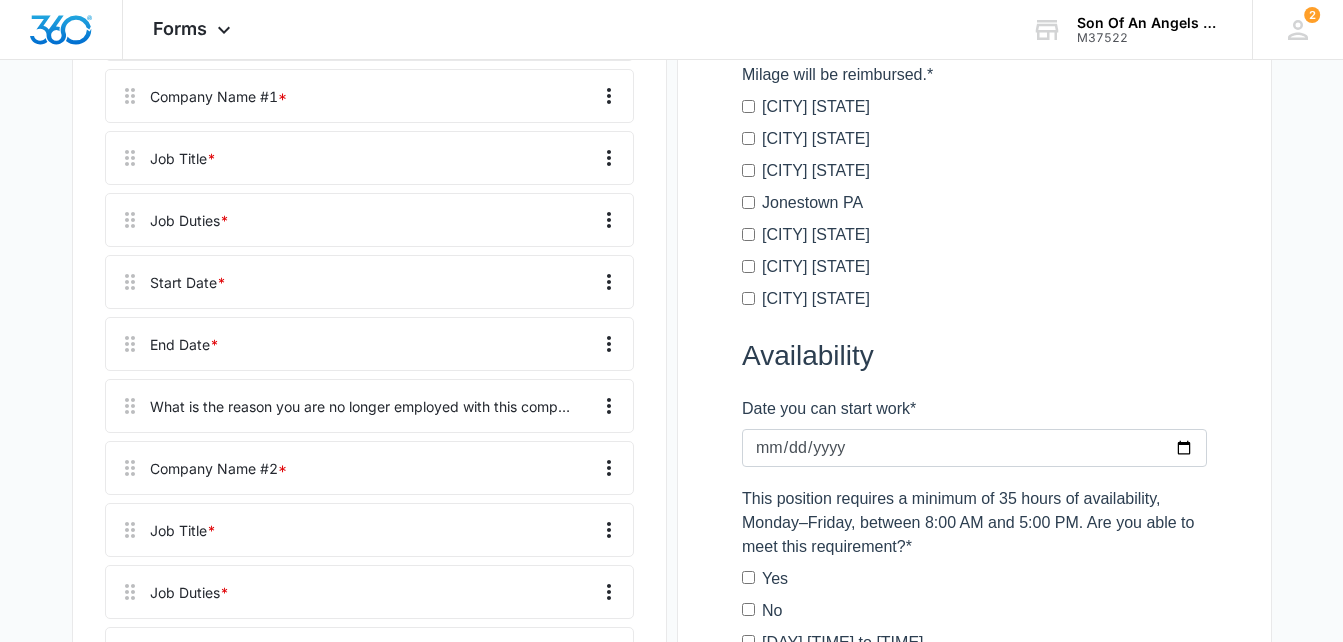 scroll, scrollTop: 1997, scrollLeft: 0, axis: vertical 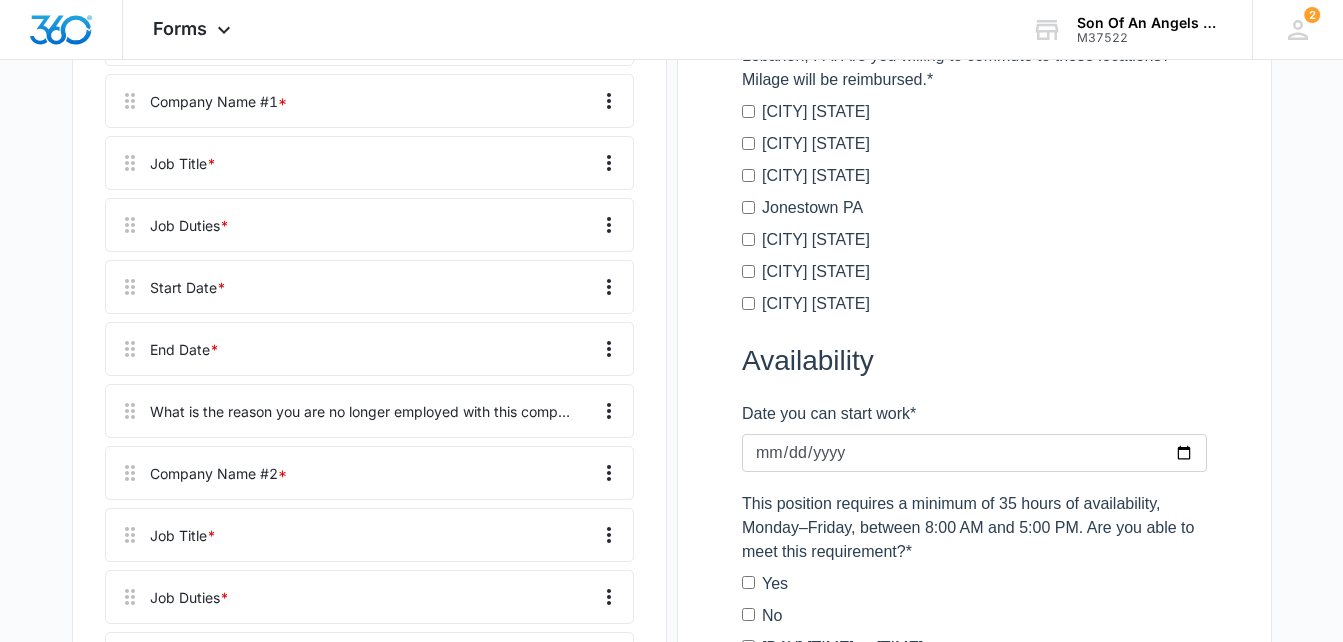 click at bounding box center (406, 349) 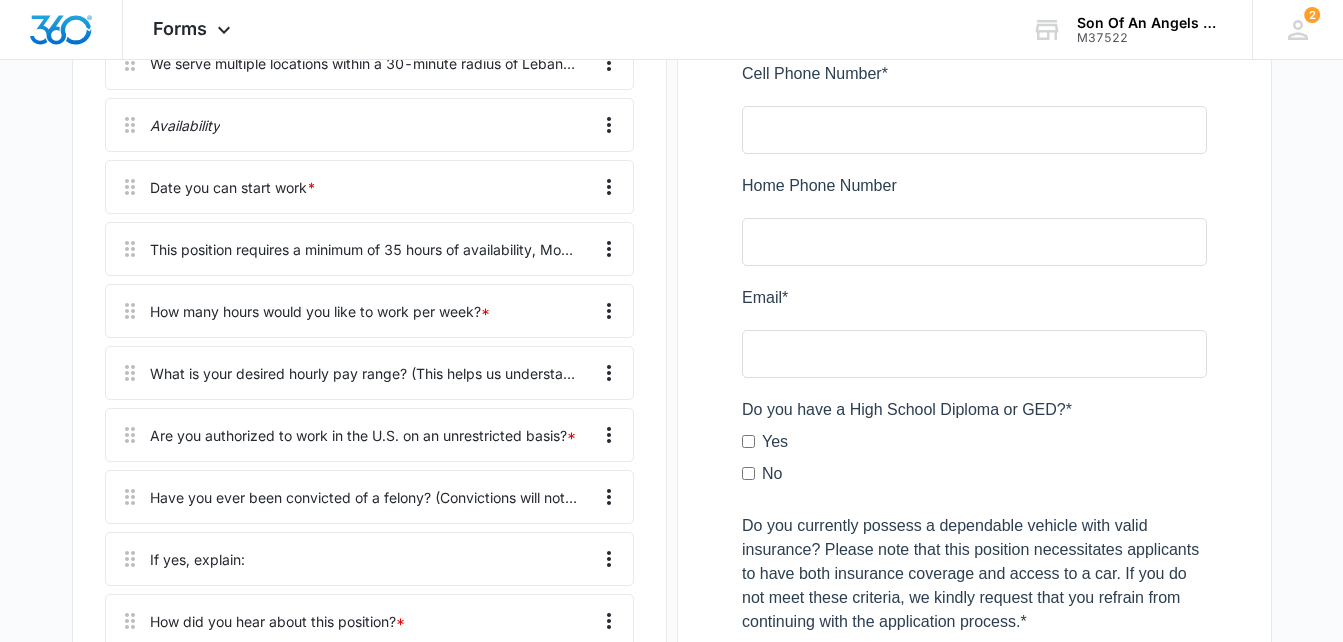 scroll, scrollTop: 1290, scrollLeft: 0, axis: vertical 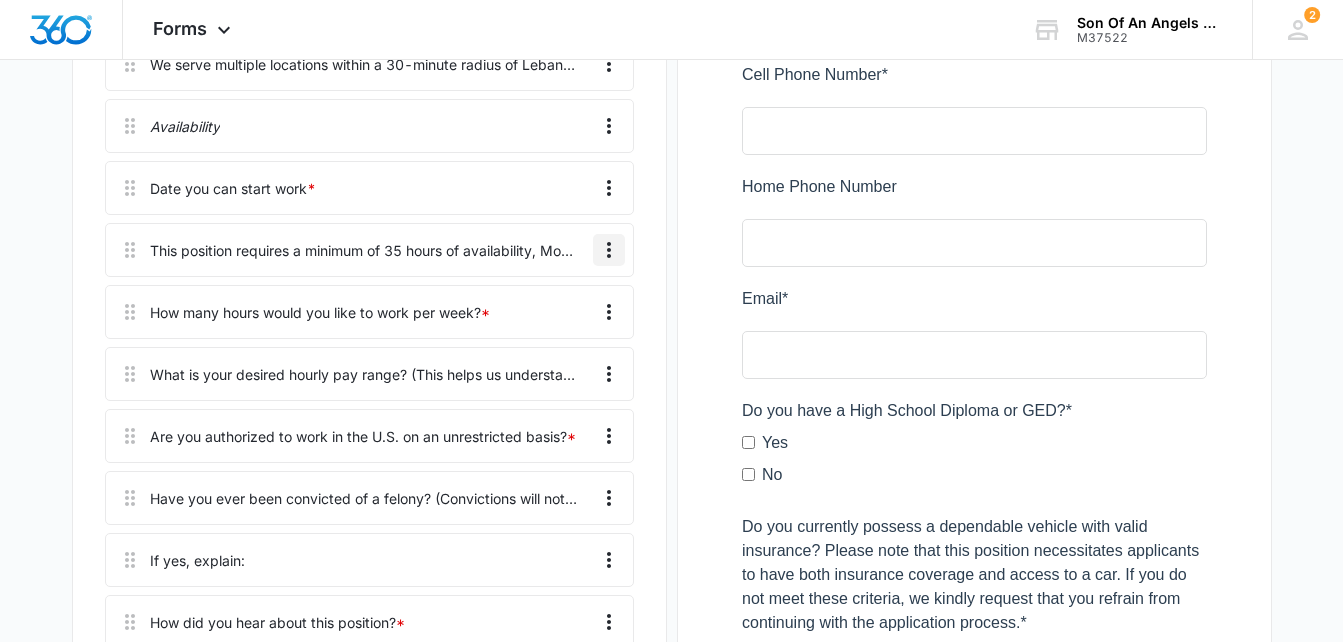 click 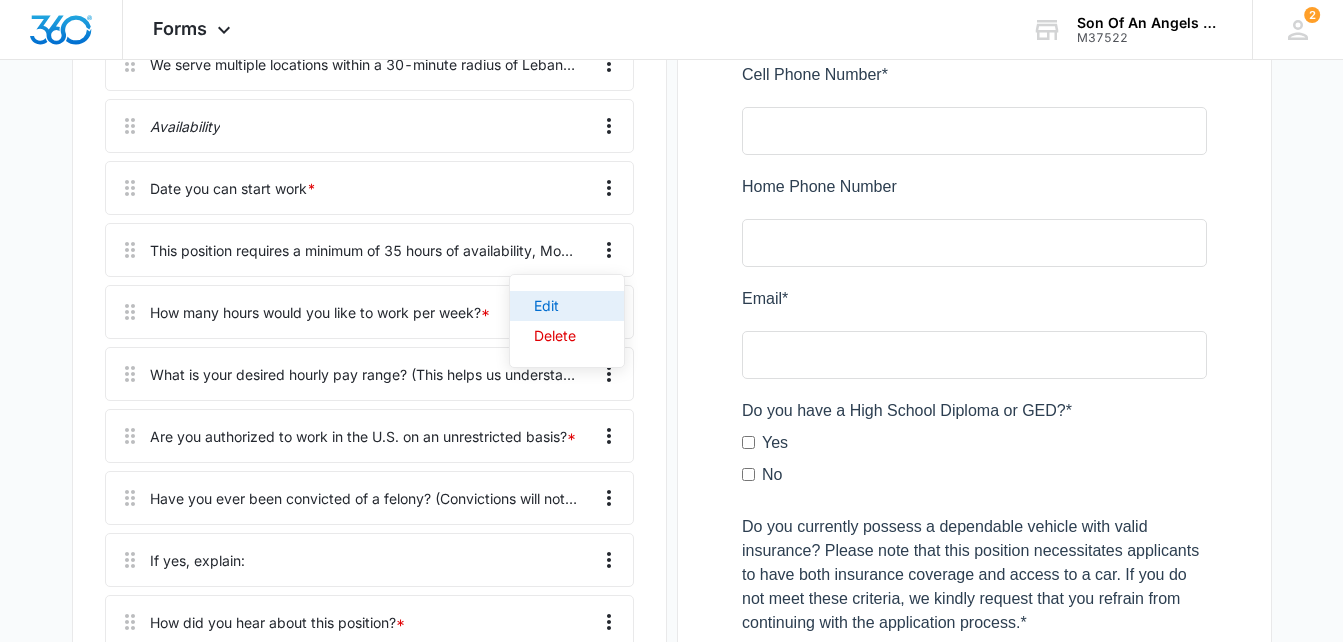 click on "Edit" at bounding box center [555, 306] 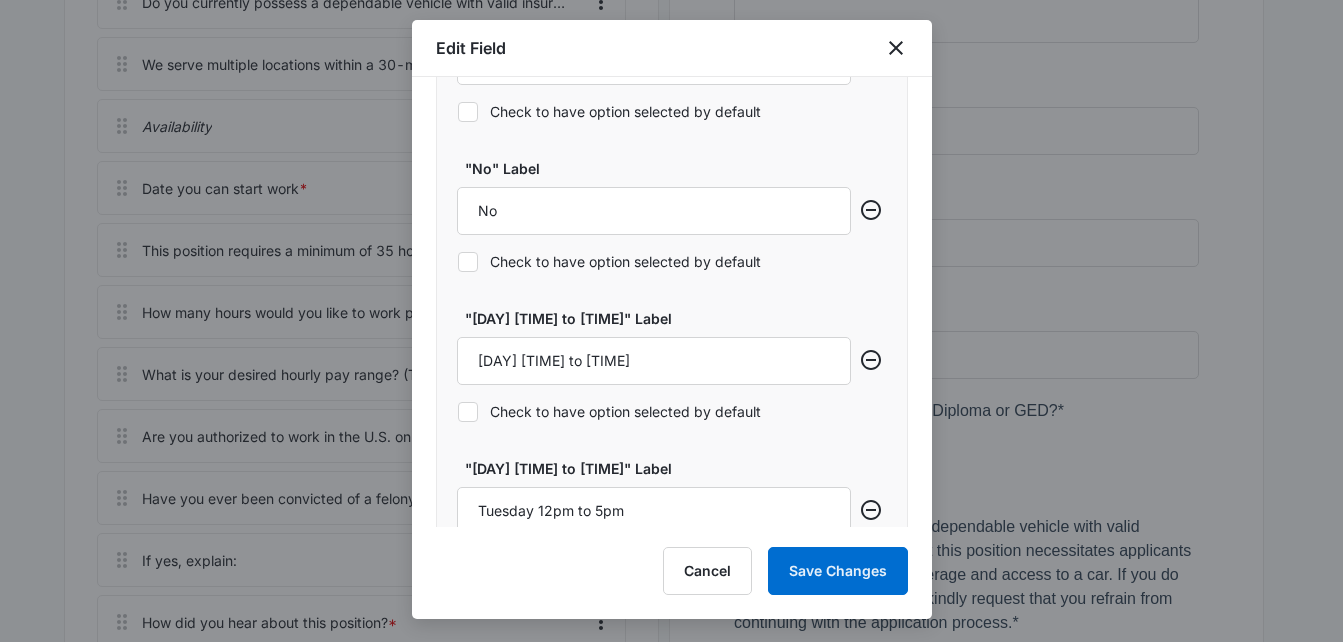 scroll, scrollTop: 956, scrollLeft: 0, axis: vertical 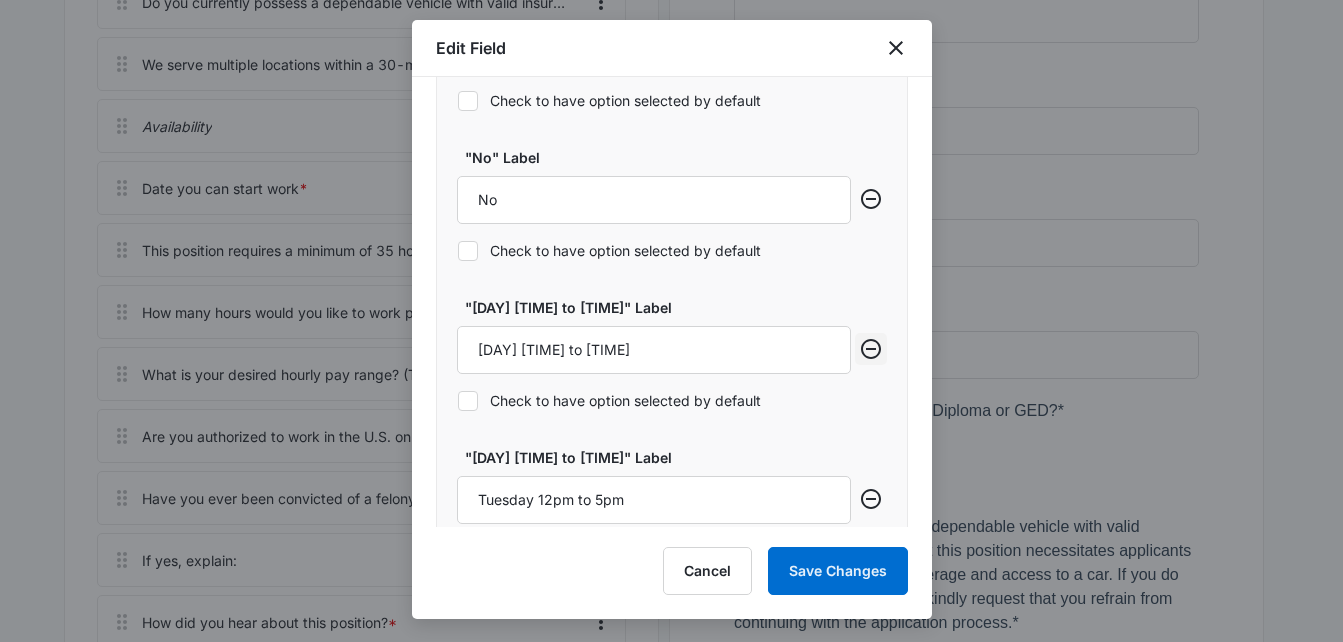 click 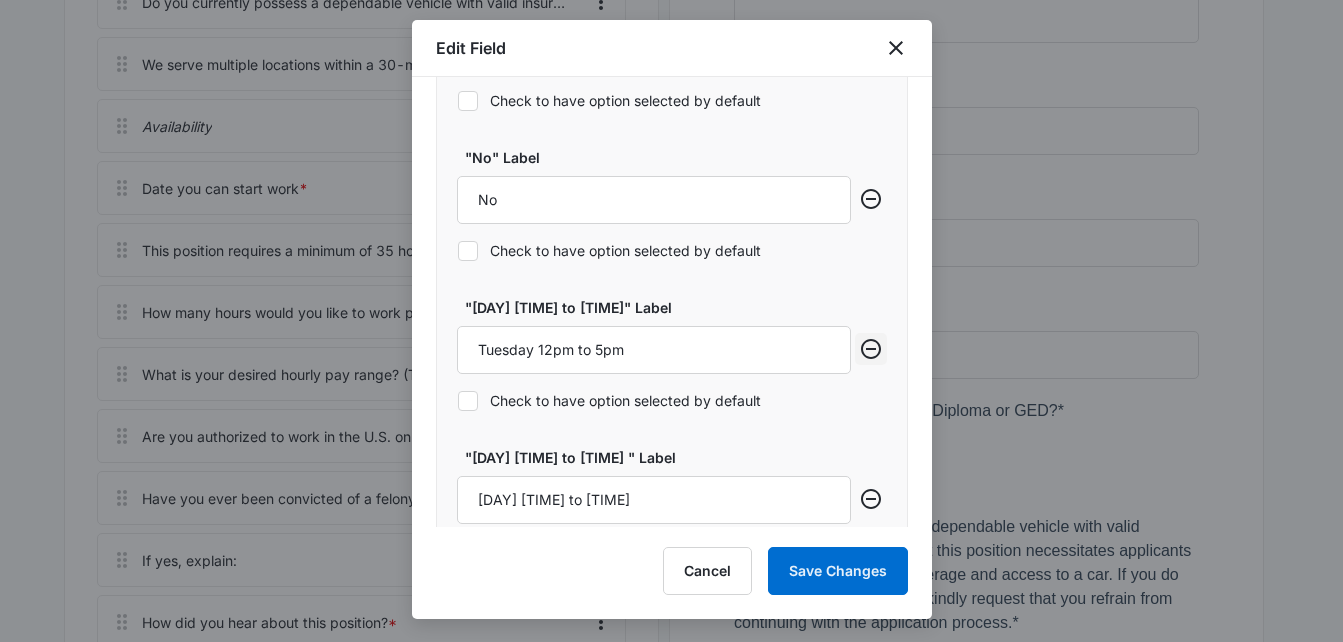 click 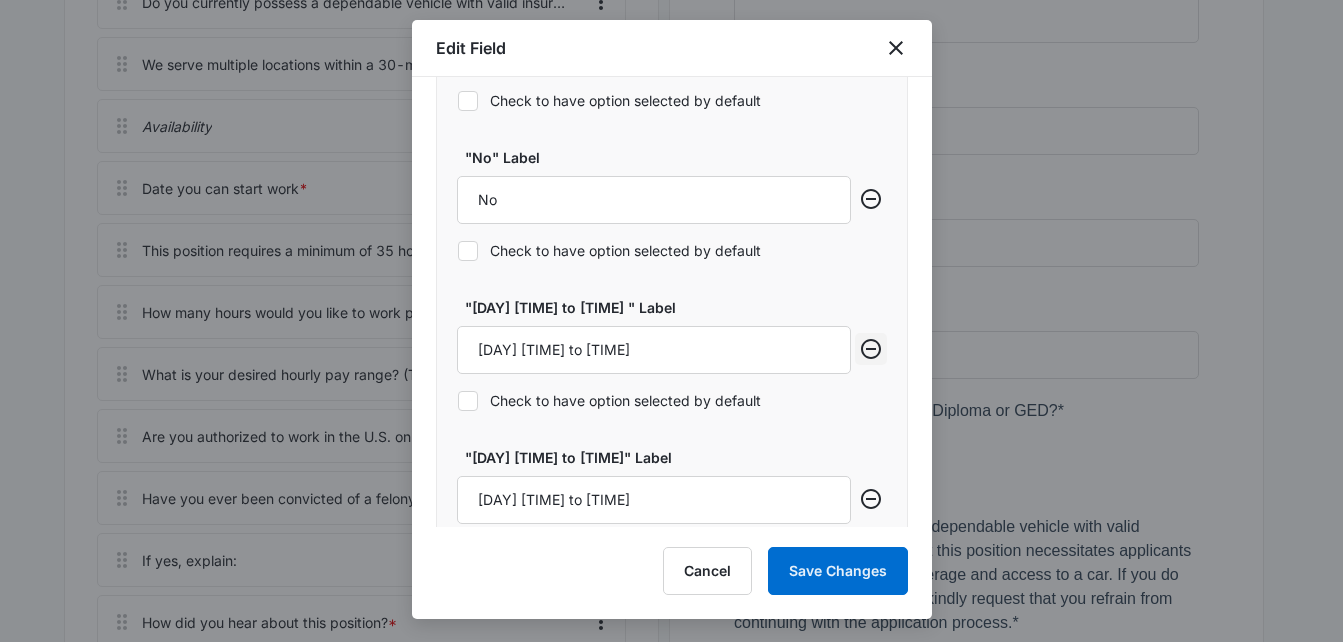 click 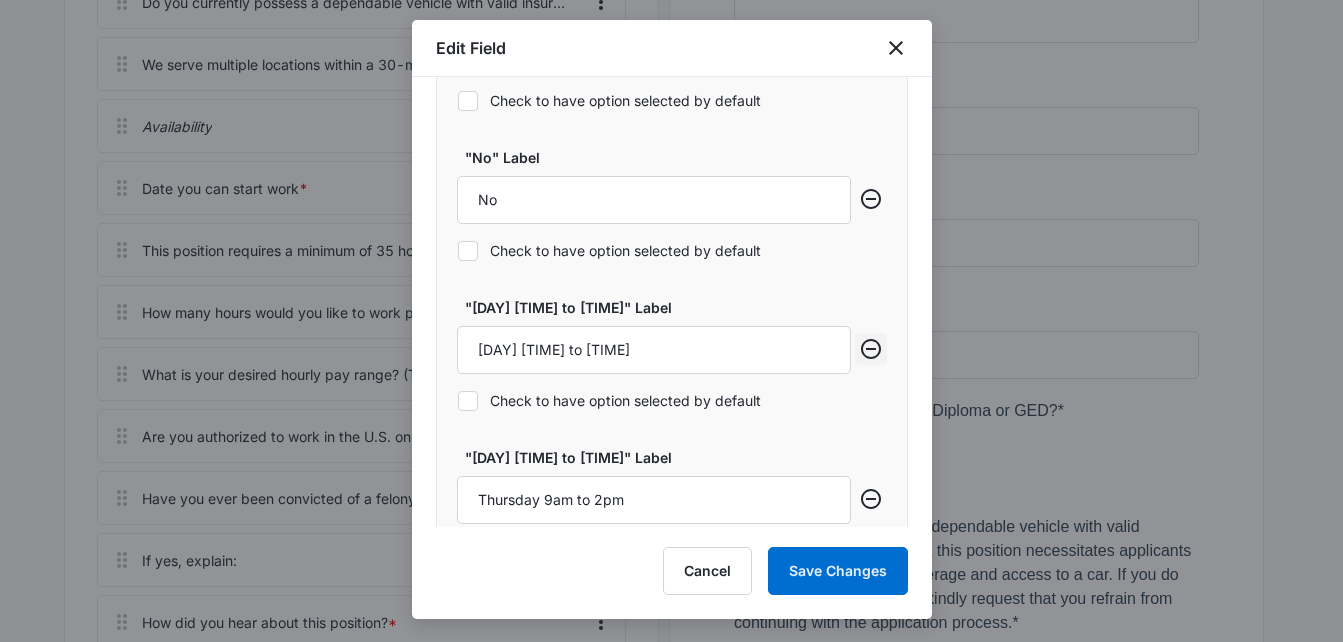 click 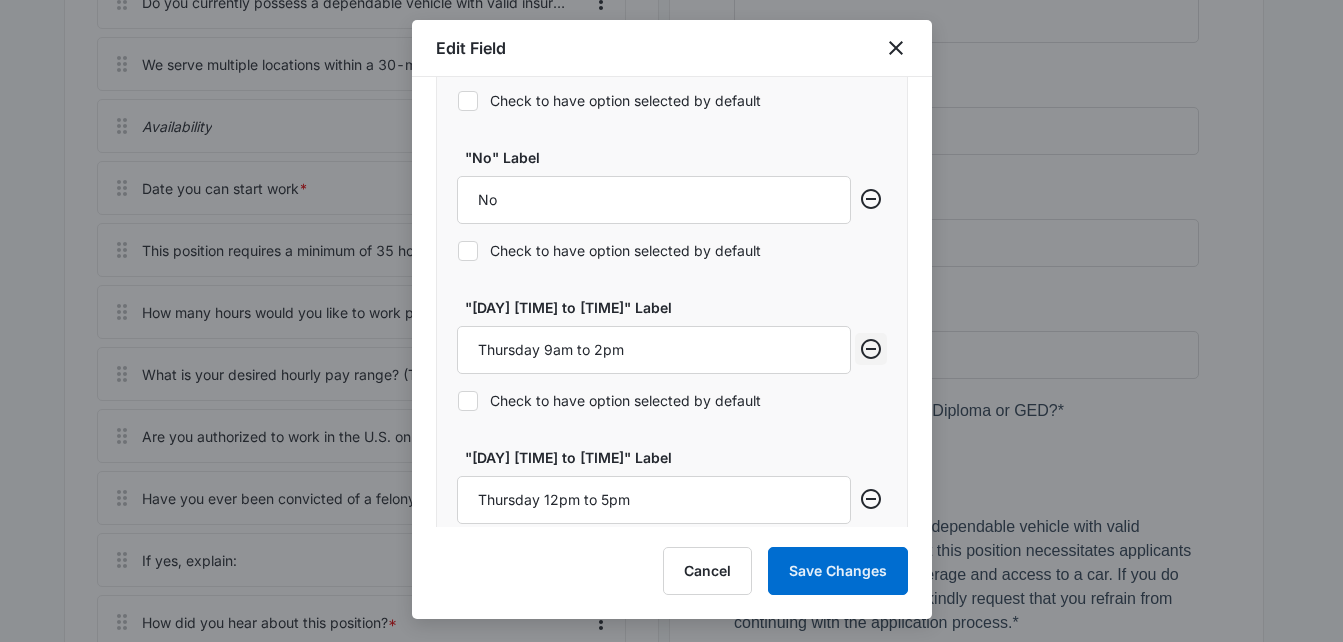 click 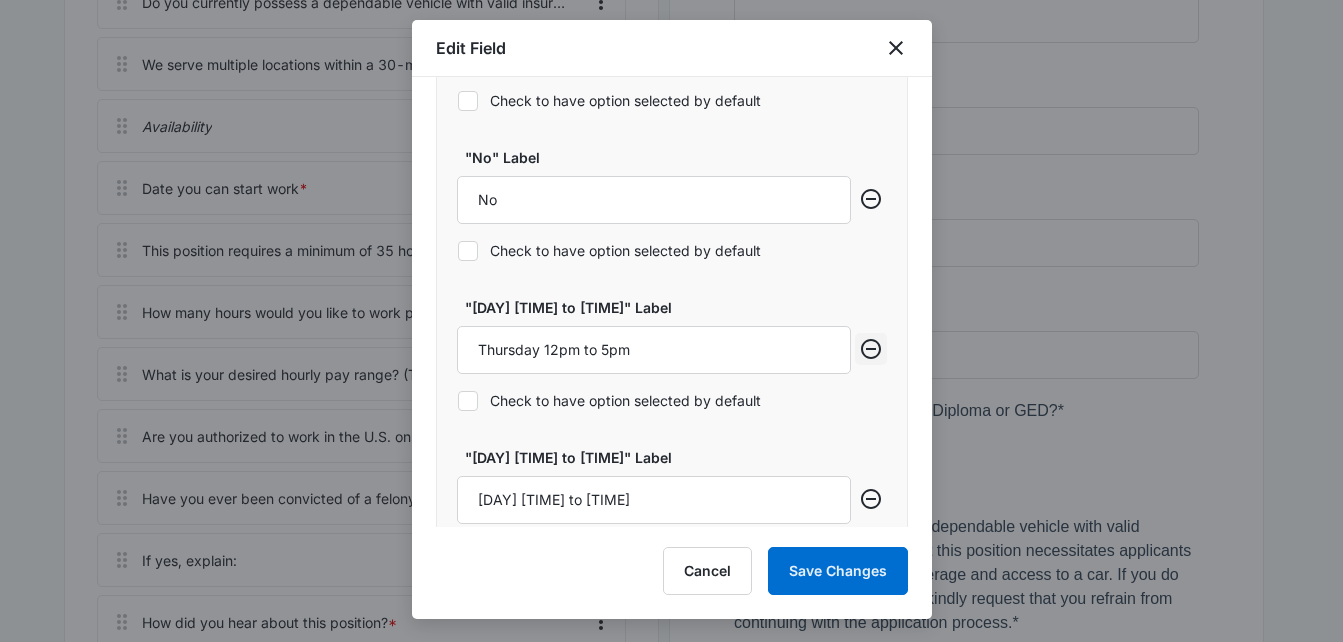 click 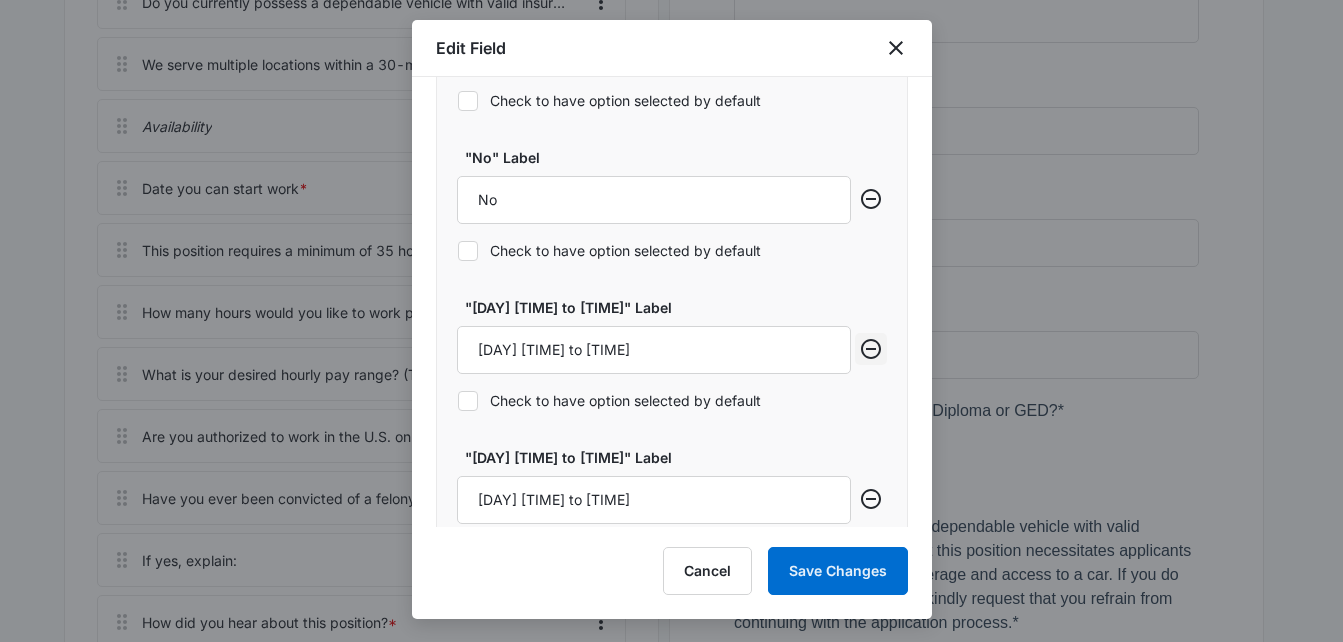 click 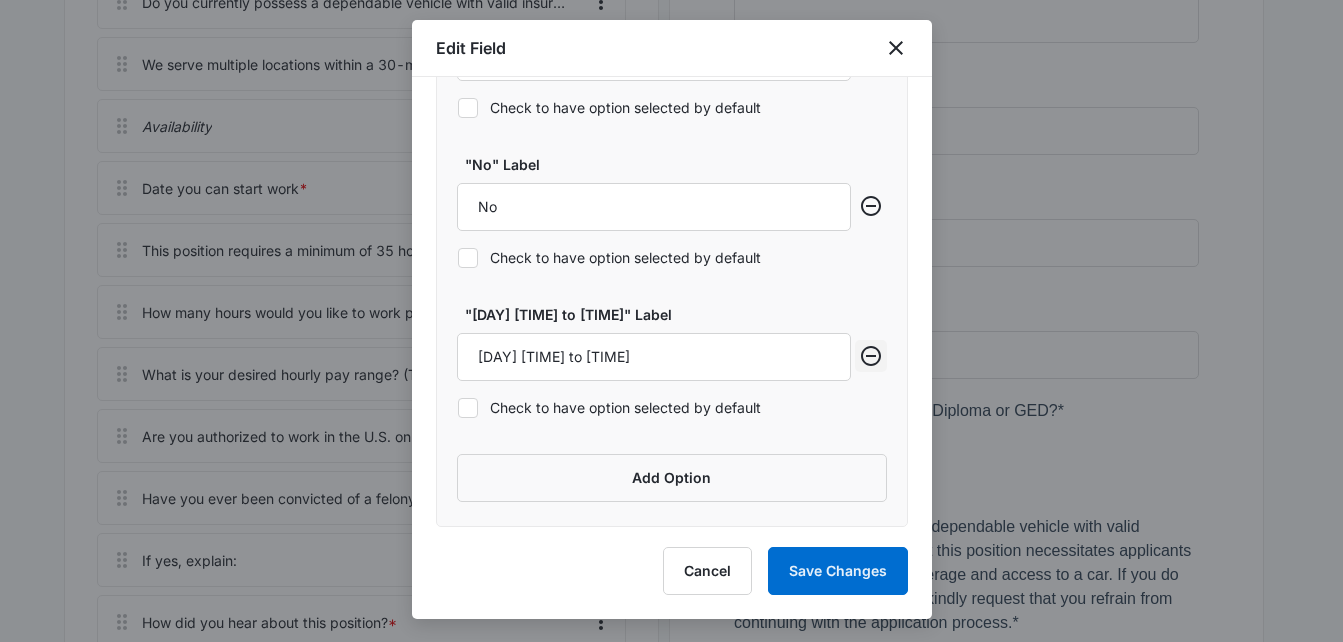 click 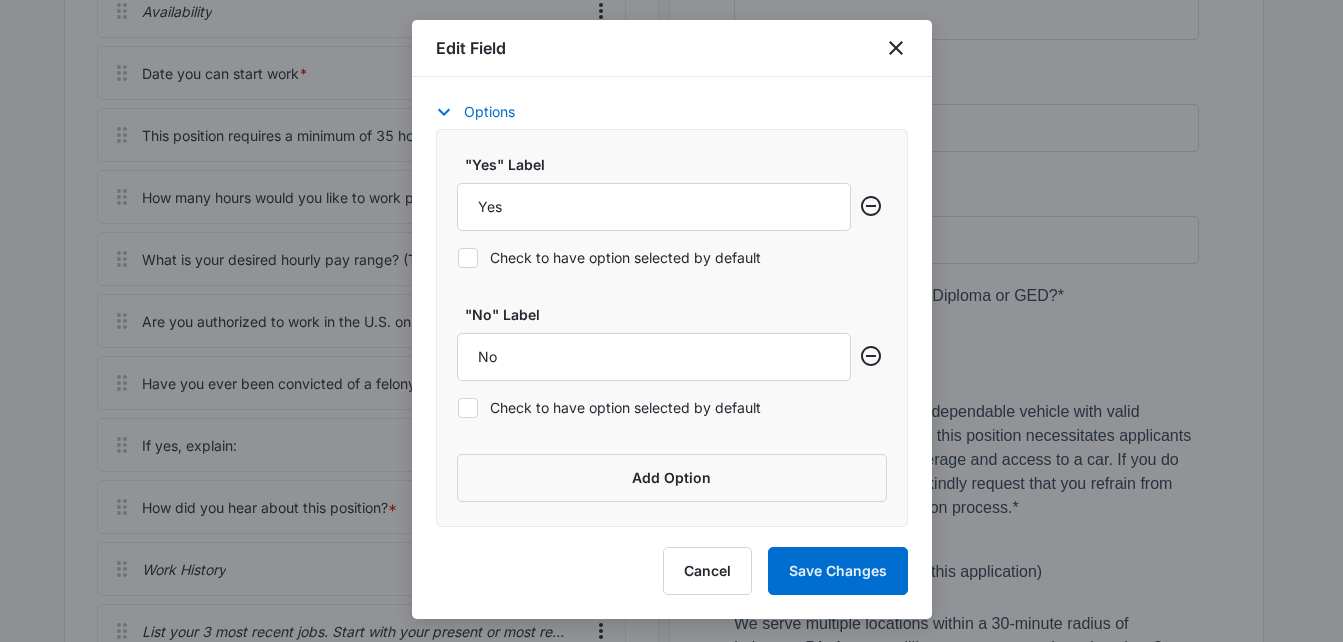 scroll, scrollTop: 1415, scrollLeft: 0, axis: vertical 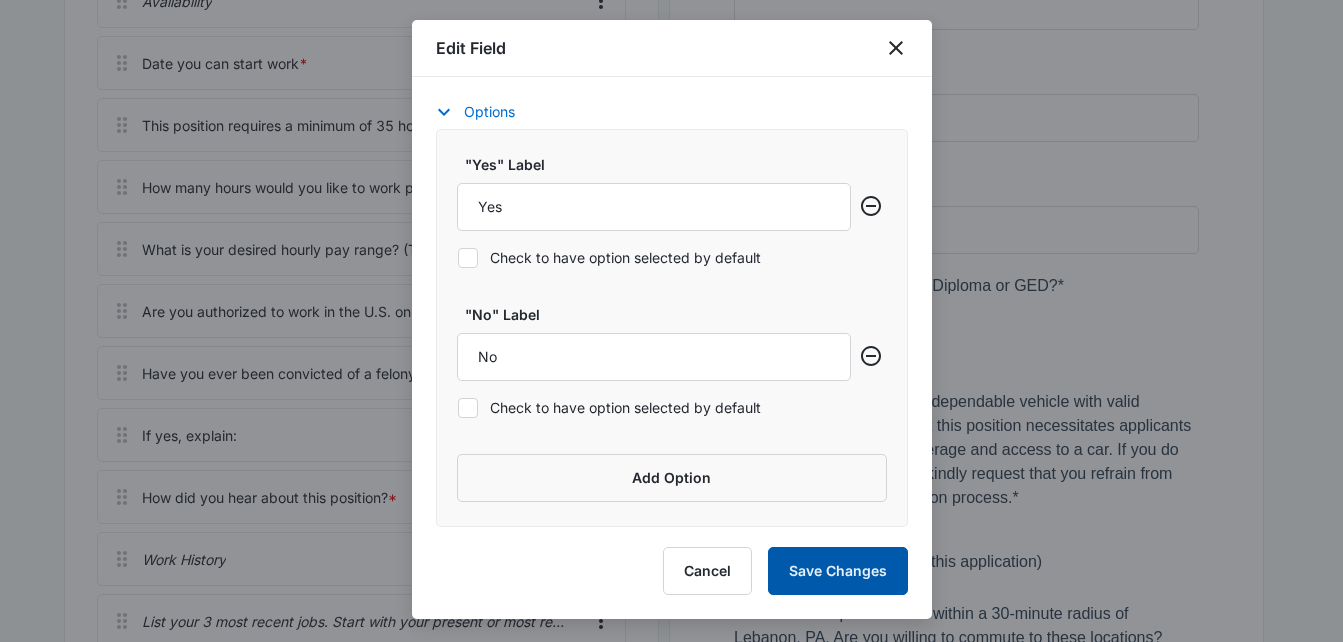 click on "Save Changes" at bounding box center (838, 571) 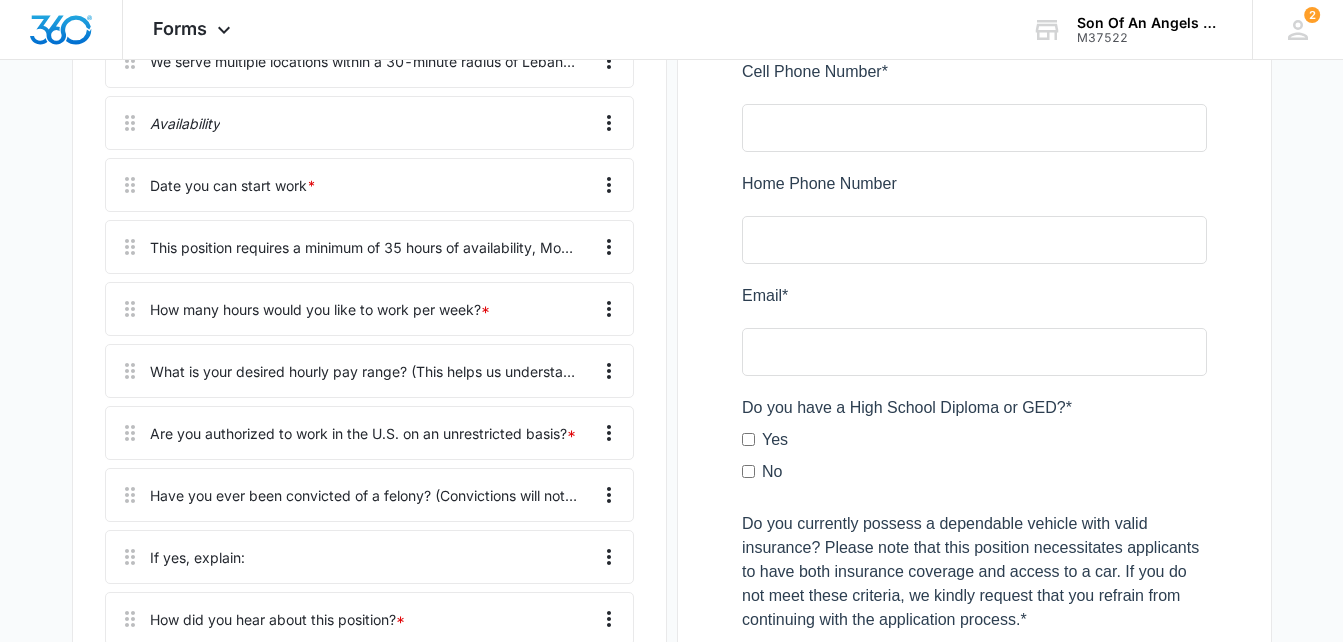 scroll, scrollTop: 1283, scrollLeft: 0, axis: vertical 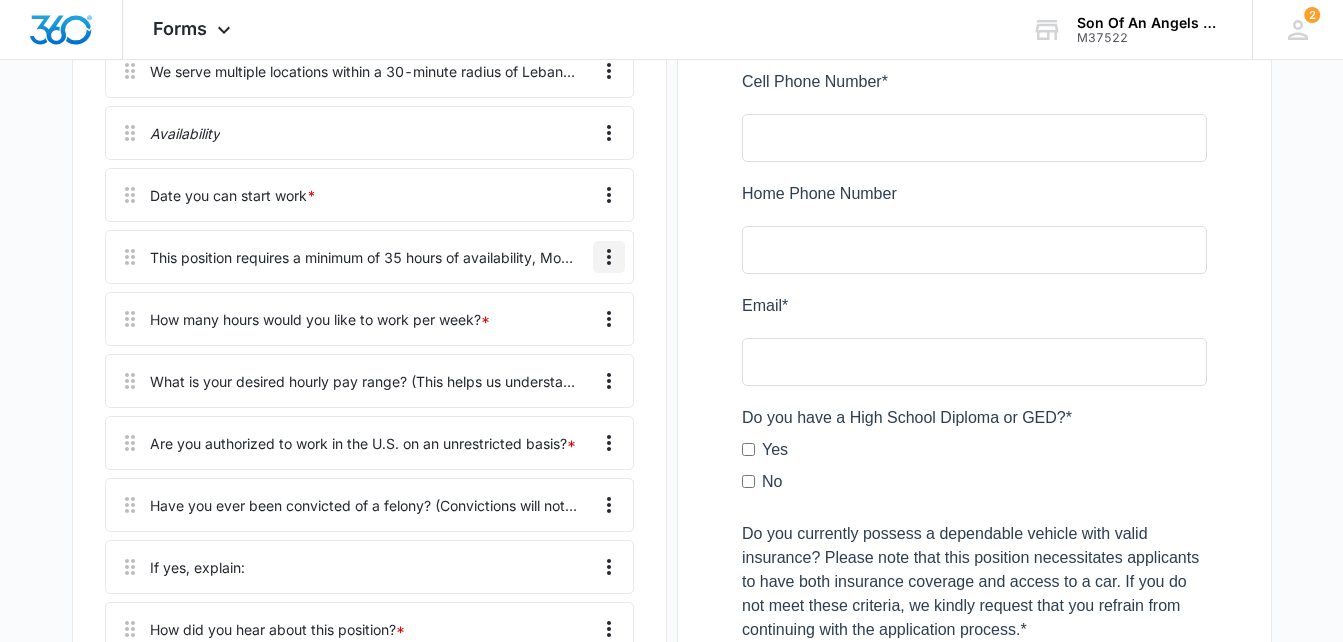 click 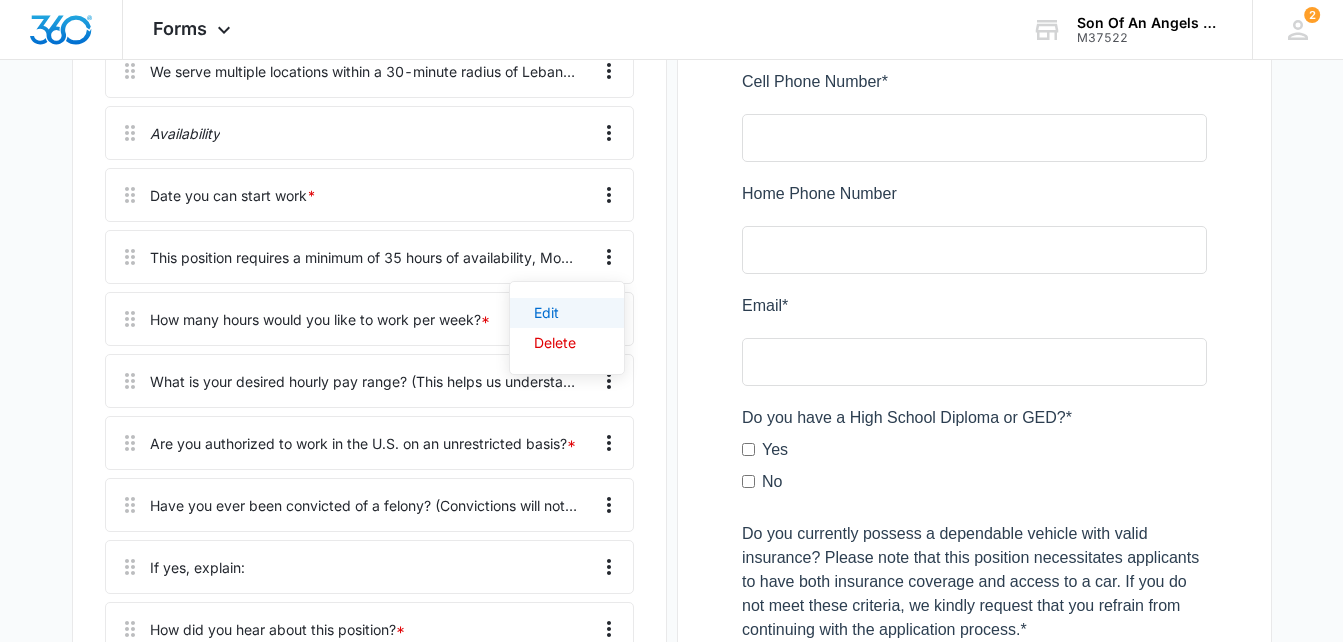 click on "Edit" at bounding box center [567, 313] 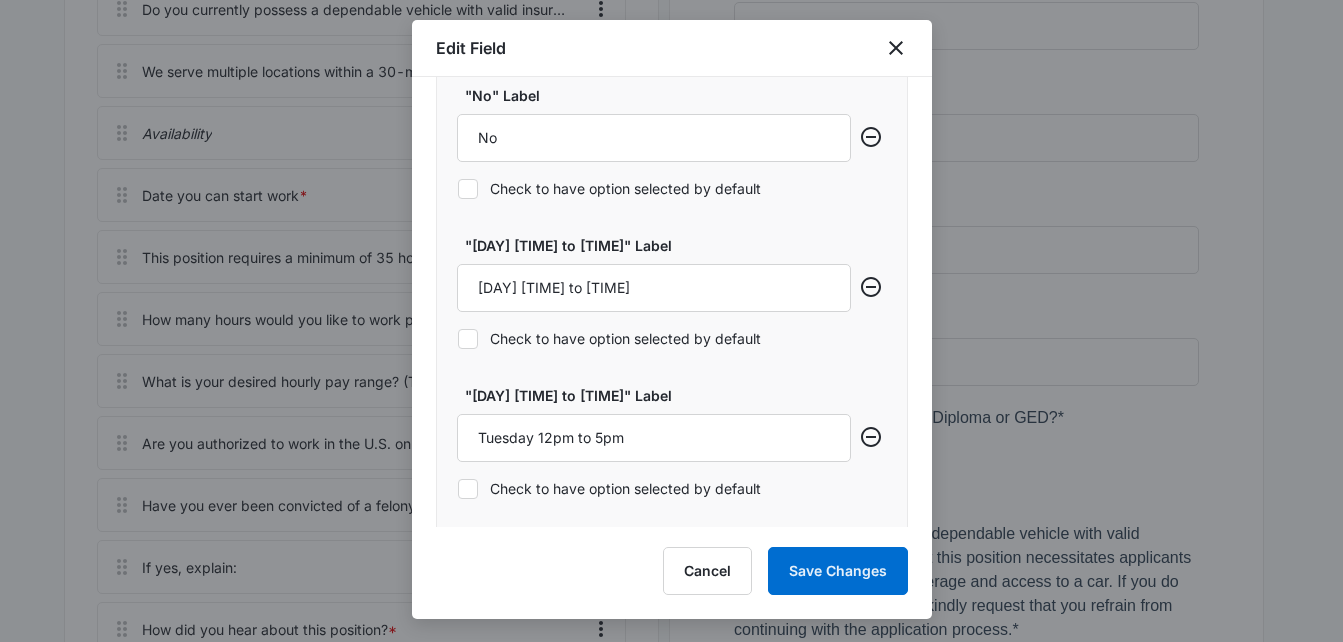 scroll, scrollTop: 1021, scrollLeft: 0, axis: vertical 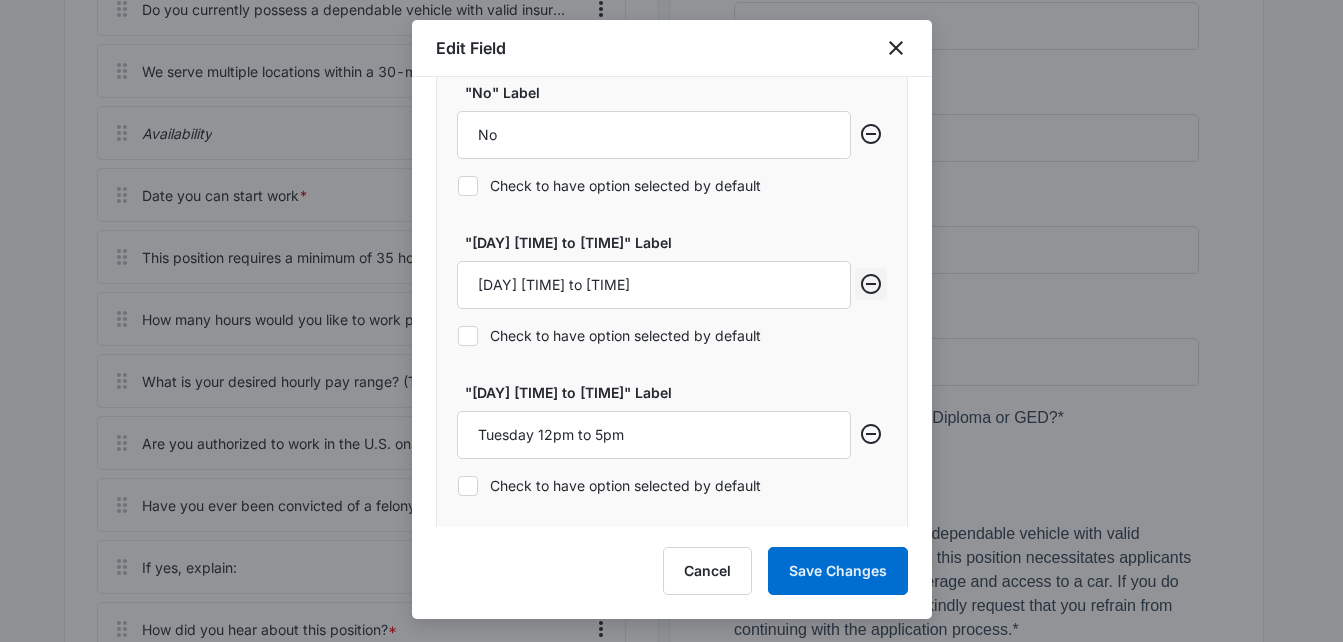 click 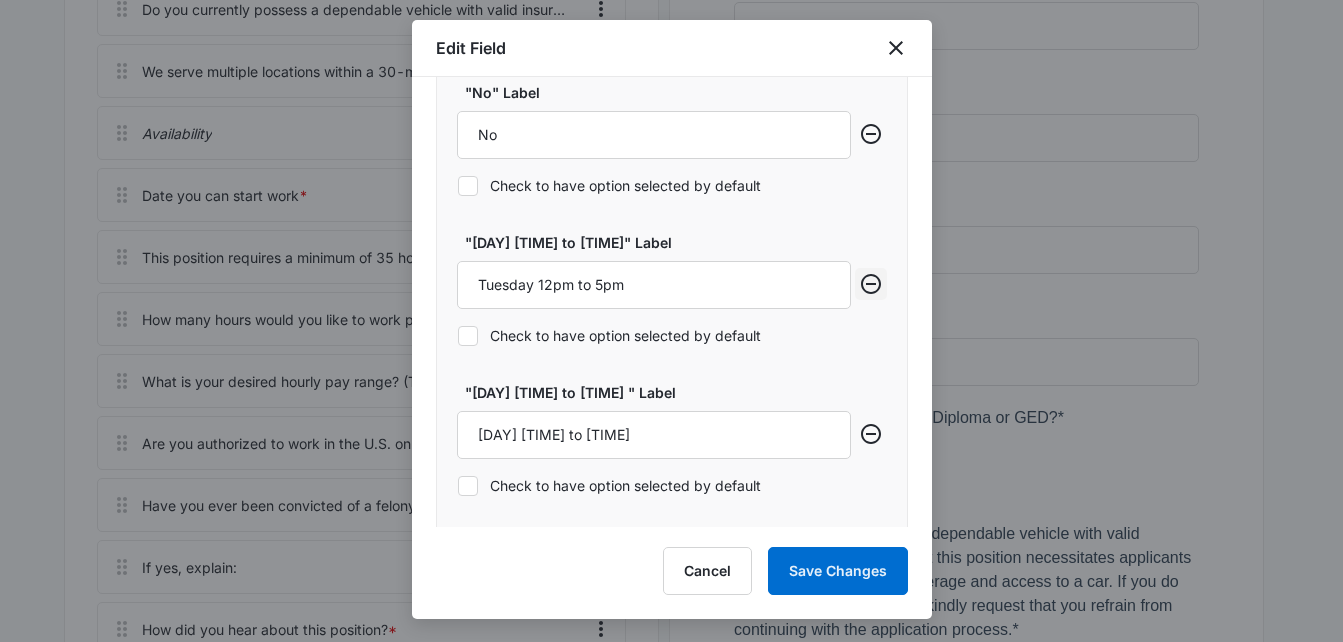 click 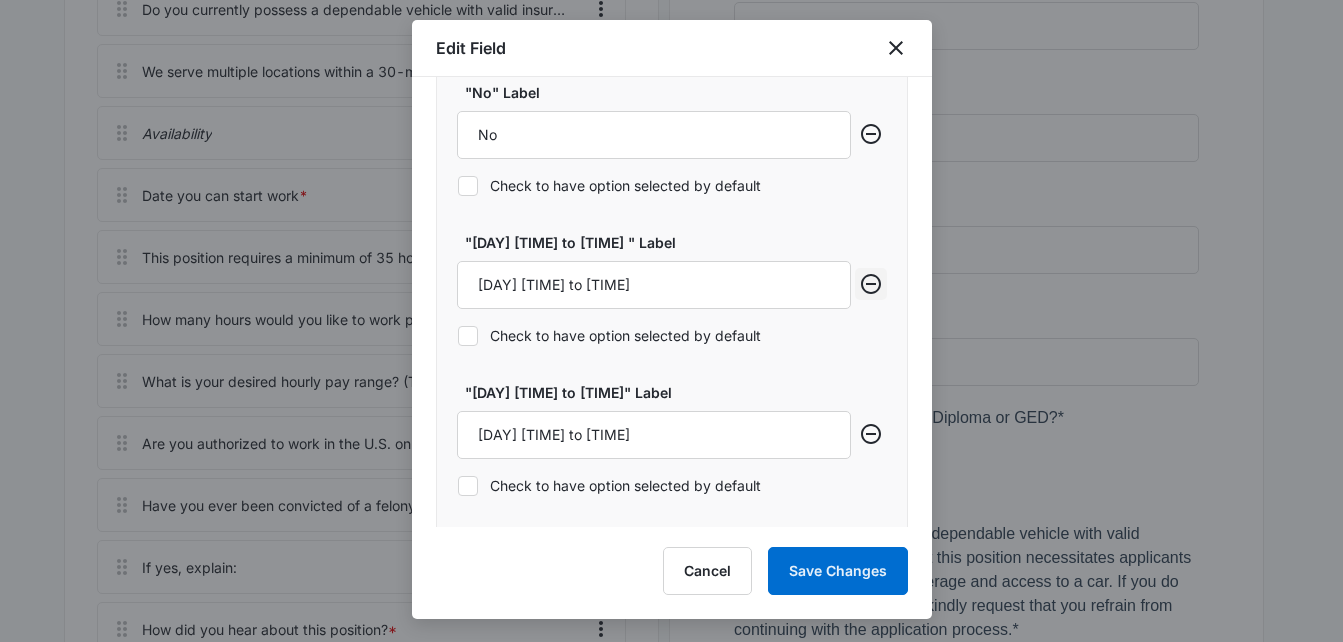 click 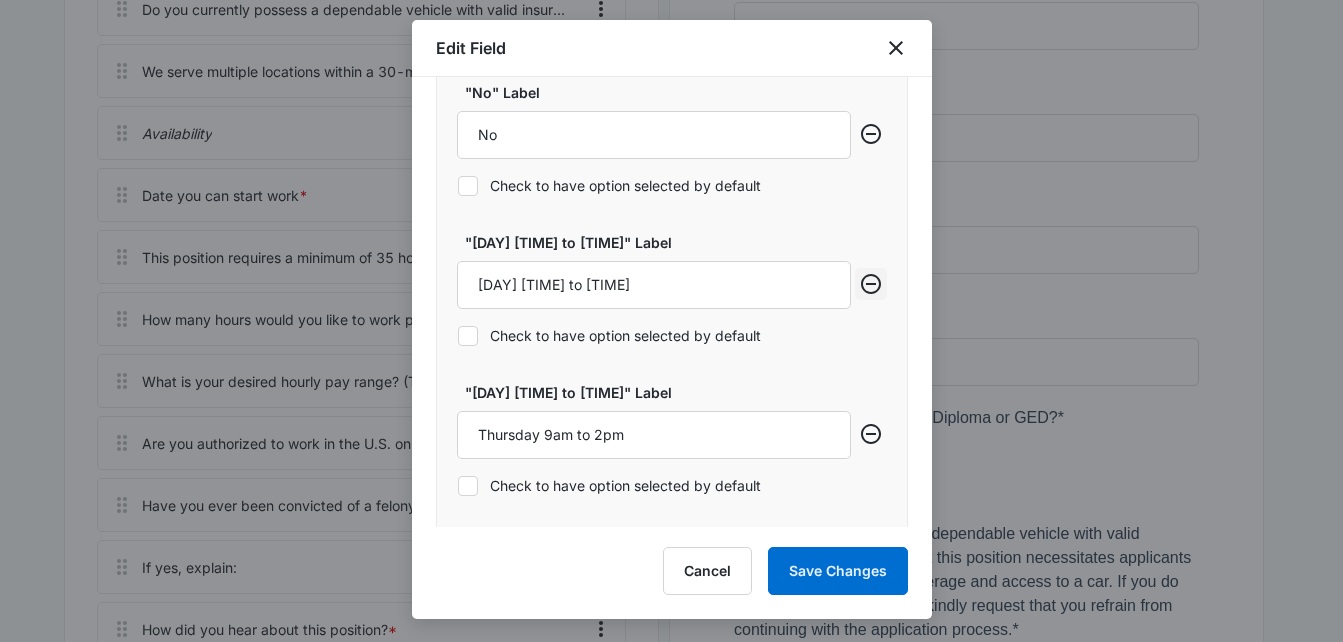 click 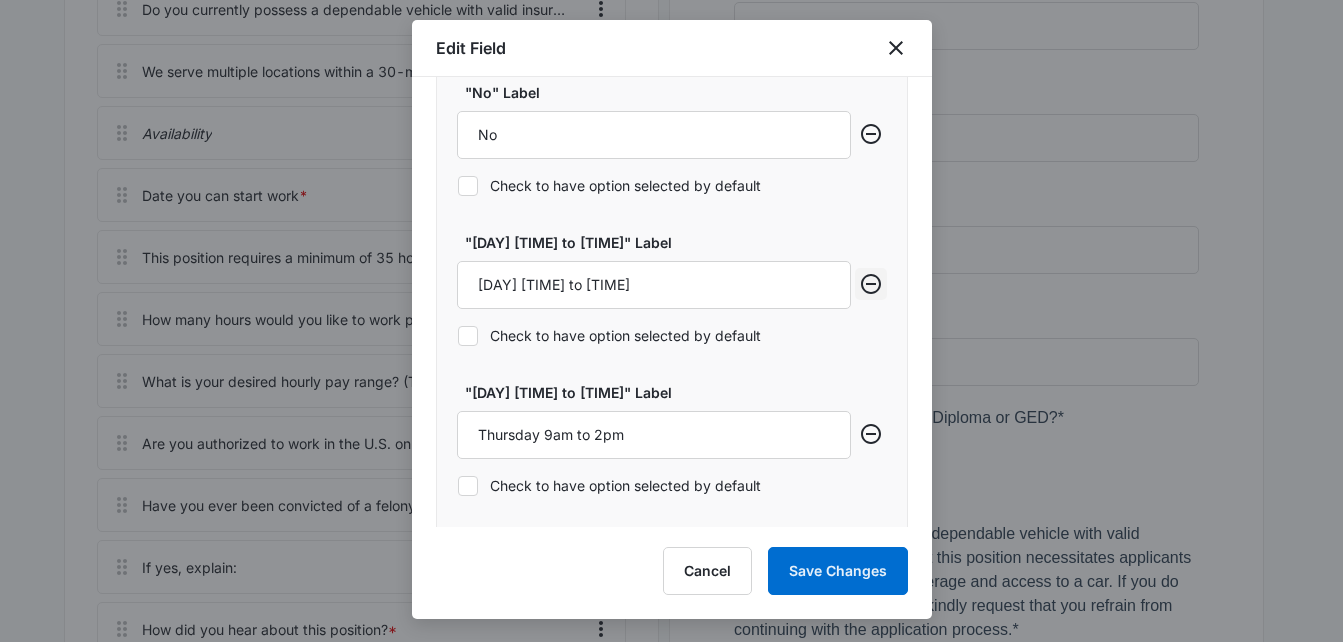 click 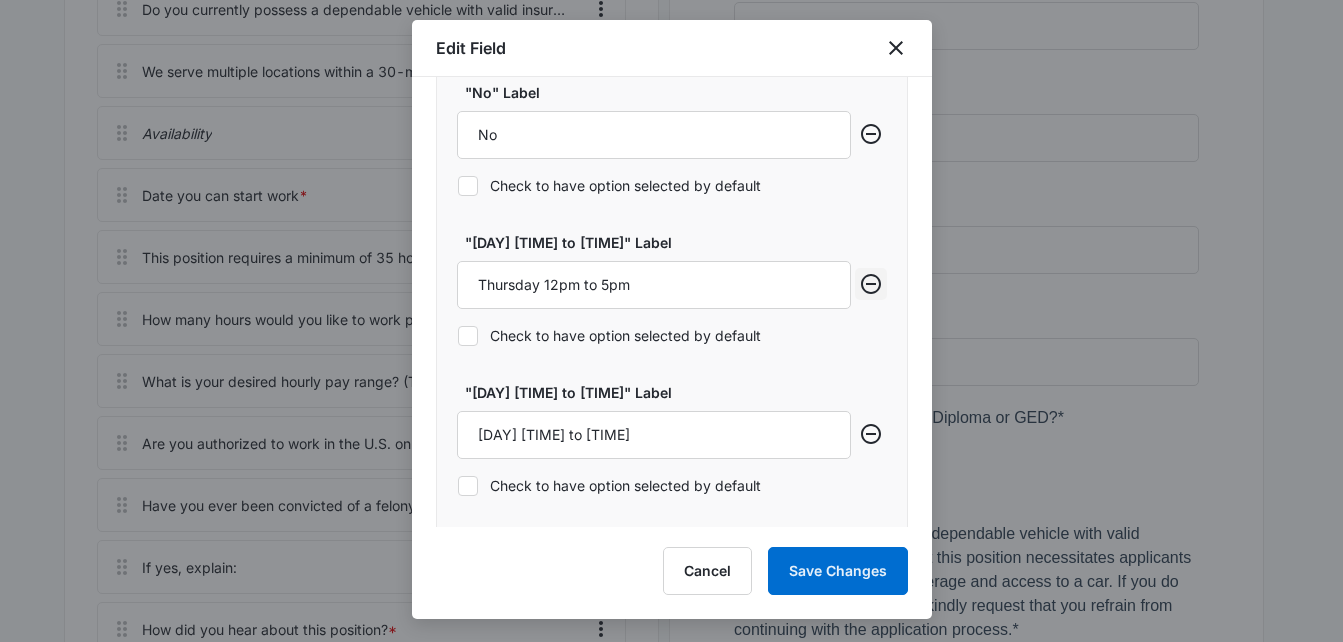 click 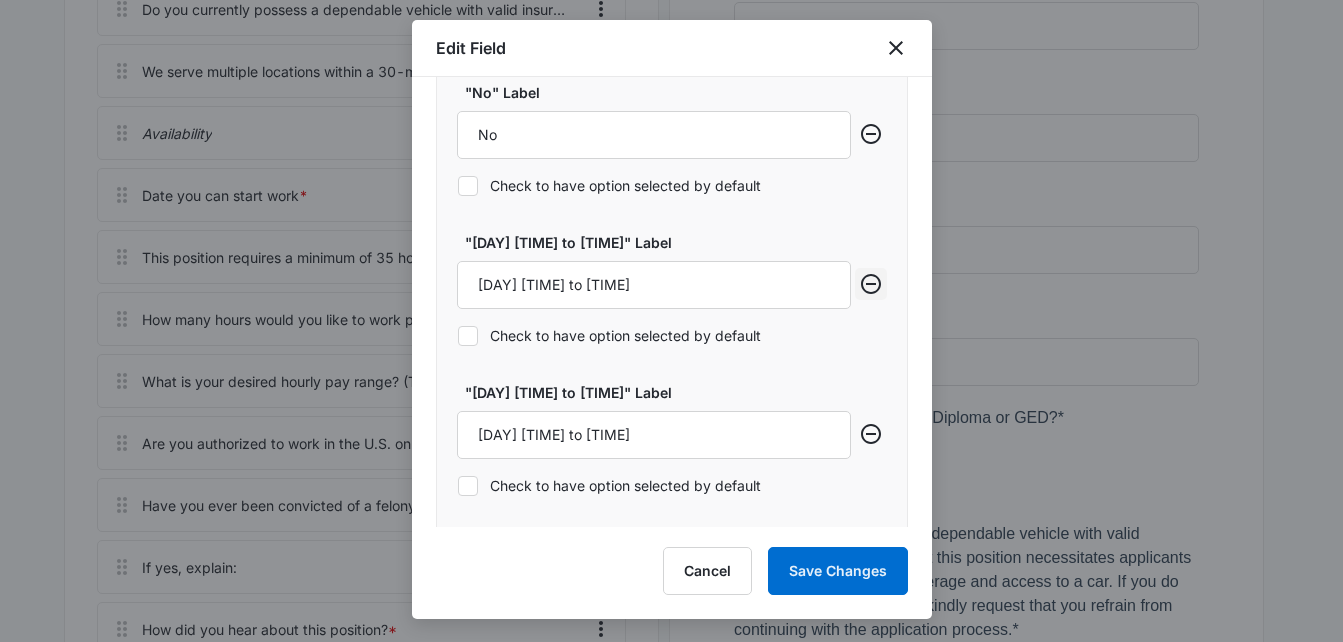 click 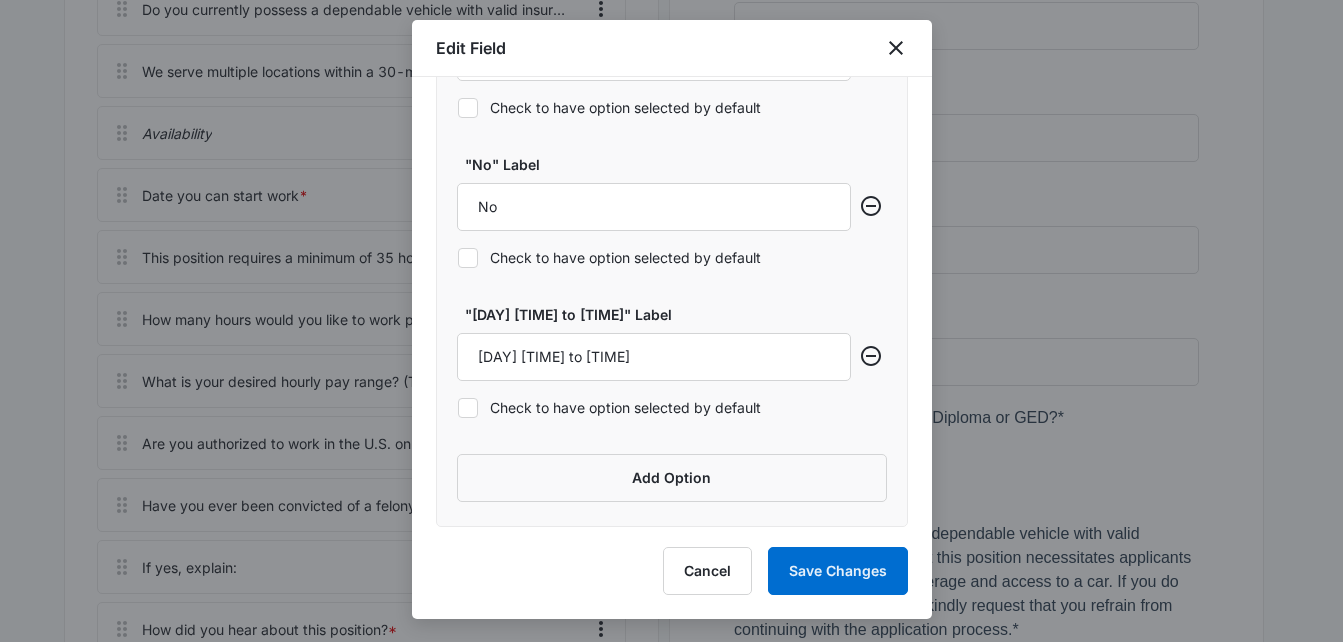 click at bounding box center (871, 217) 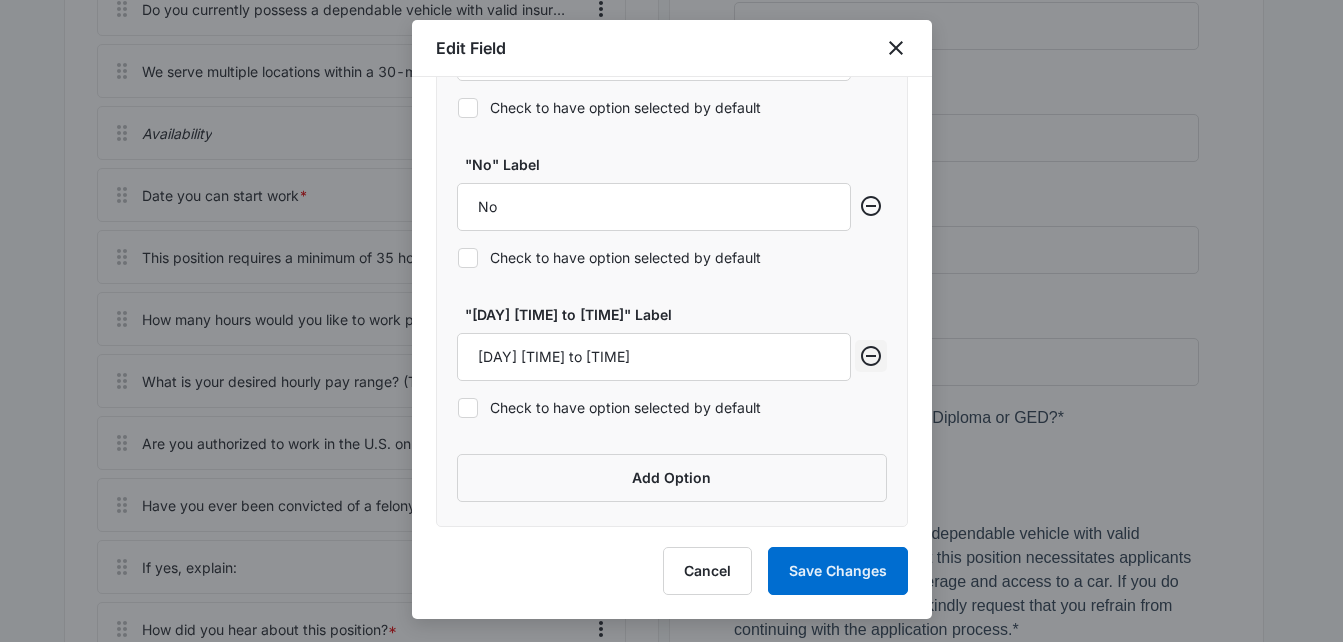 click 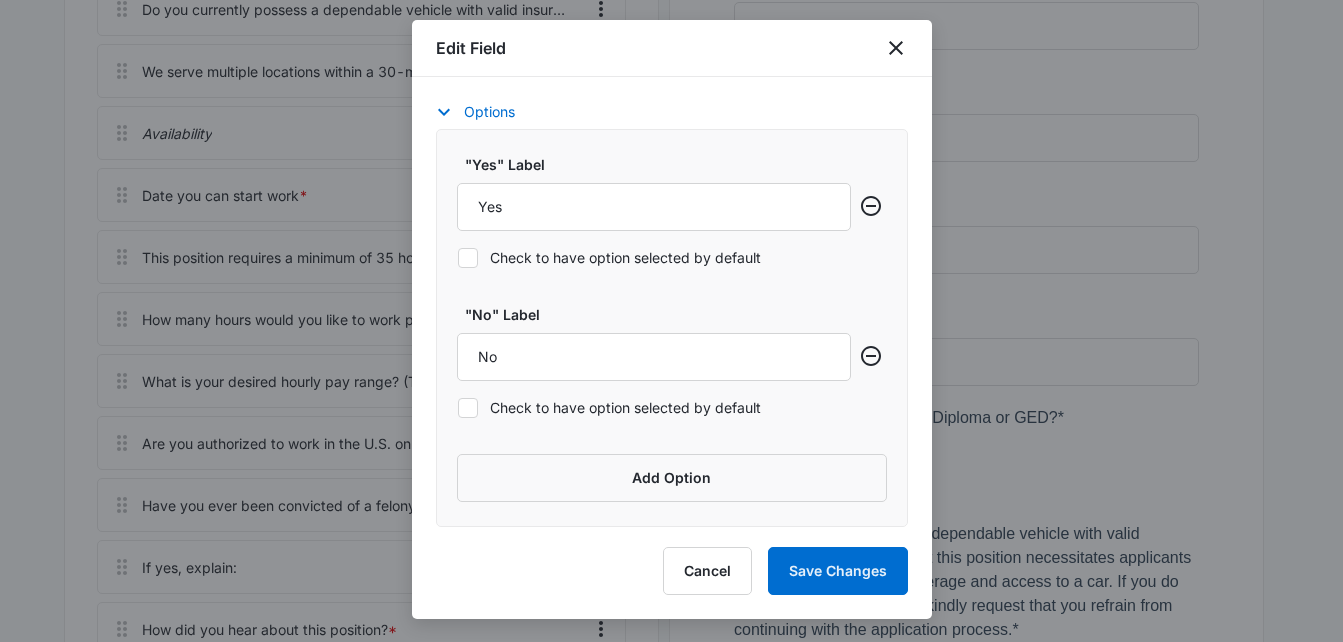 scroll, scrollTop: 799, scrollLeft: 0, axis: vertical 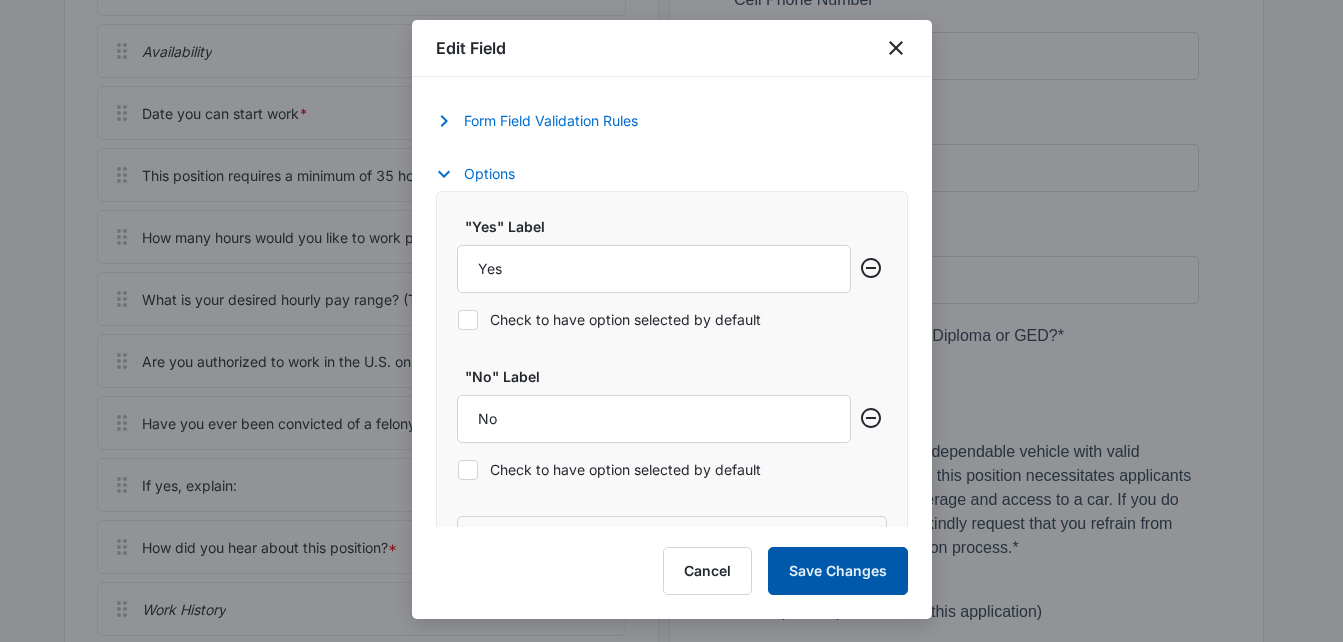 click on "Save Changes" at bounding box center [838, 571] 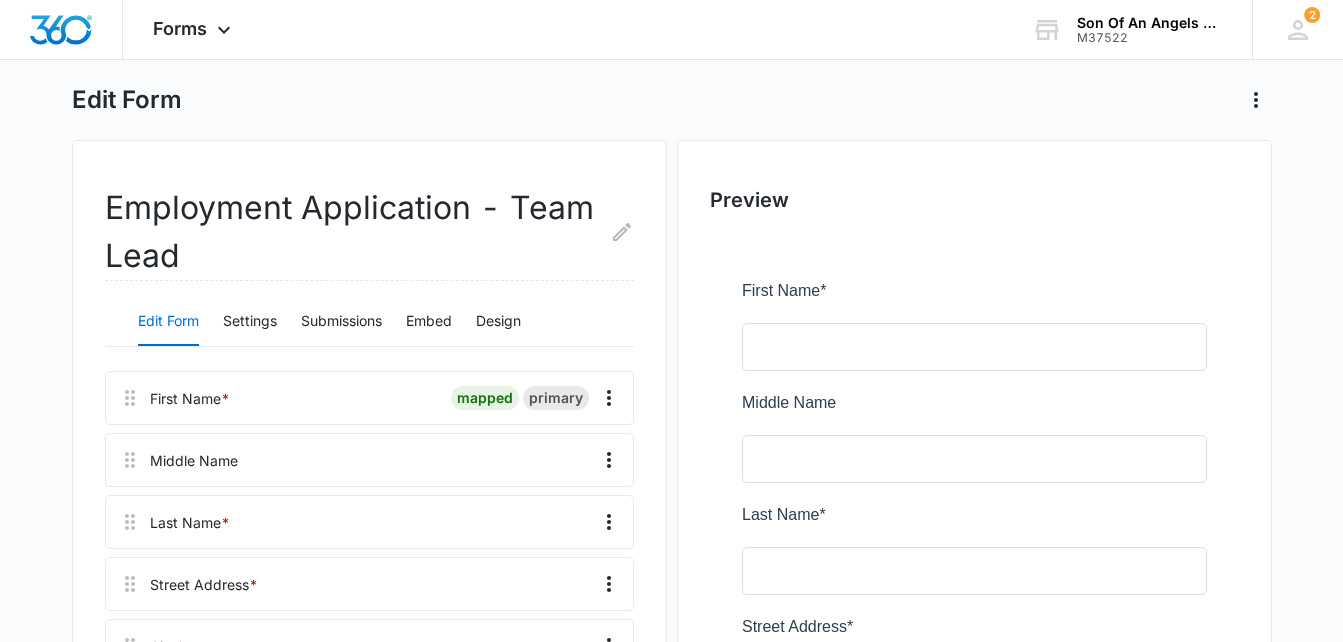 scroll, scrollTop: 0, scrollLeft: 0, axis: both 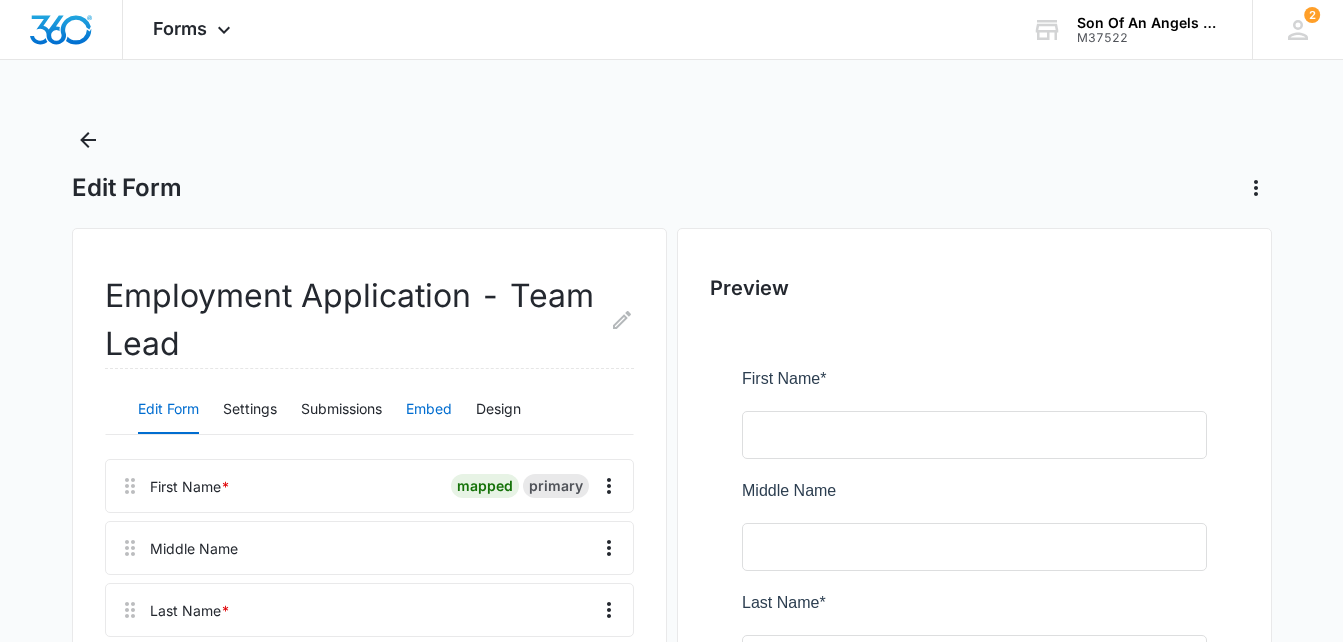 click on "Embed" at bounding box center (429, 410) 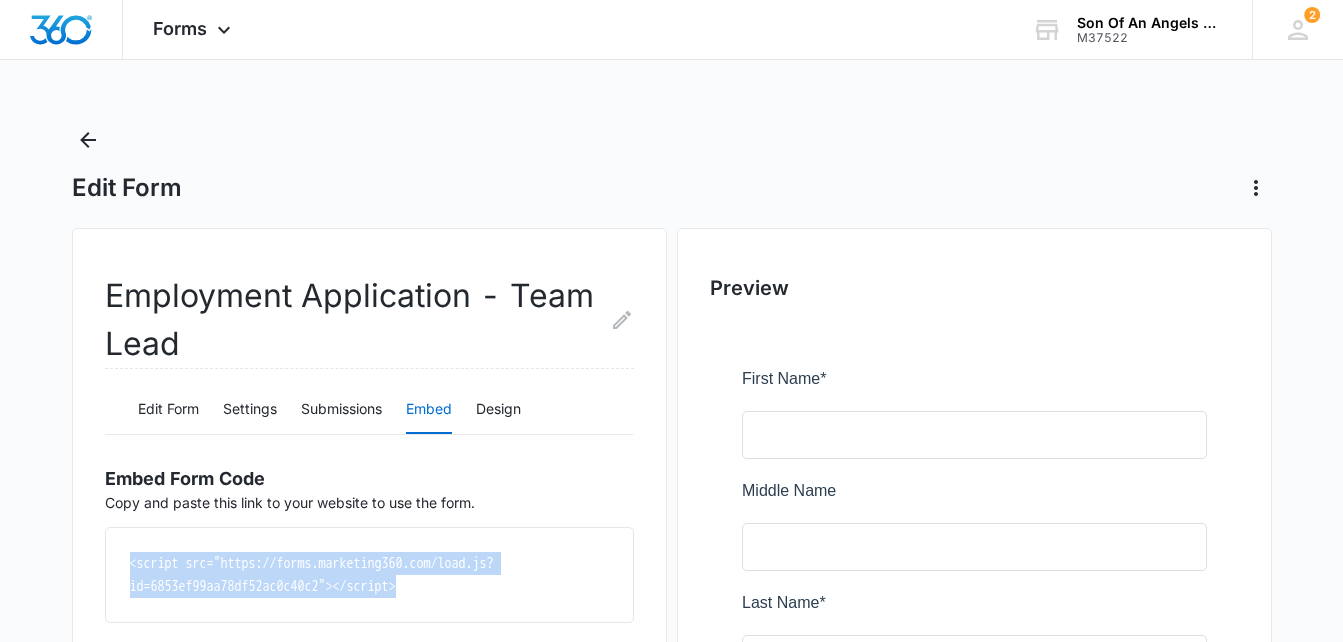 drag, startPoint x: 437, startPoint y: 587, endPoint x: 119, endPoint y: 554, distance: 319.70767 